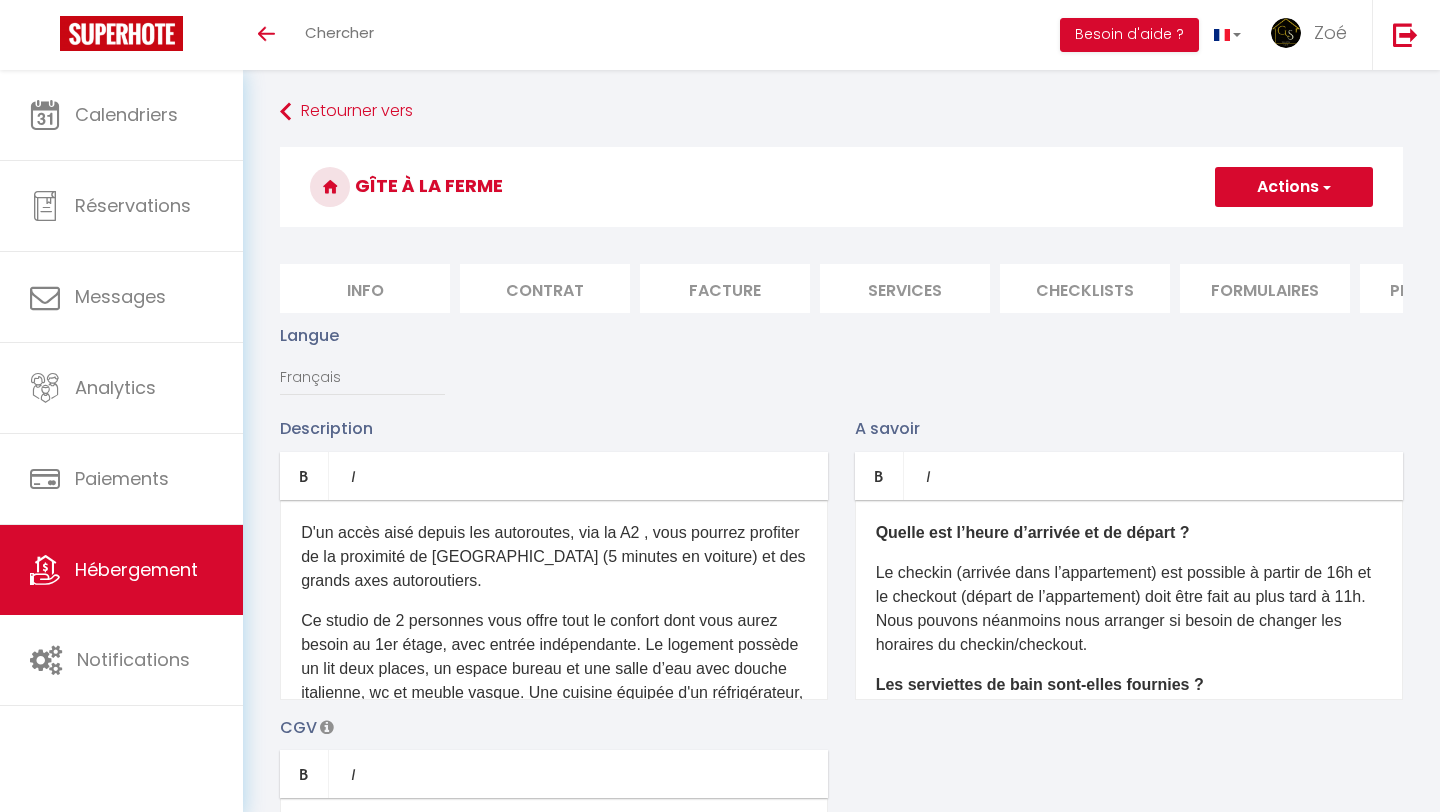 click at bounding box center [411, 1163] 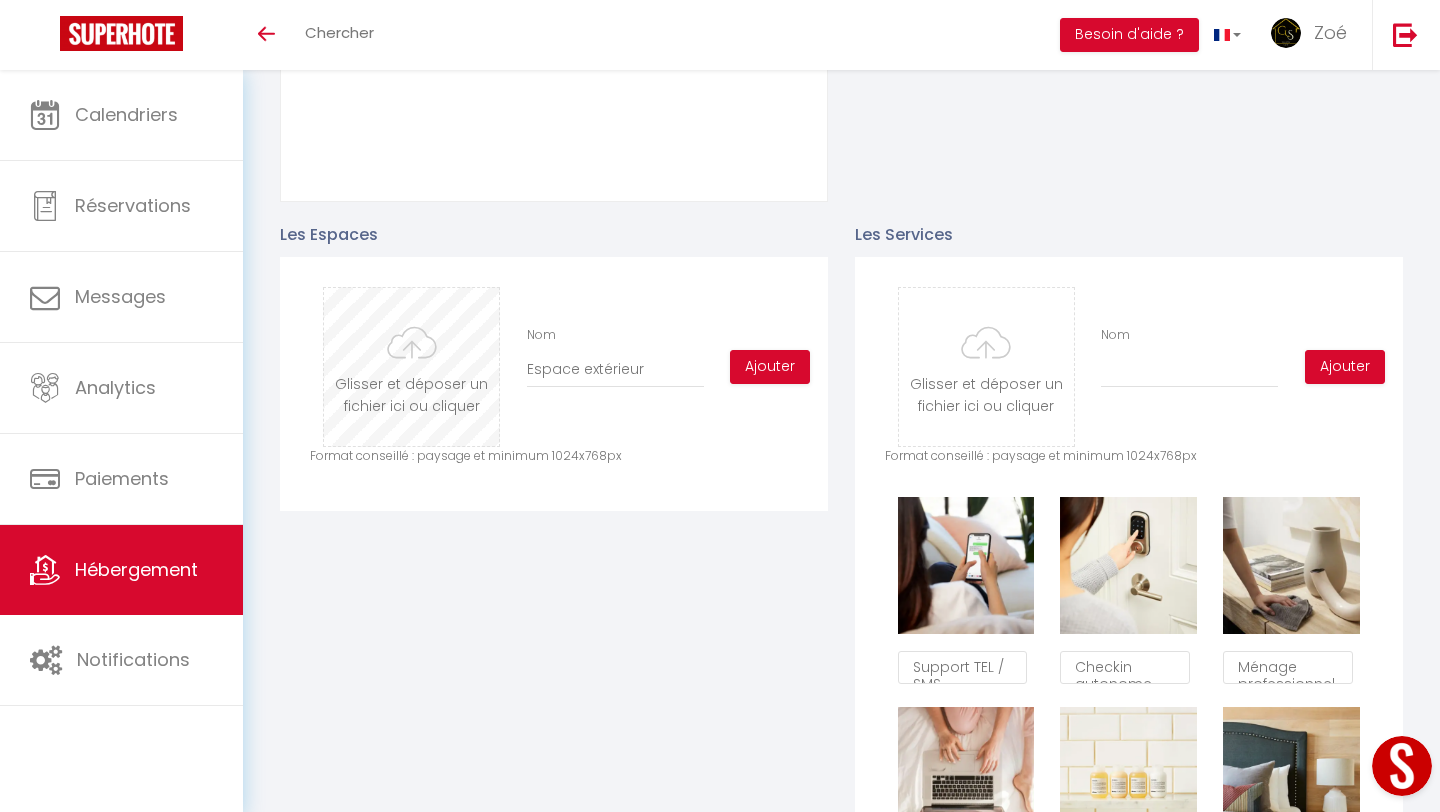 scroll, scrollTop: 0, scrollLeft: 0, axis: both 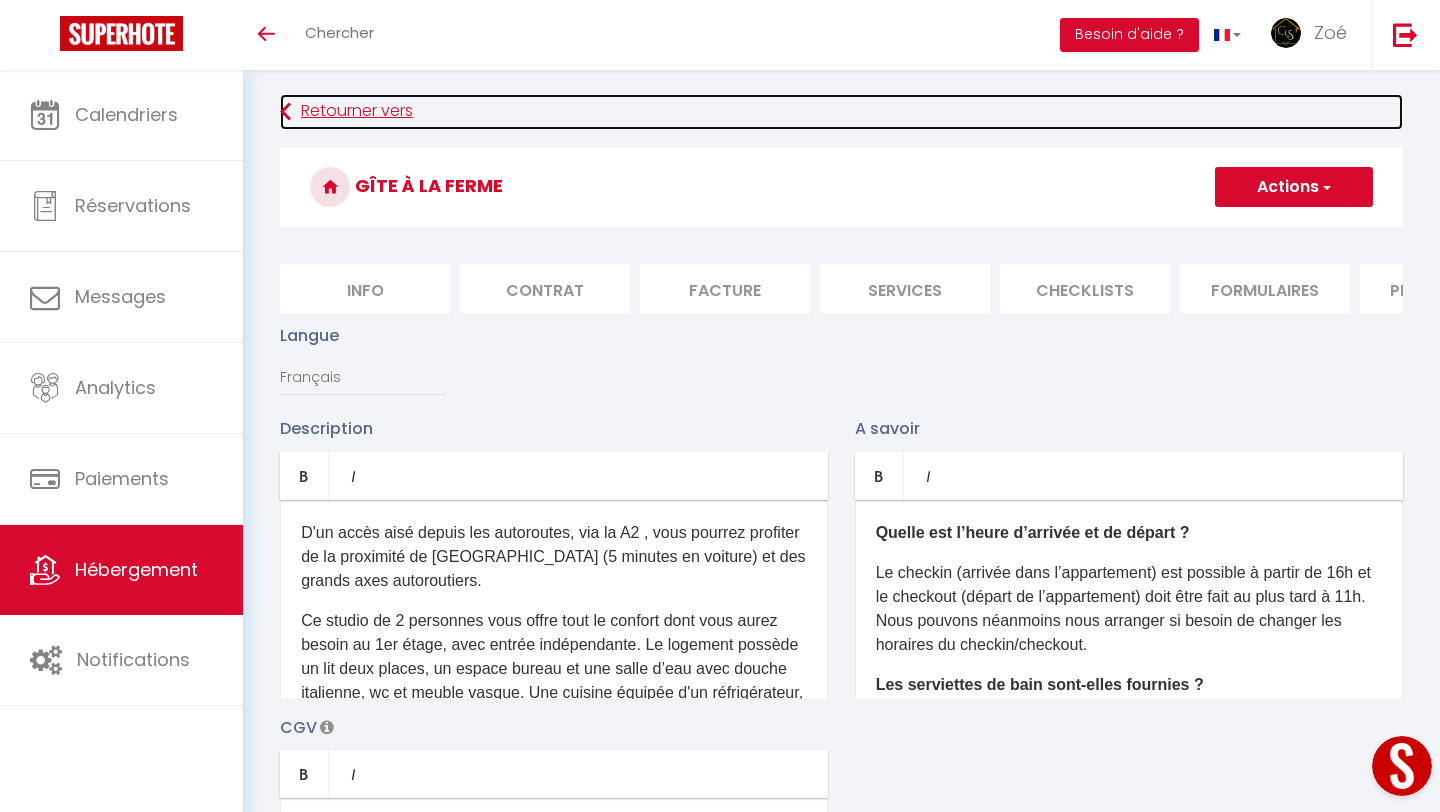 click on "Retourner vers" at bounding box center [841, 112] 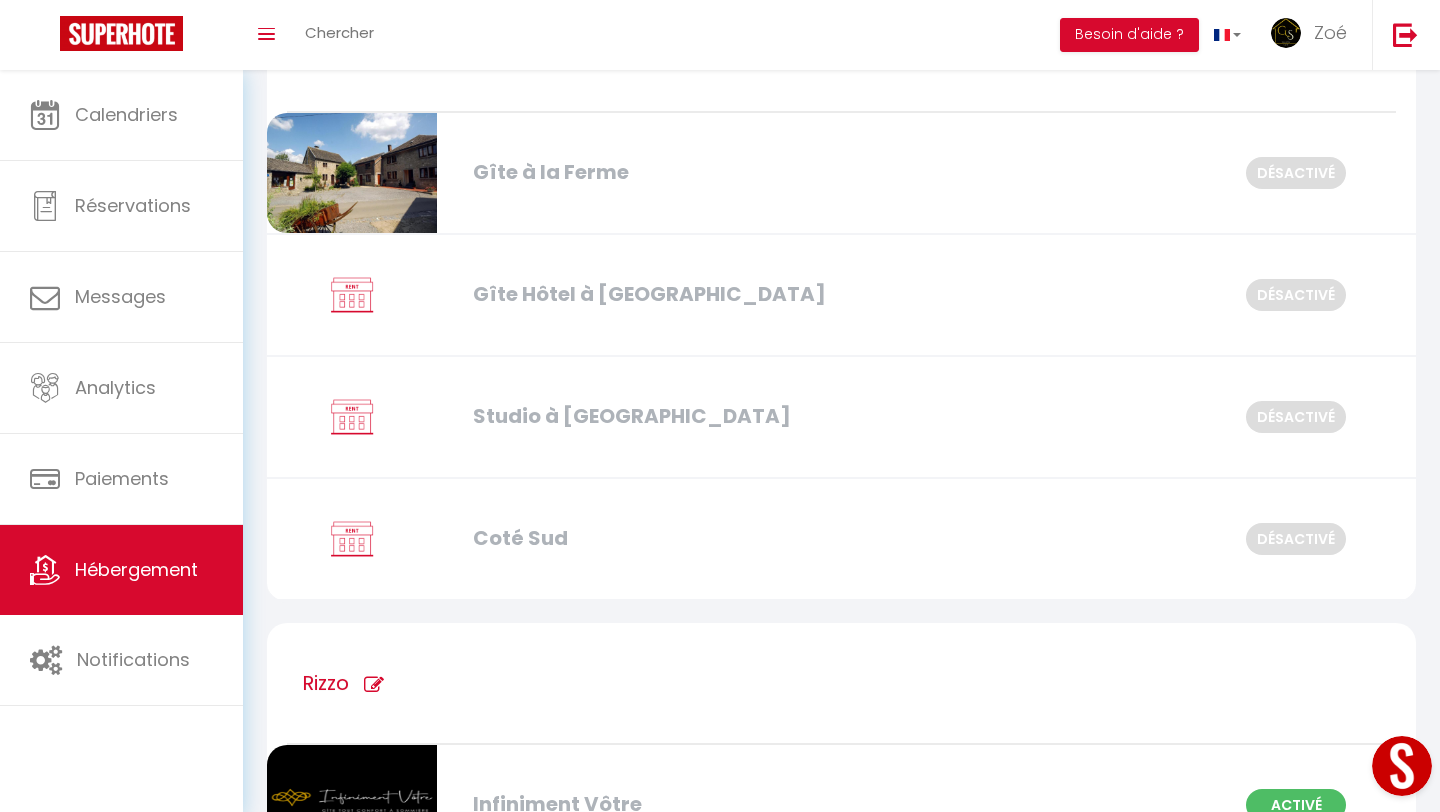 scroll, scrollTop: 471, scrollLeft: 0, axis: vertical 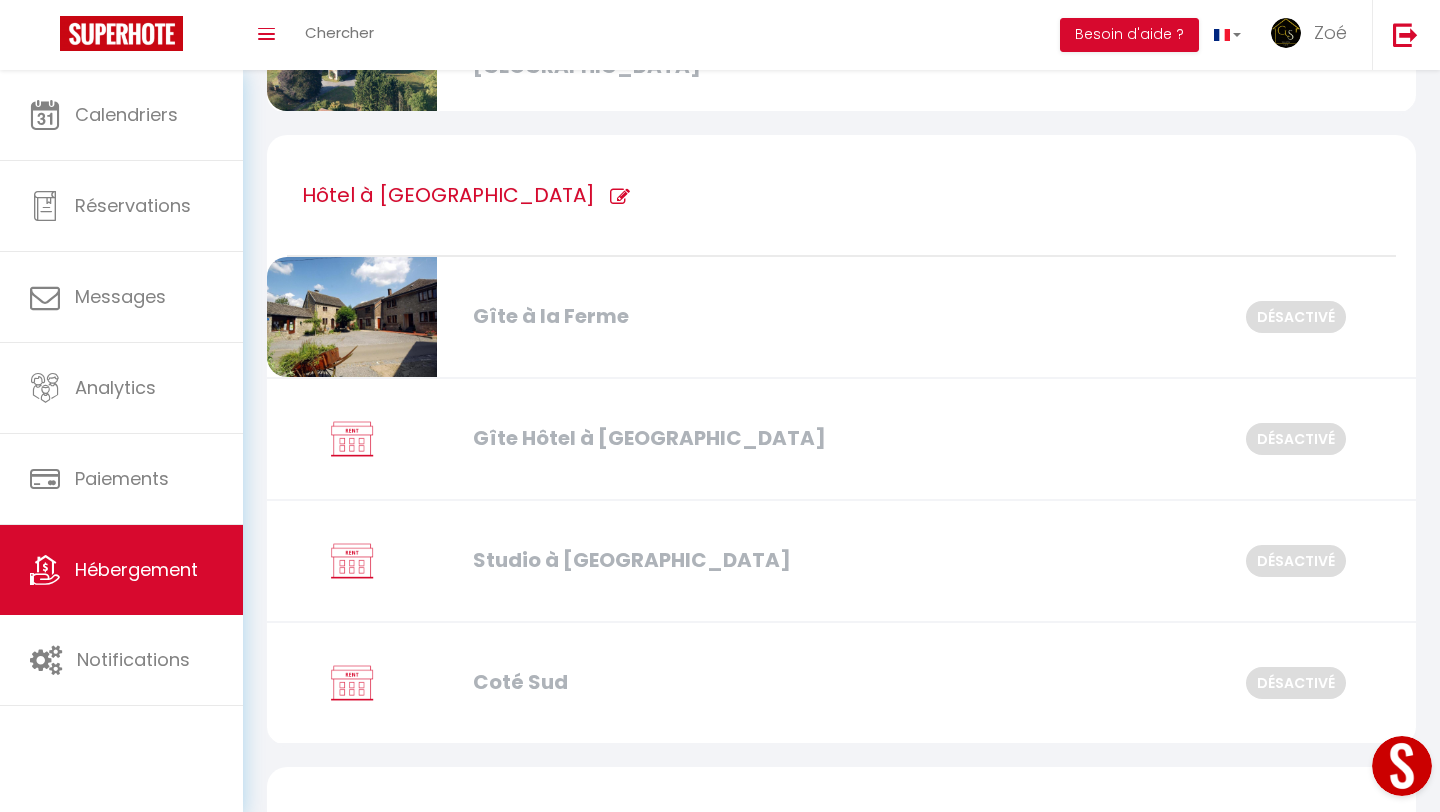 click on "Studio à [GEOGRAPHIC_DATA]" at bounding box center (646, 560) 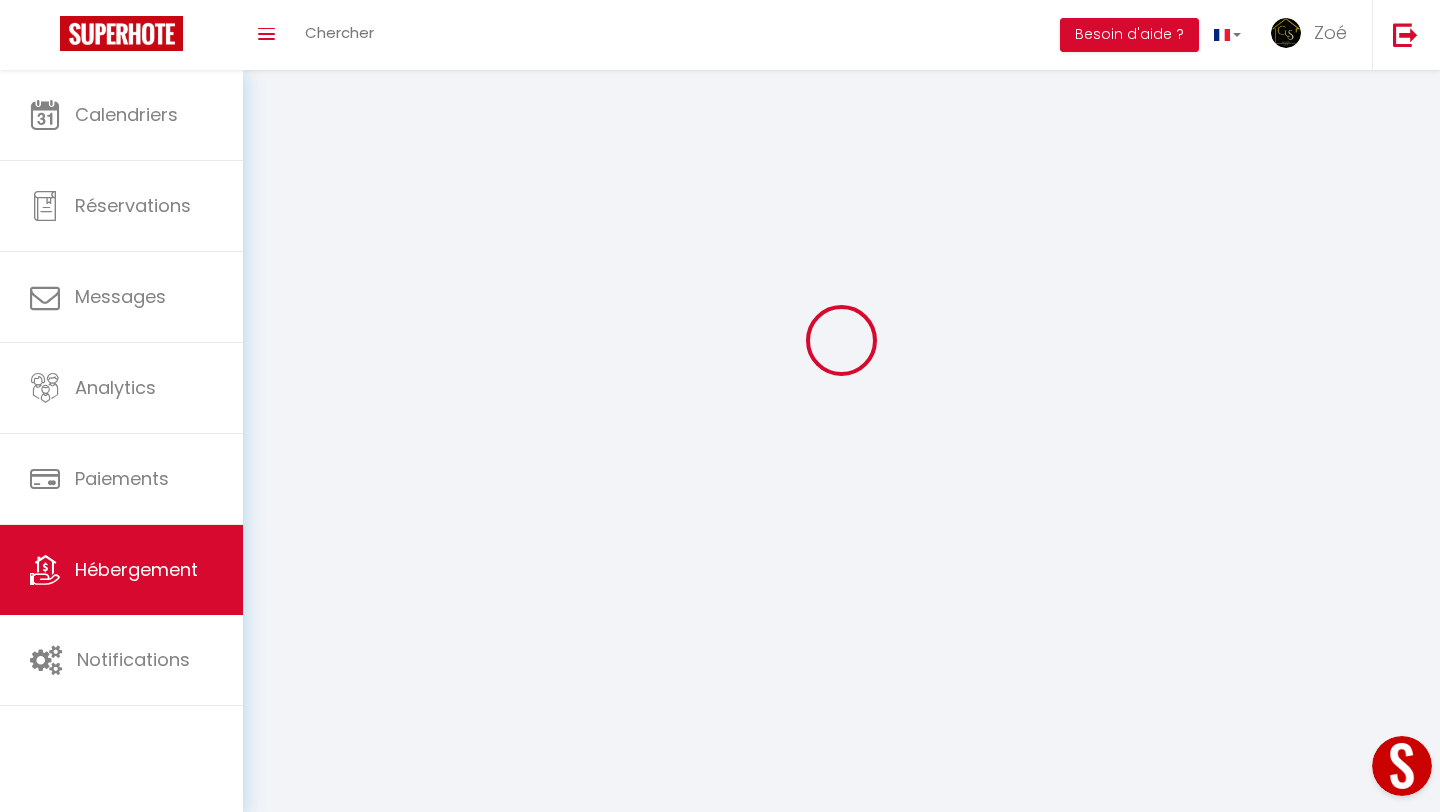 scroll, scrollTop: 0, scrollLeft: 0, axis: both 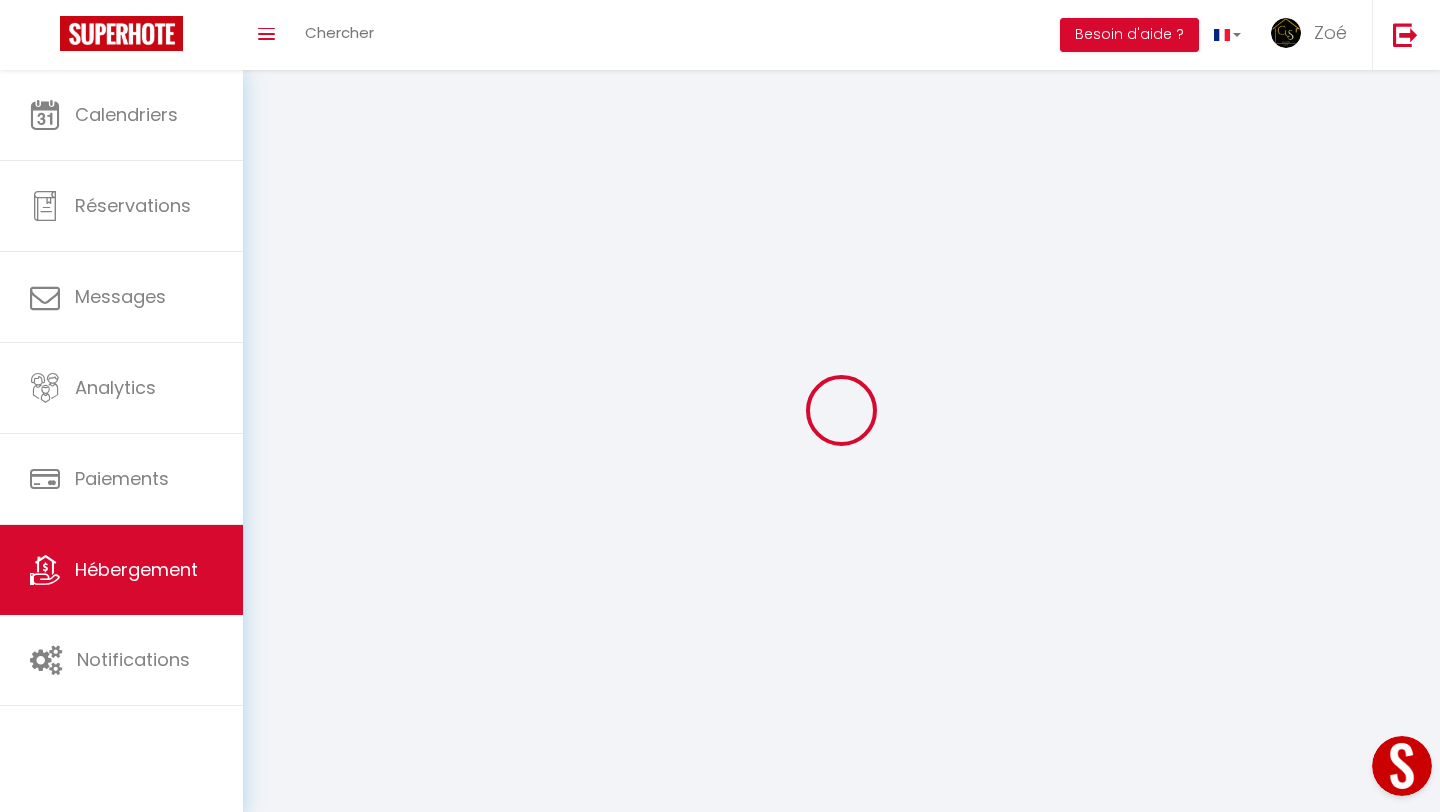 select 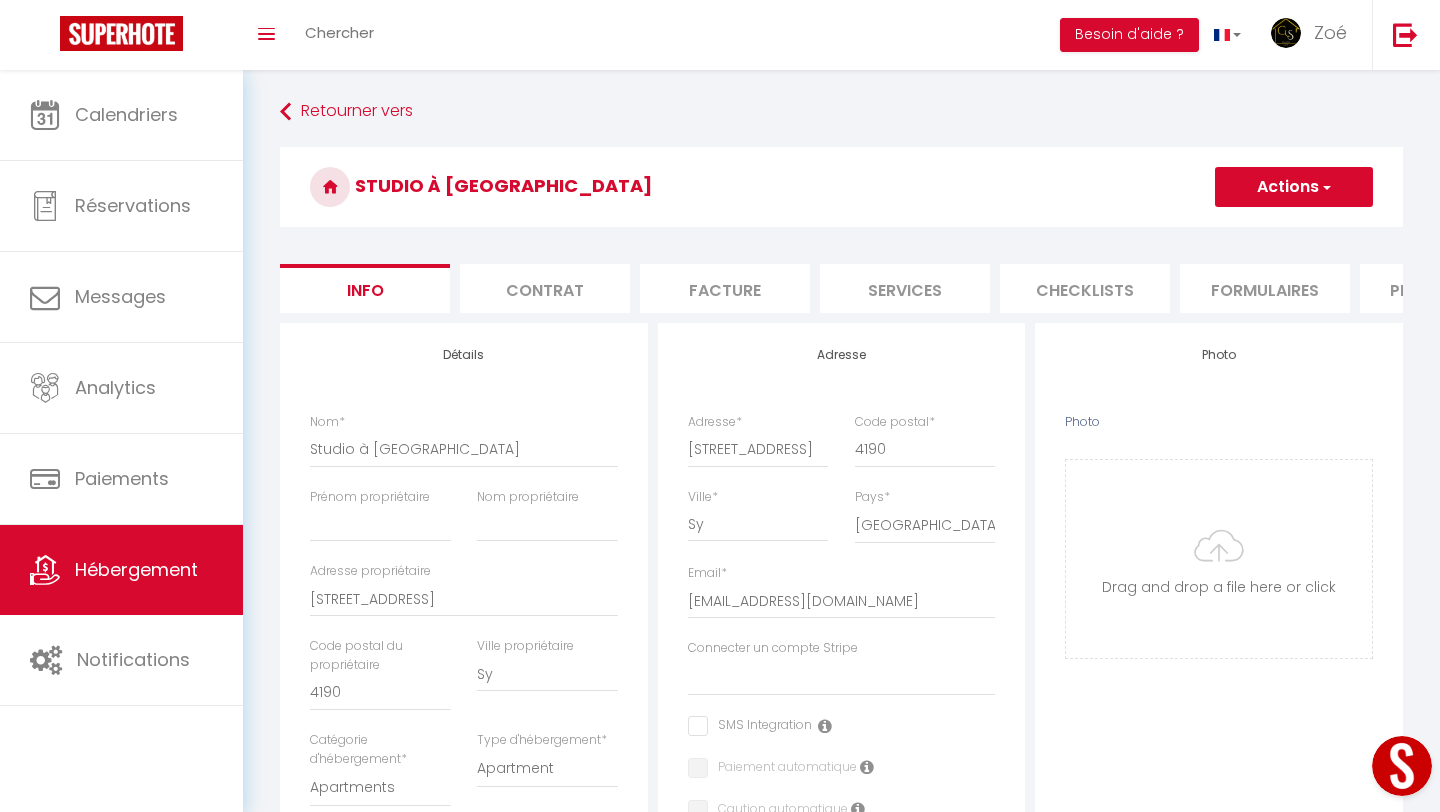 select 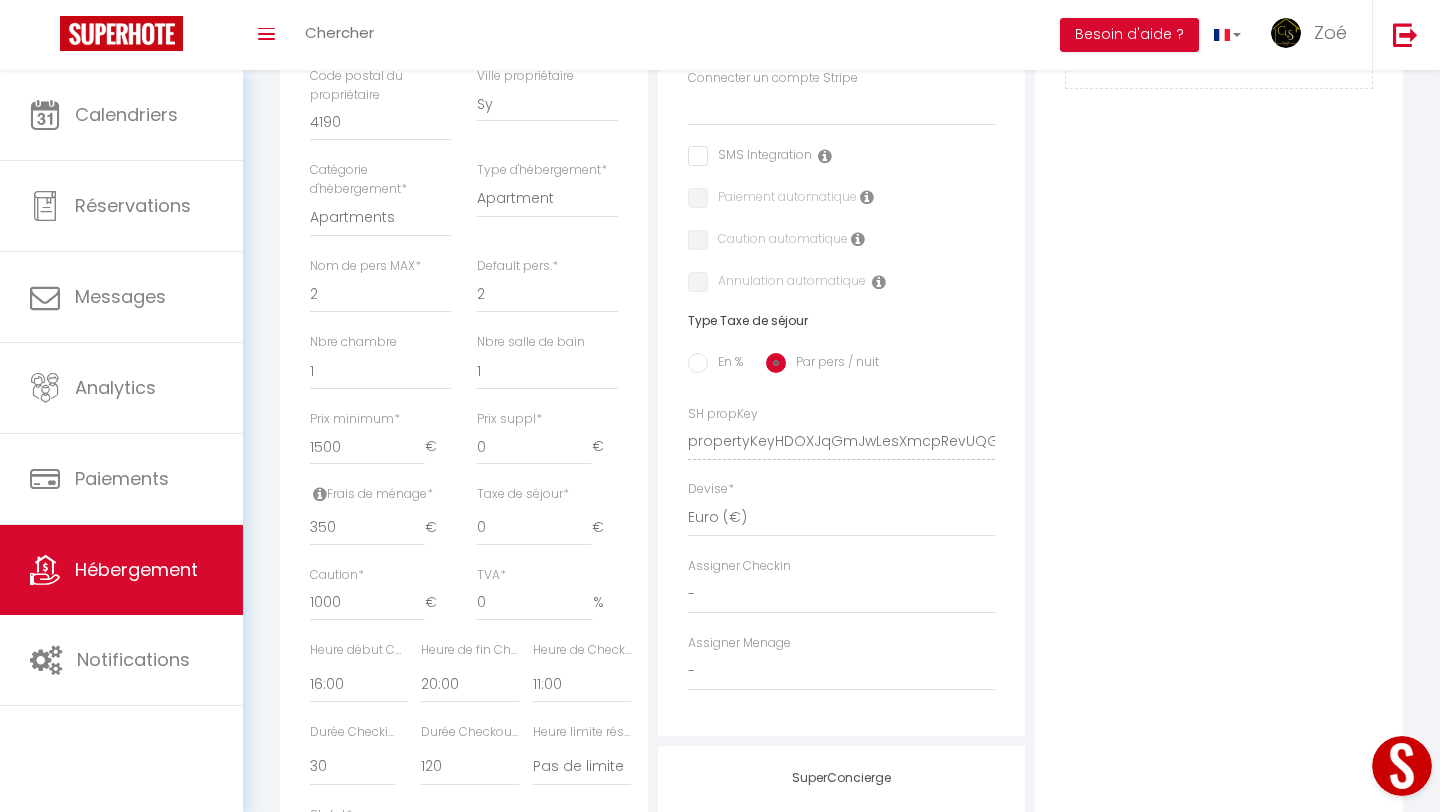 scroll, scrollTop: 573, scrollLeft: 0, axis: vertical 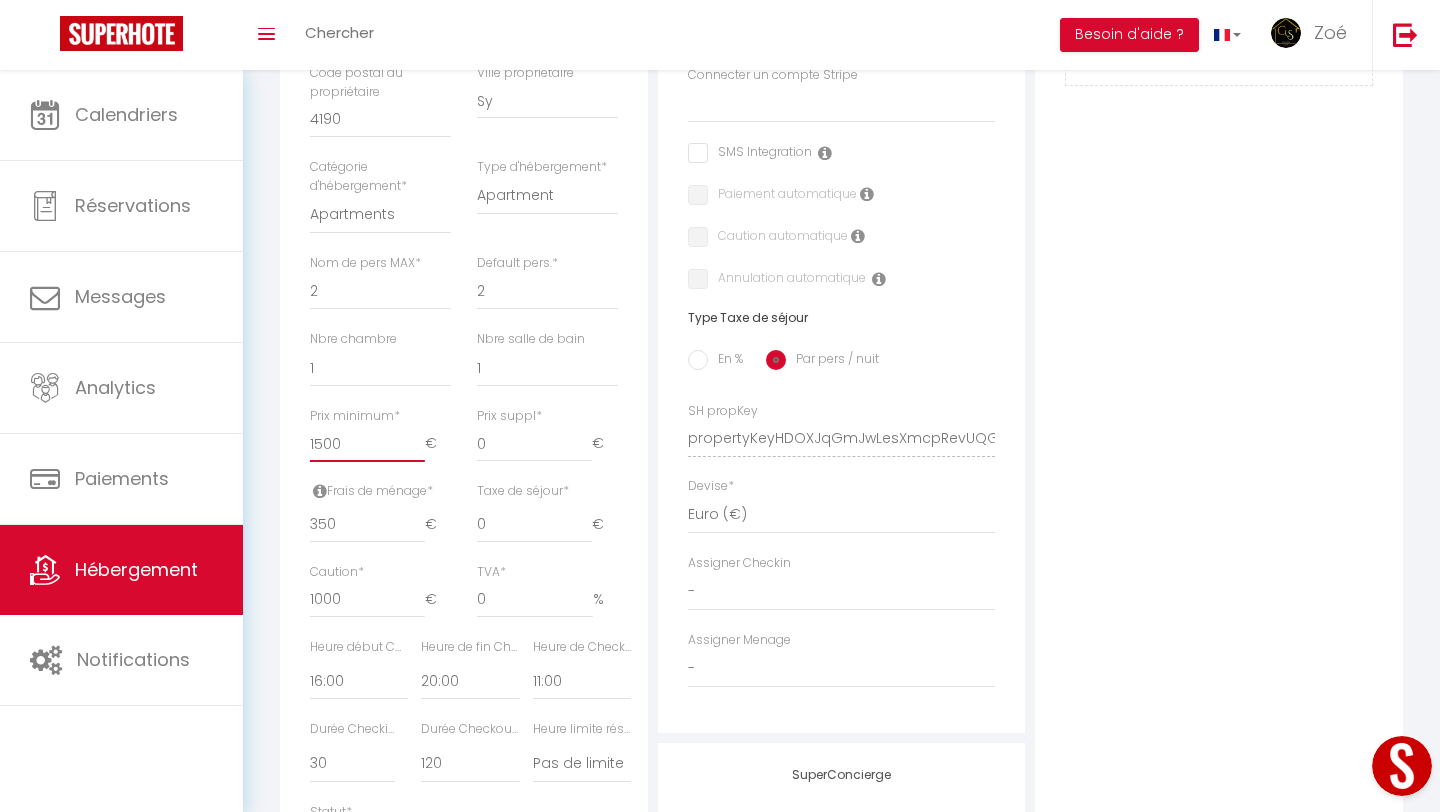 drag, startPoint x: 345, startPoint y: 448, endPoint x: 259, endPoint y: 448, distance: 86 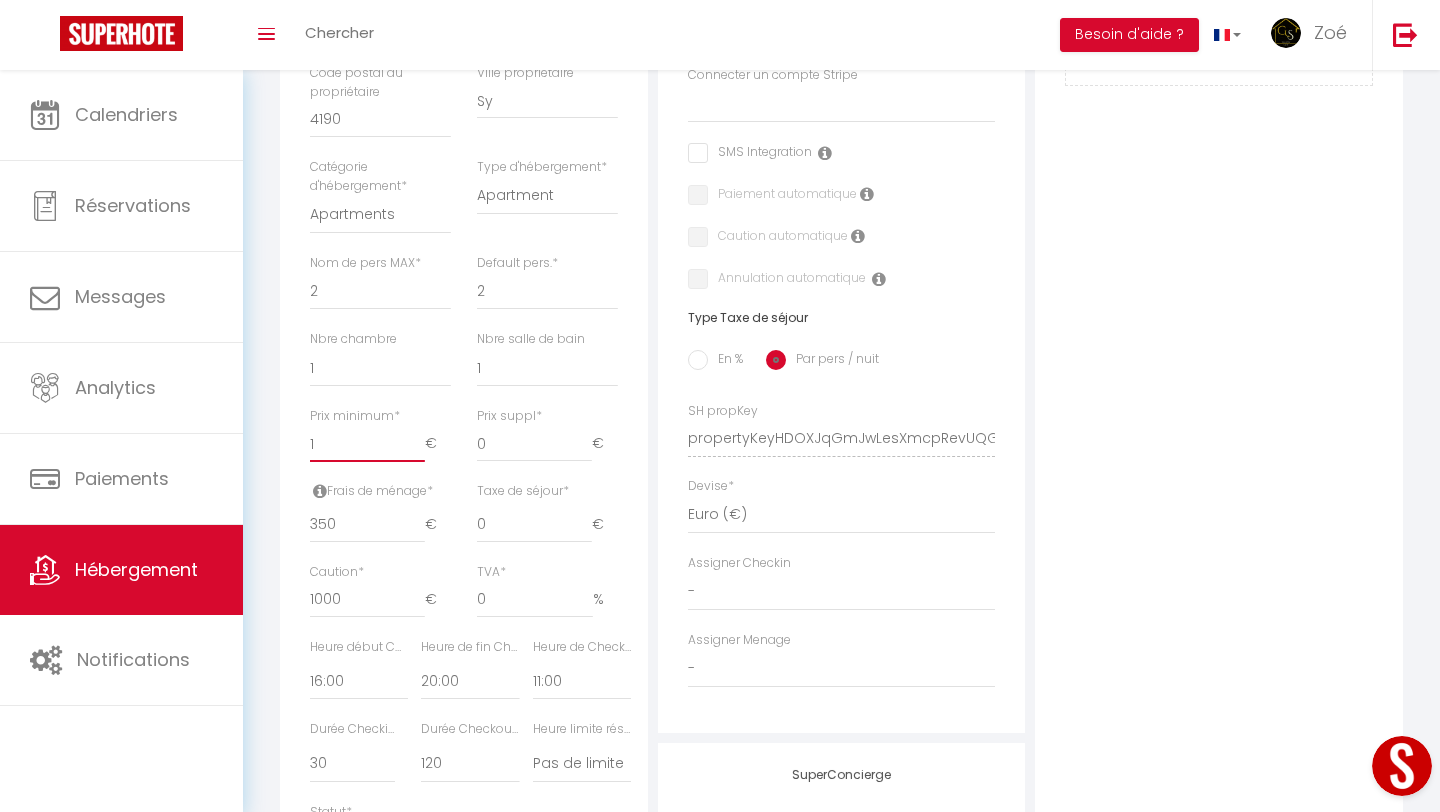 select 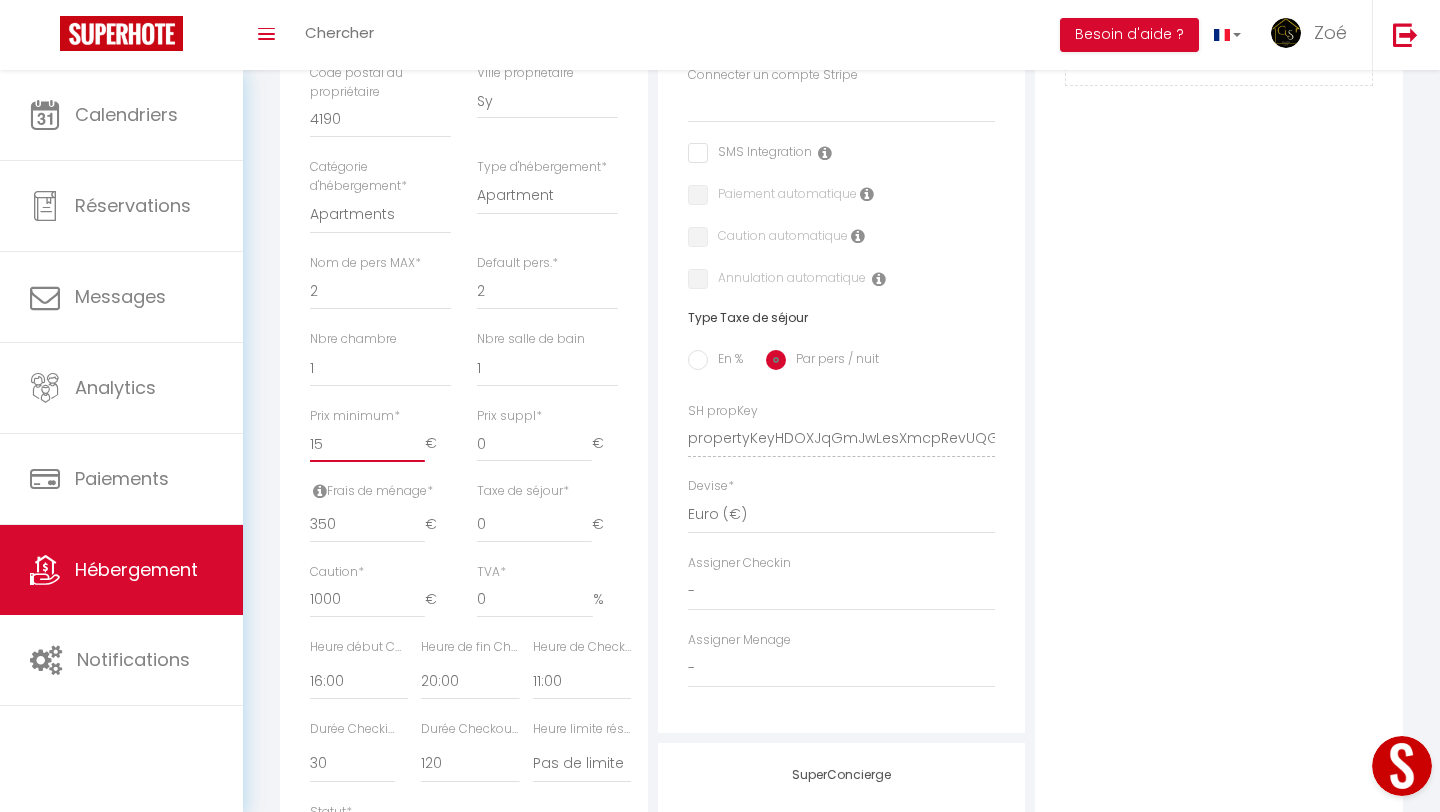select 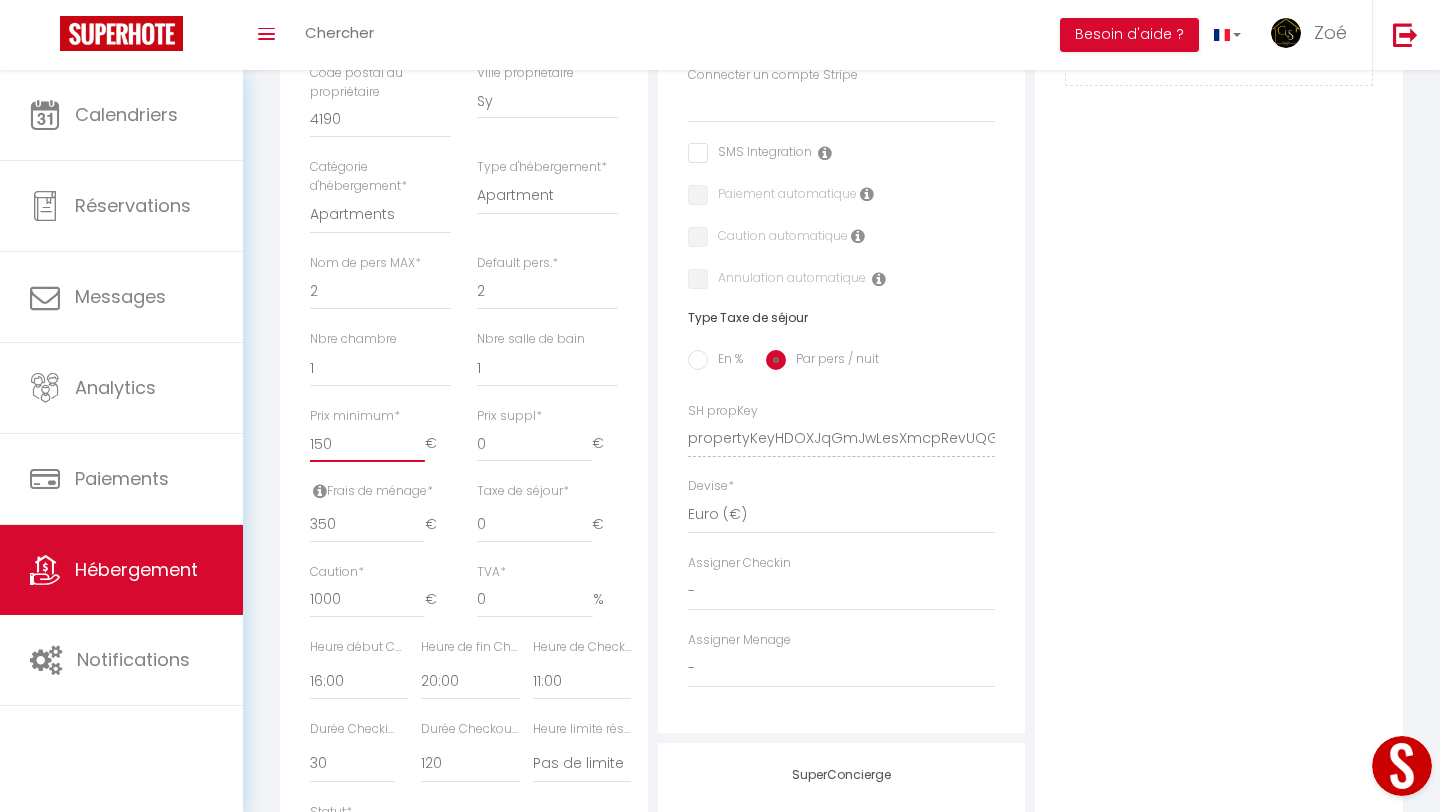 select 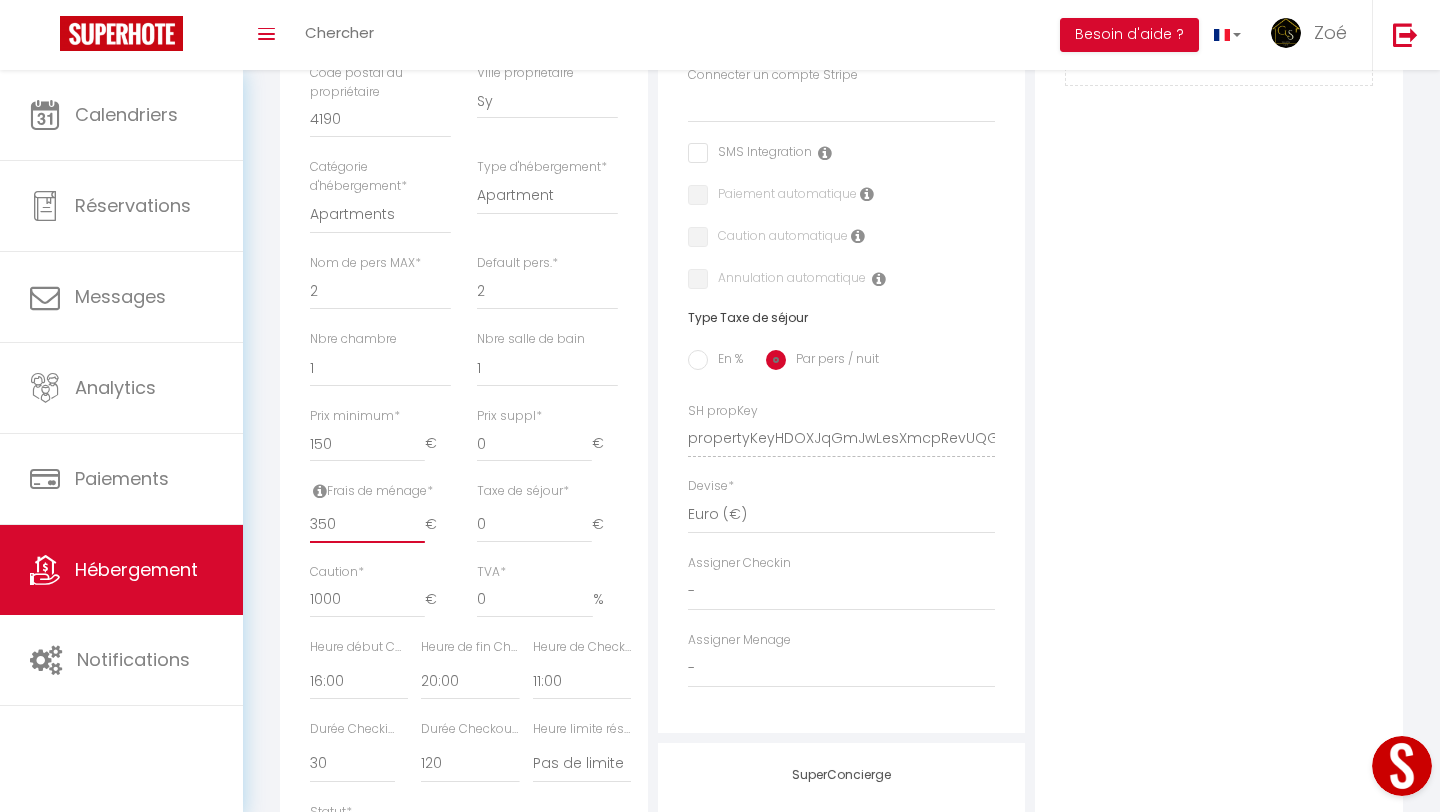 drag, startPoint x: 343, startPoint y: 532, endPoint x: 271, endPoint y: 523, distance: 72.56032 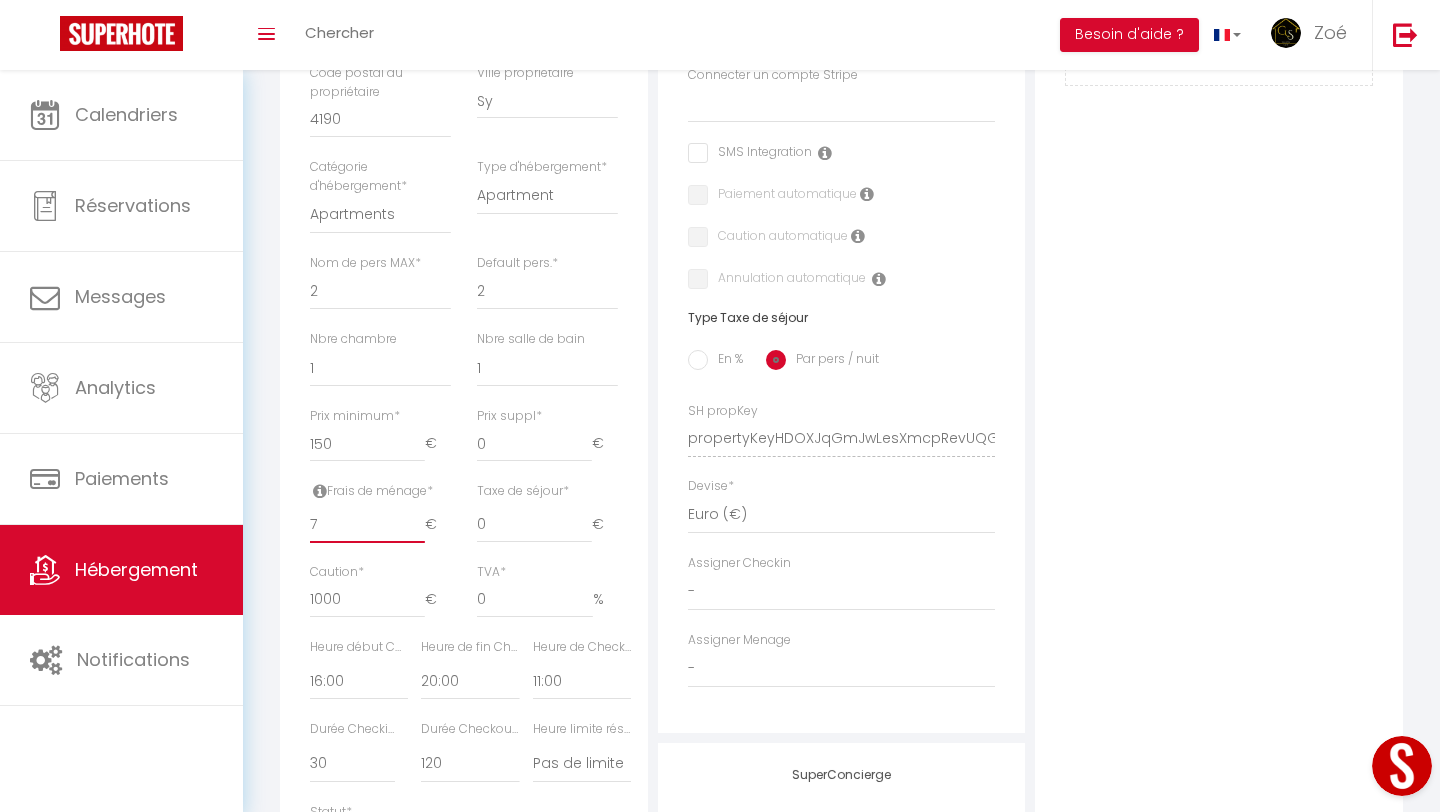 select 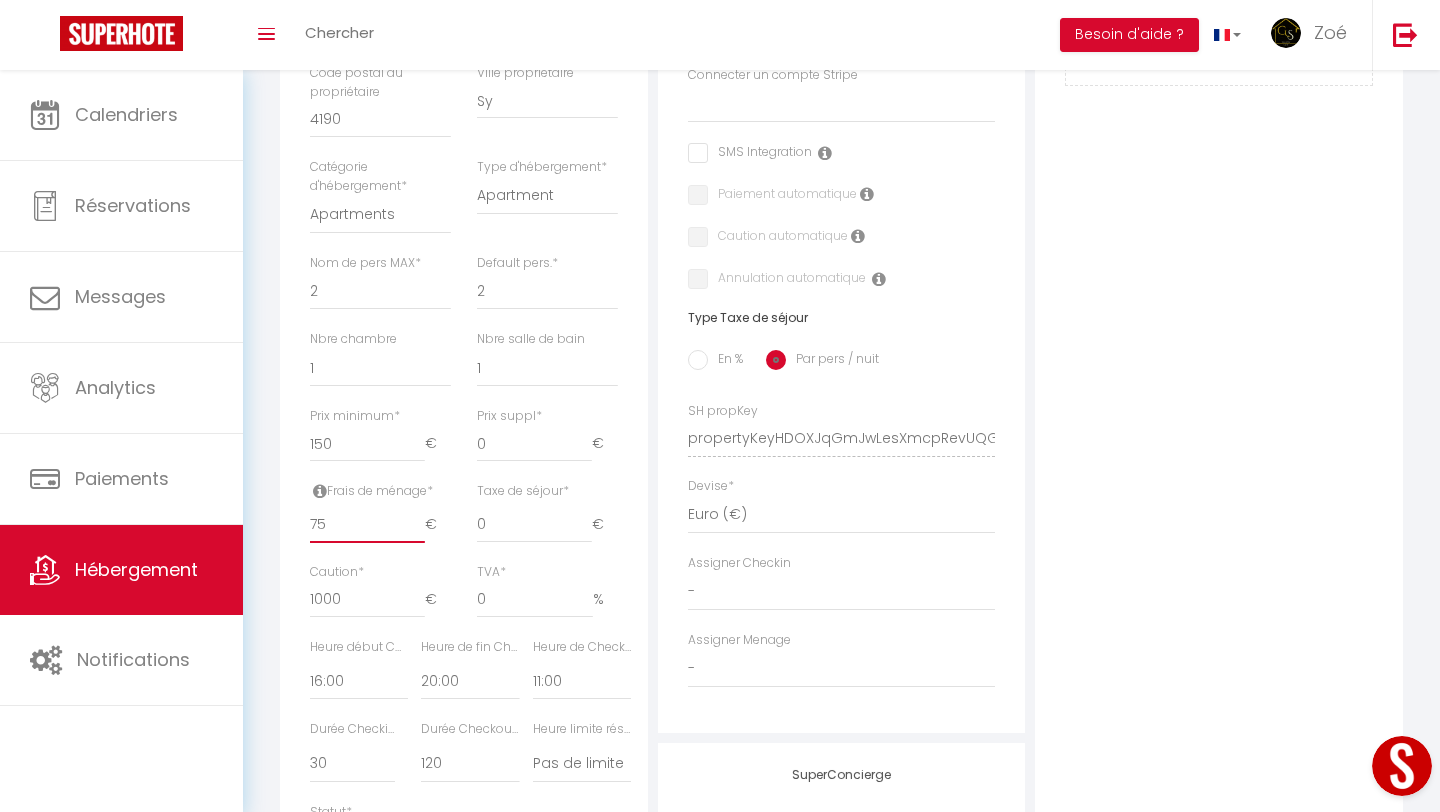select 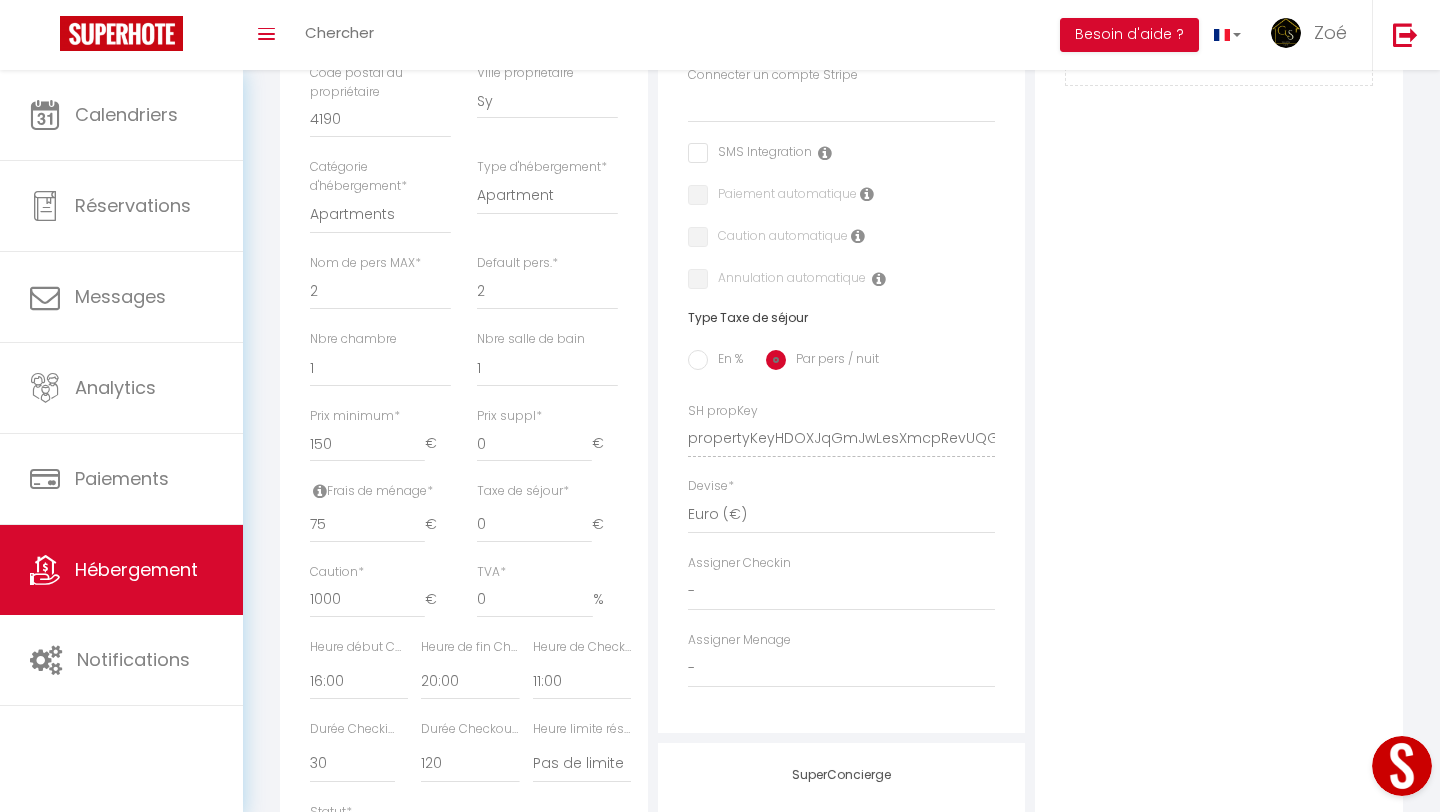 scroll, scrollTop: 70, scrollLeft: 0, axis: vertical 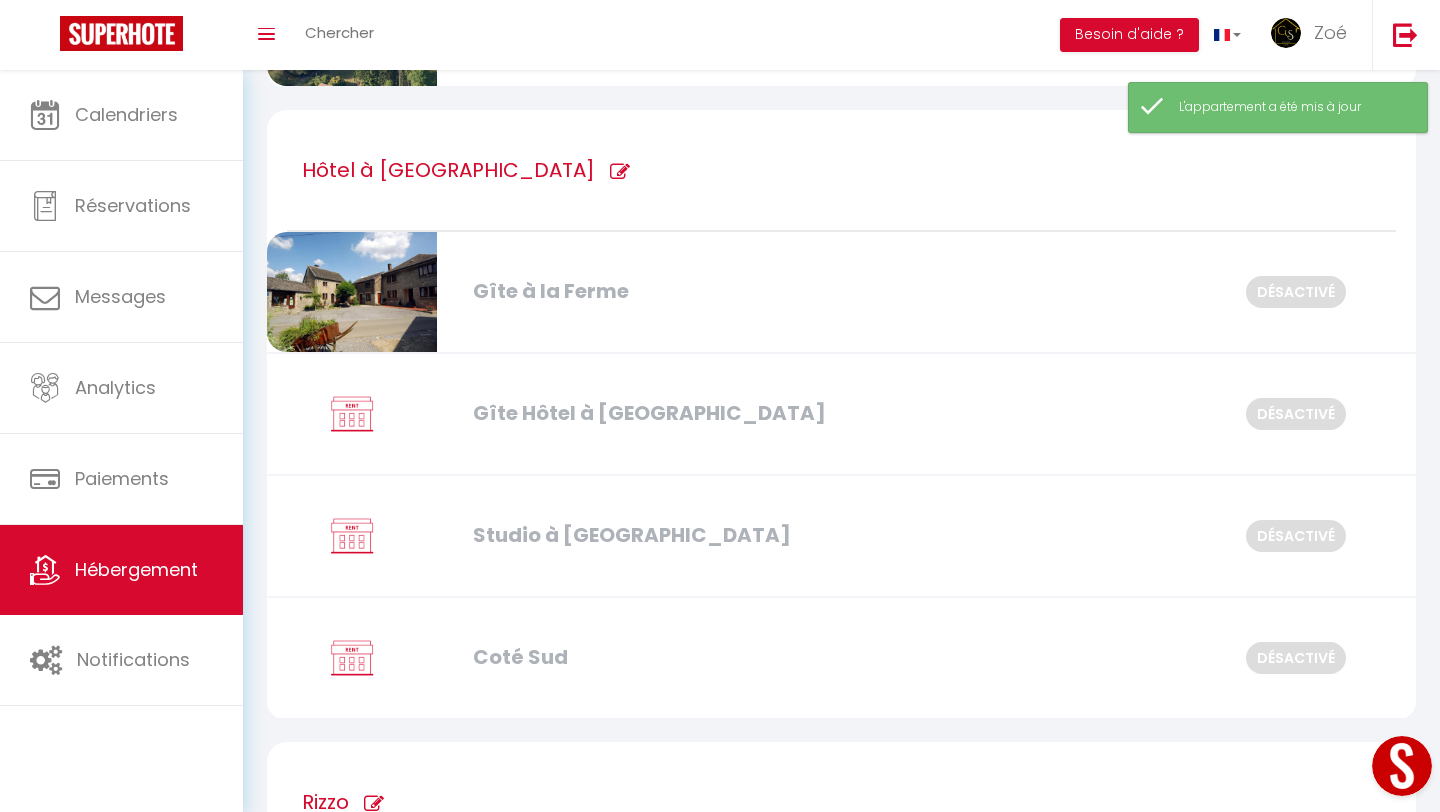 click on "Studio à [GEOGRAPHIC_DATA]" at bounding box center [646, 535] 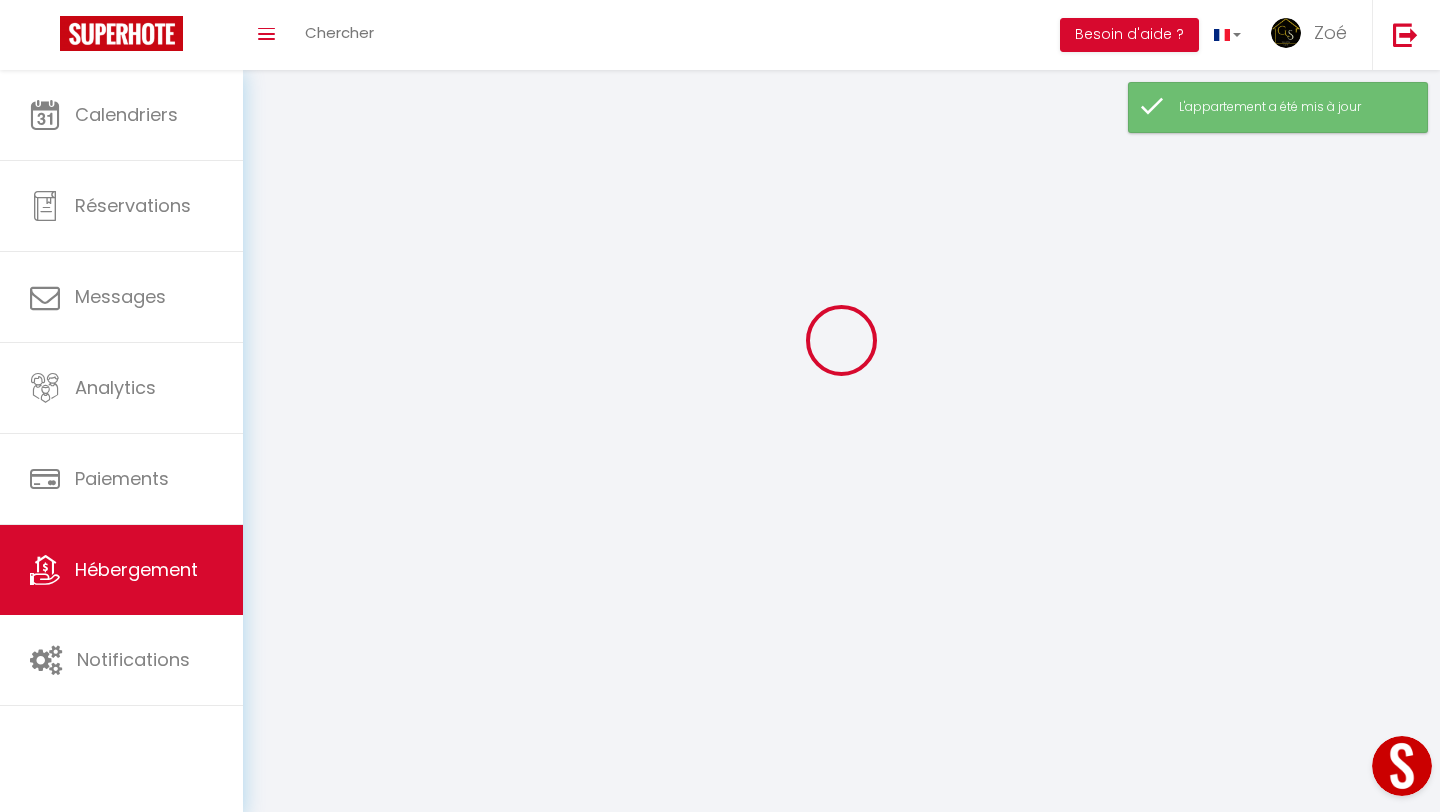 scroll, scrollTop: 0, scrollLeft: 0, axis: both 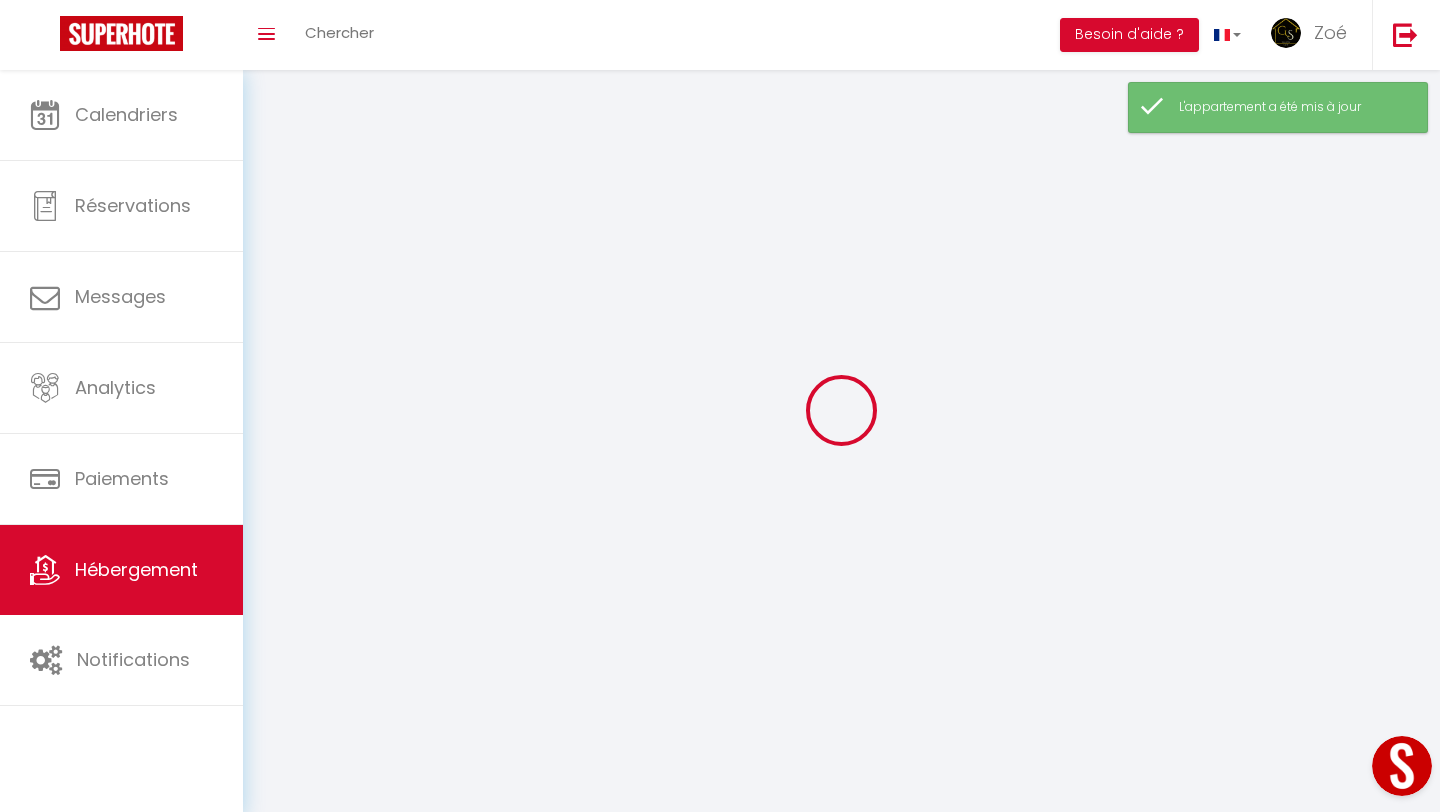 select 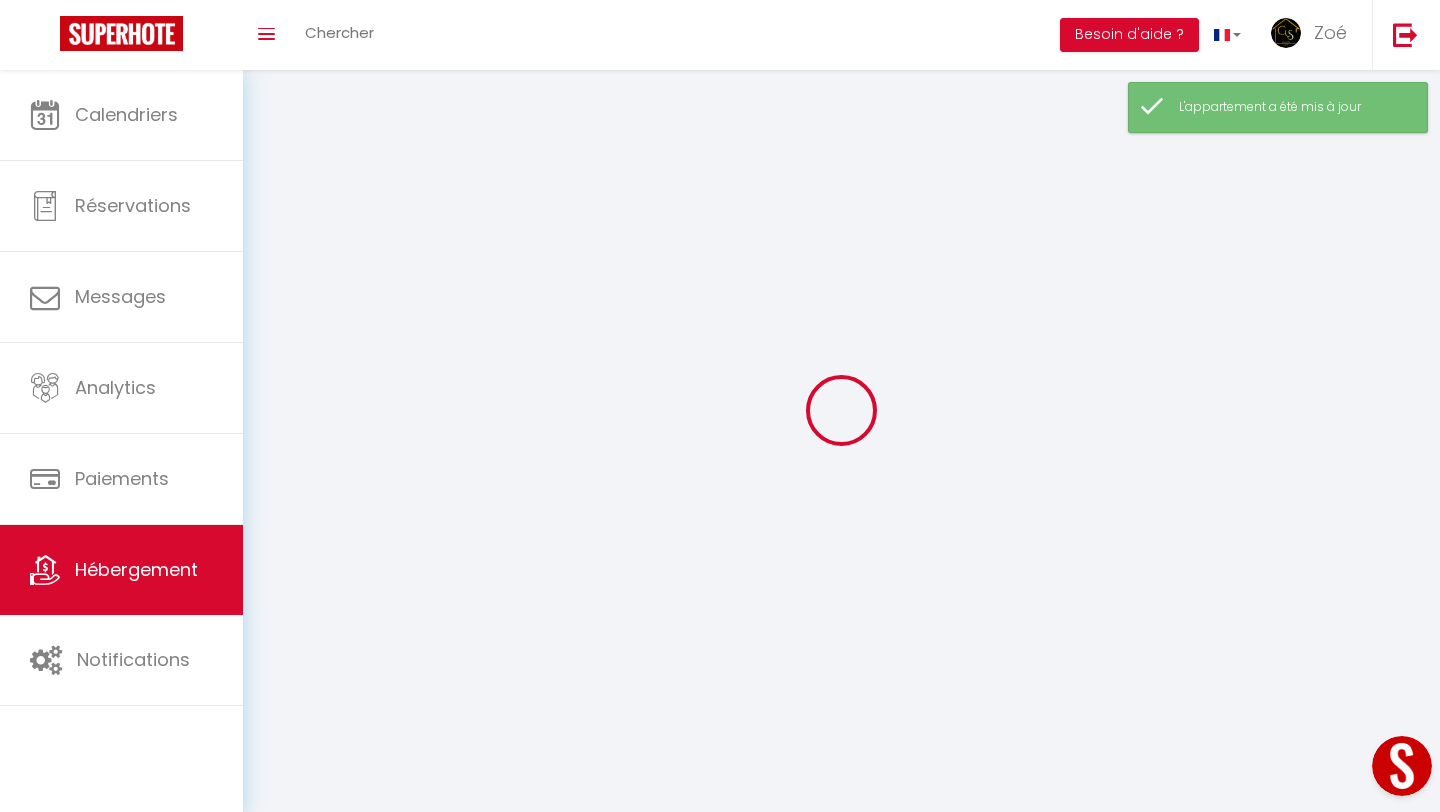 select 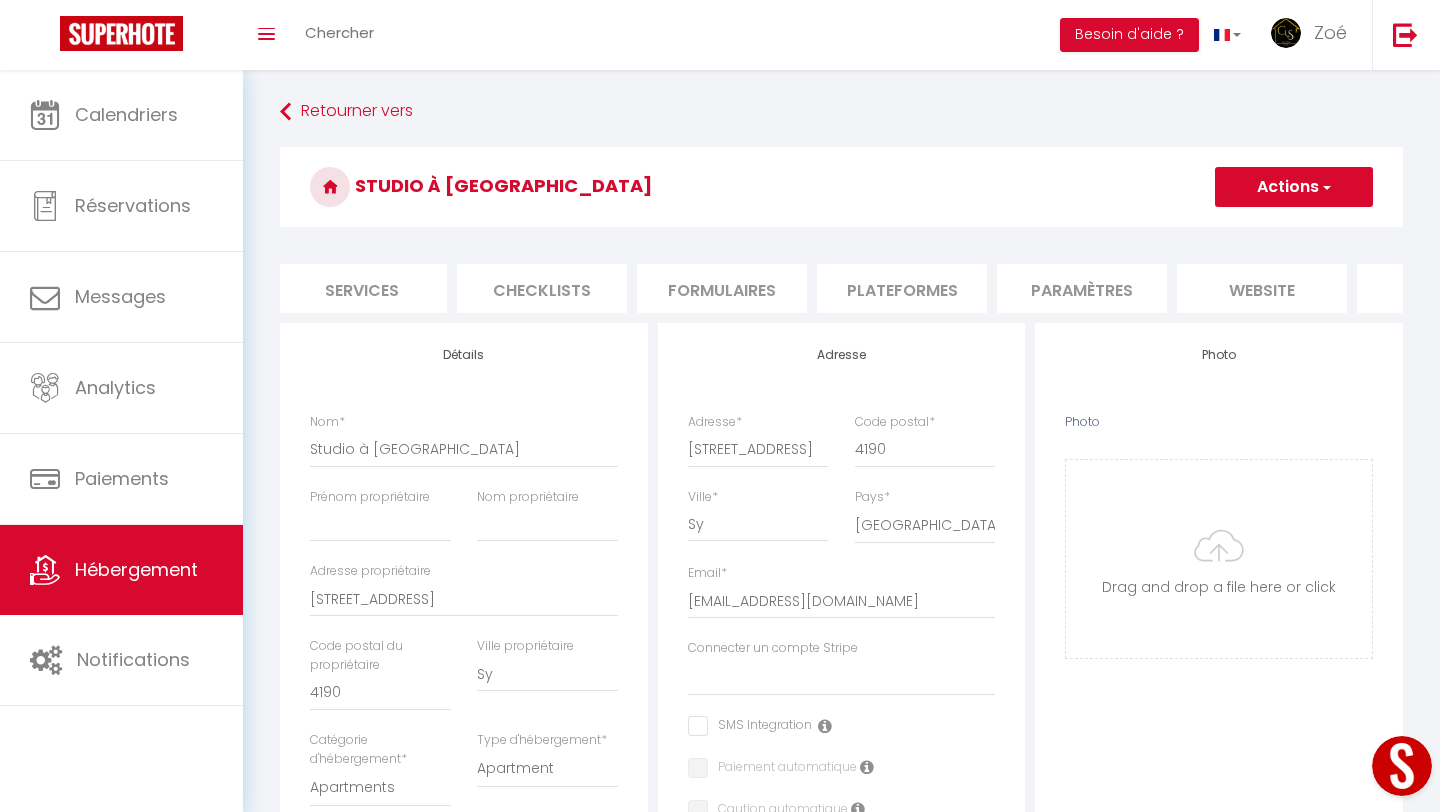 scroll, scrollTop: 0, scrollLeft: 677, axis: horizontal 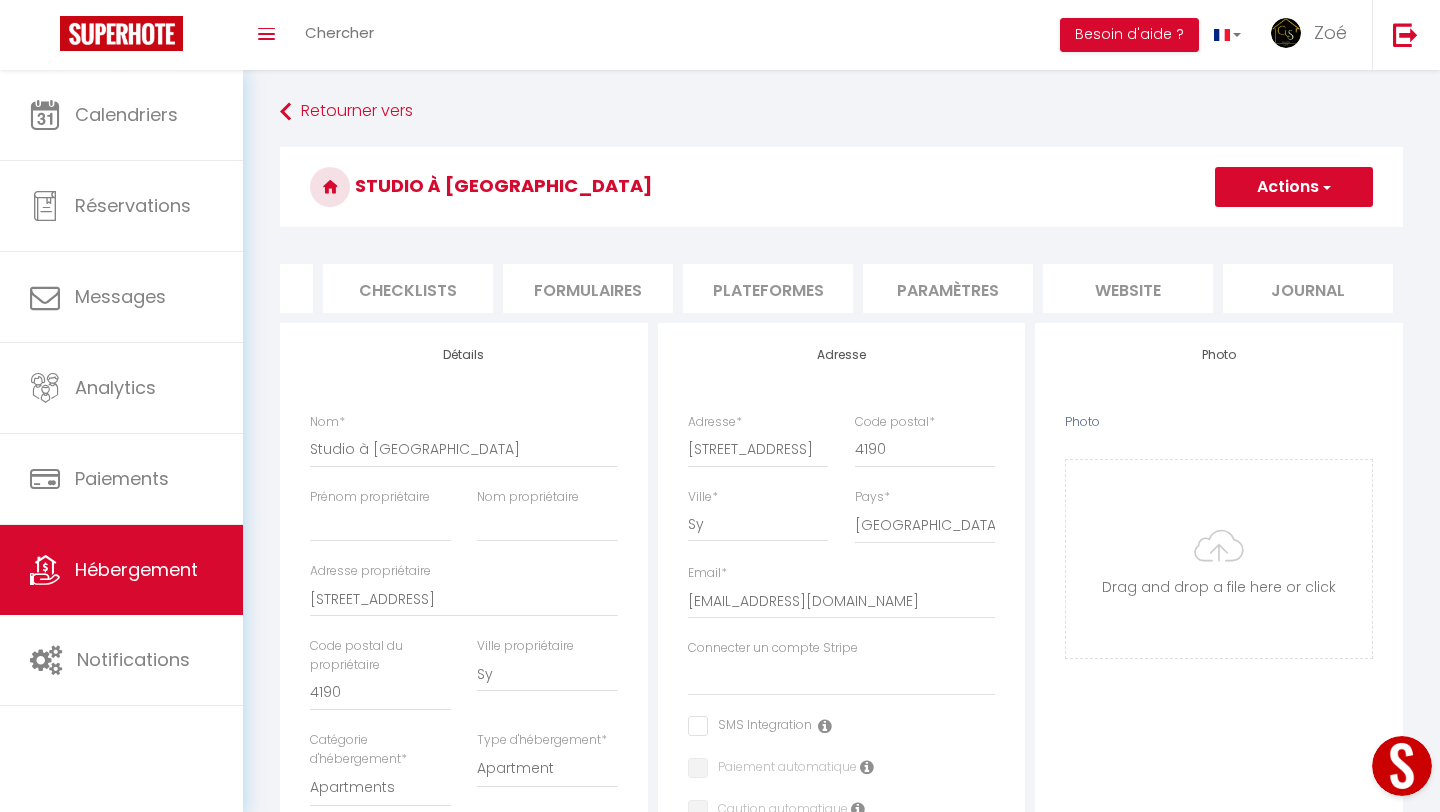 click on "Paramètres" at bounding box center (948, 288) 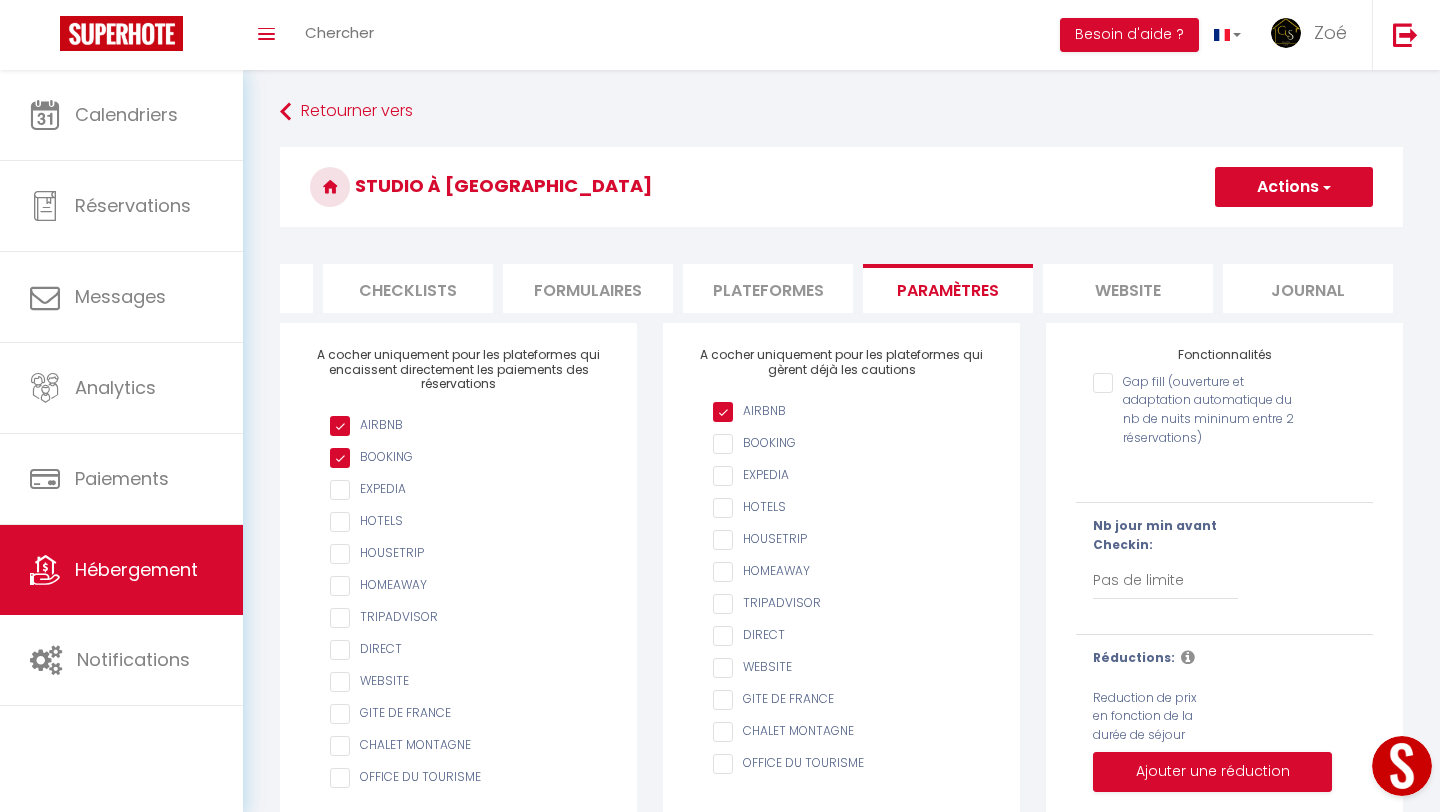 click on "Plateformes" at bounding box center (768, 288) 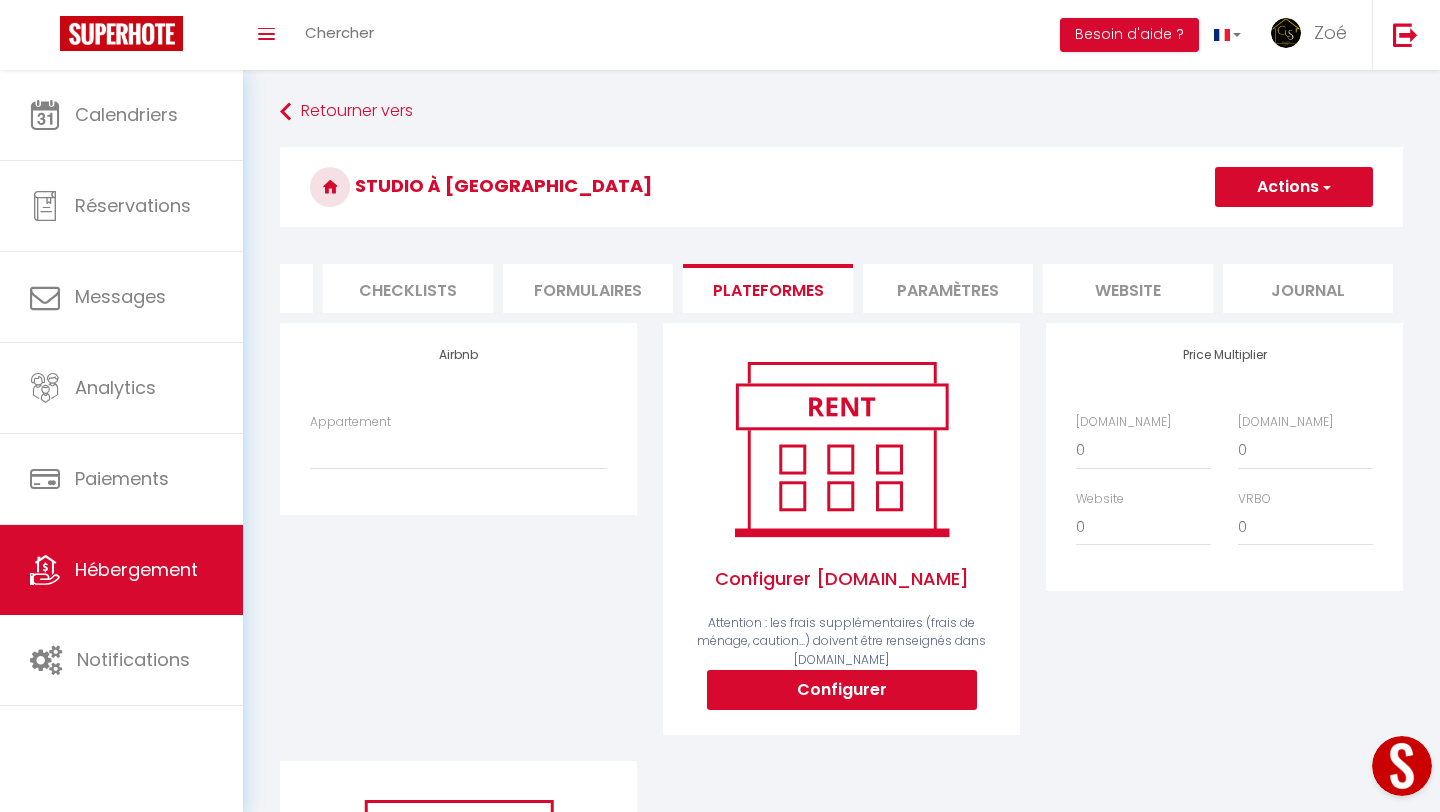 click on "website" at bounding box center (1128, 288) 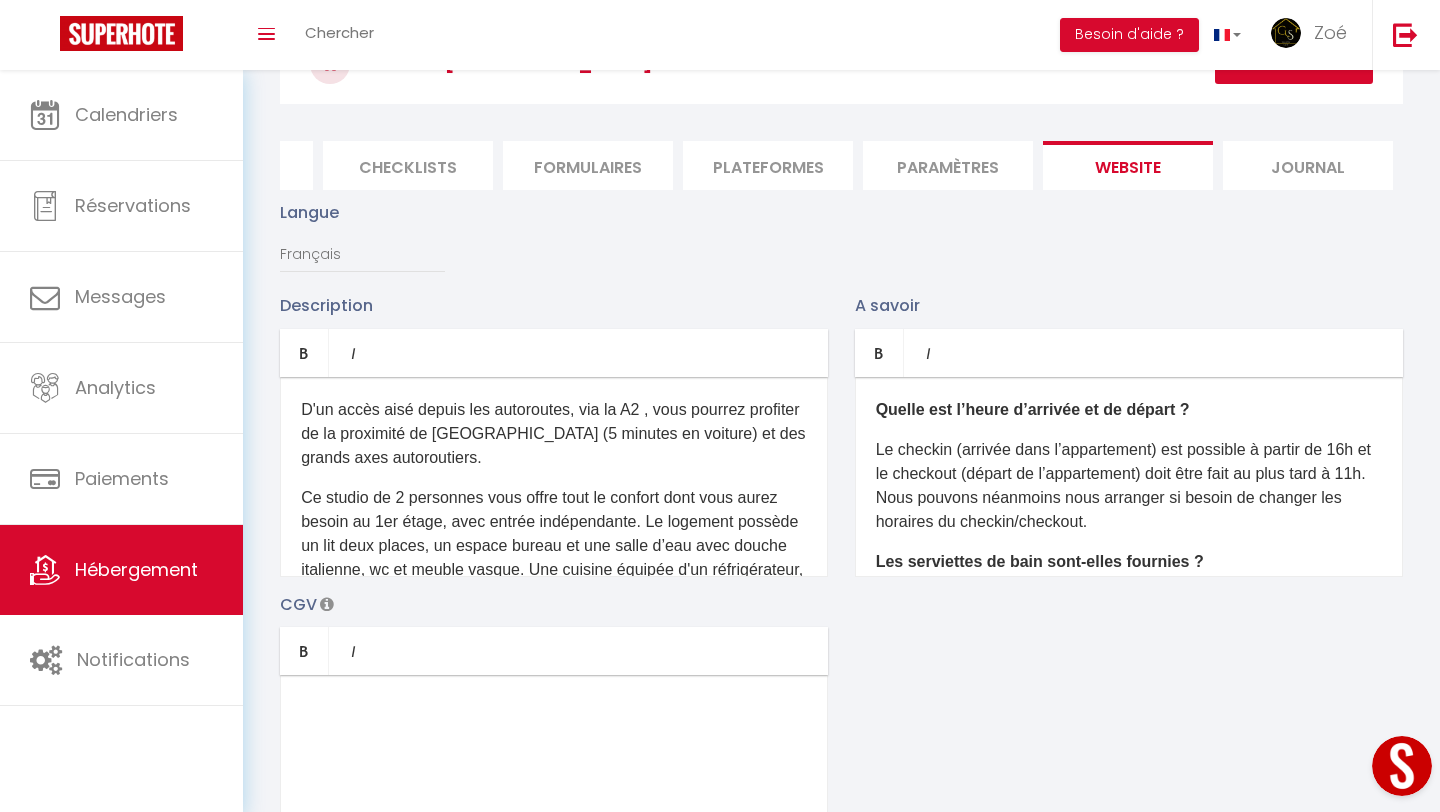 scroll, scrollTop: 117, scrollLeft: 0, axis: vertical 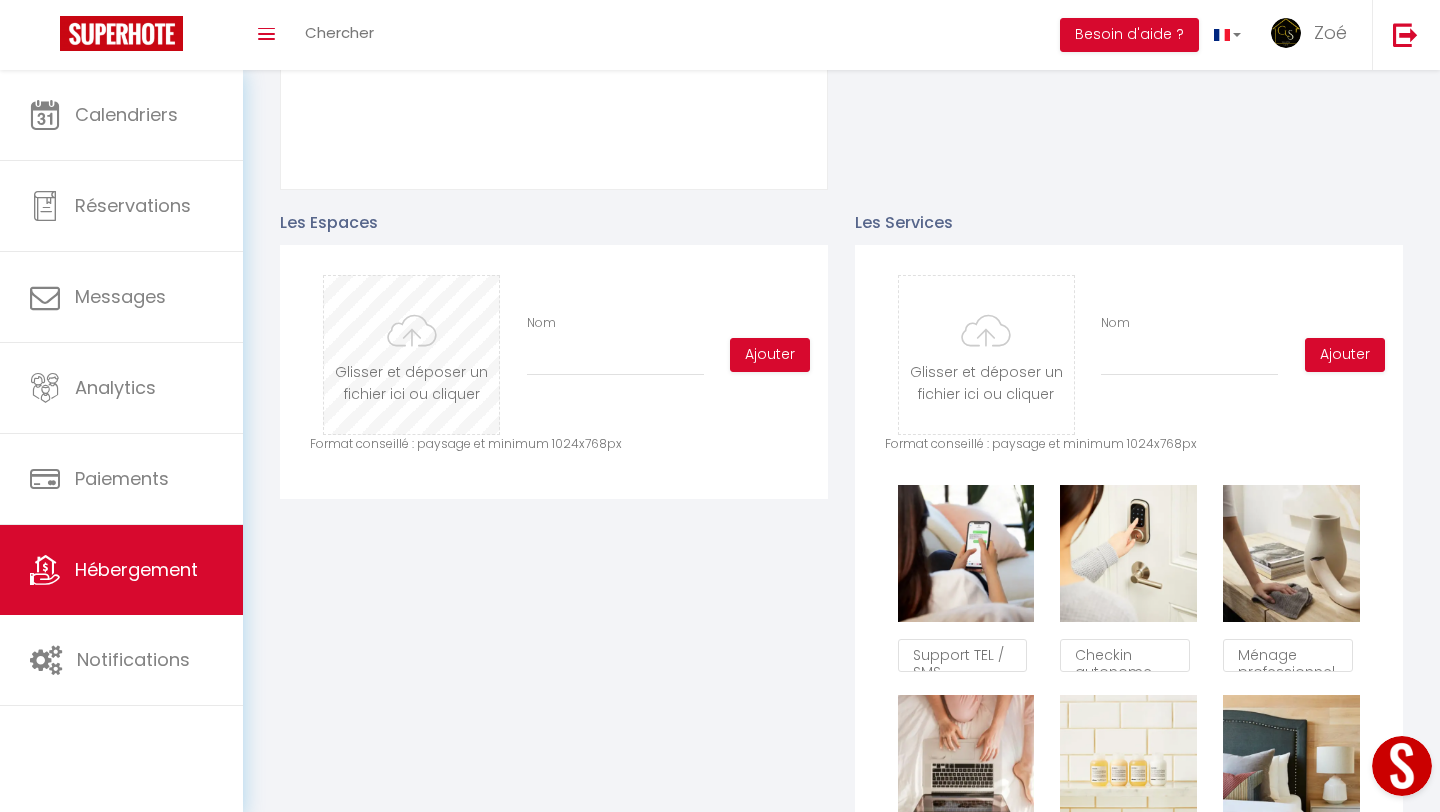 click at bounding box center [411, 355] 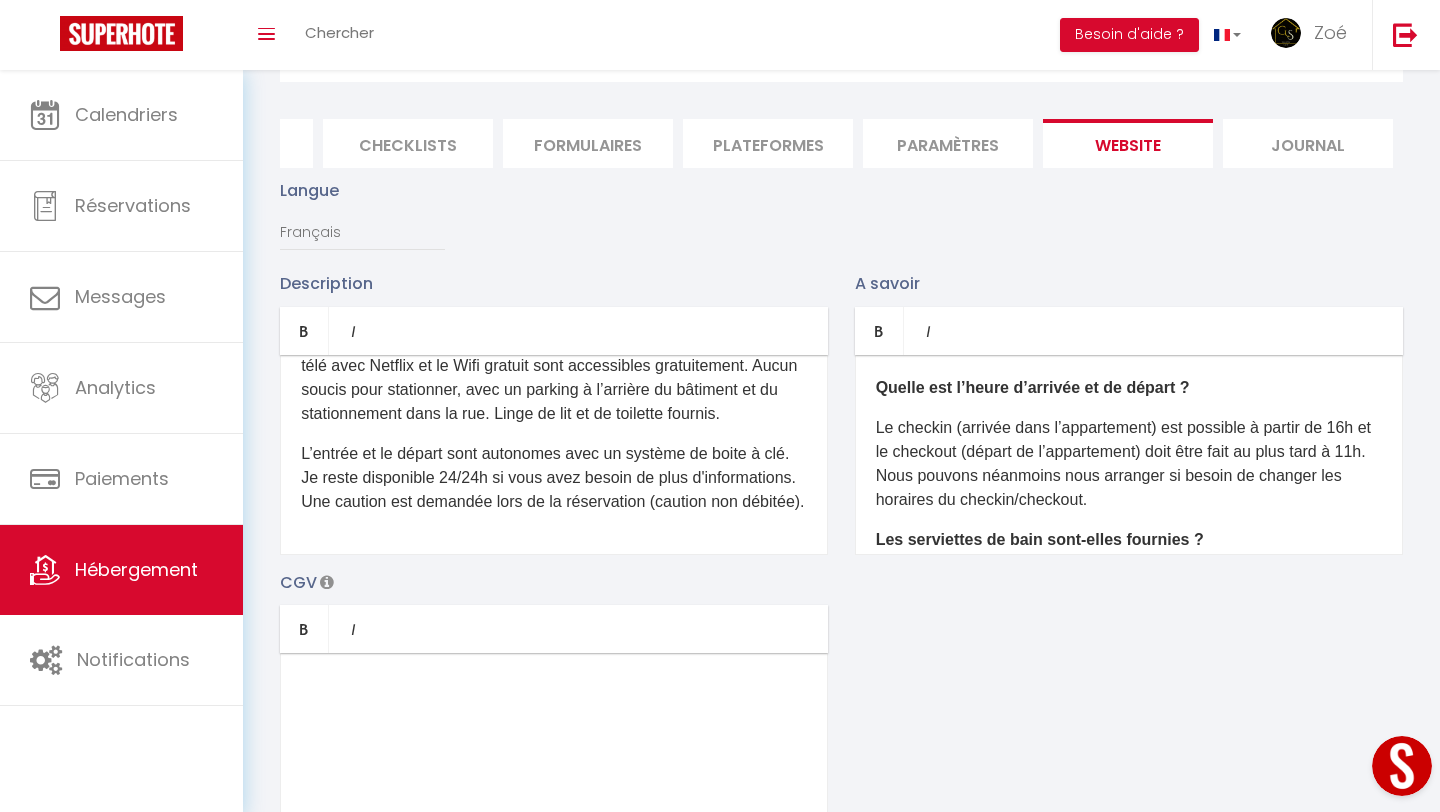 scroll, scrollTop: 0, scrollLeft: 0, axis: both 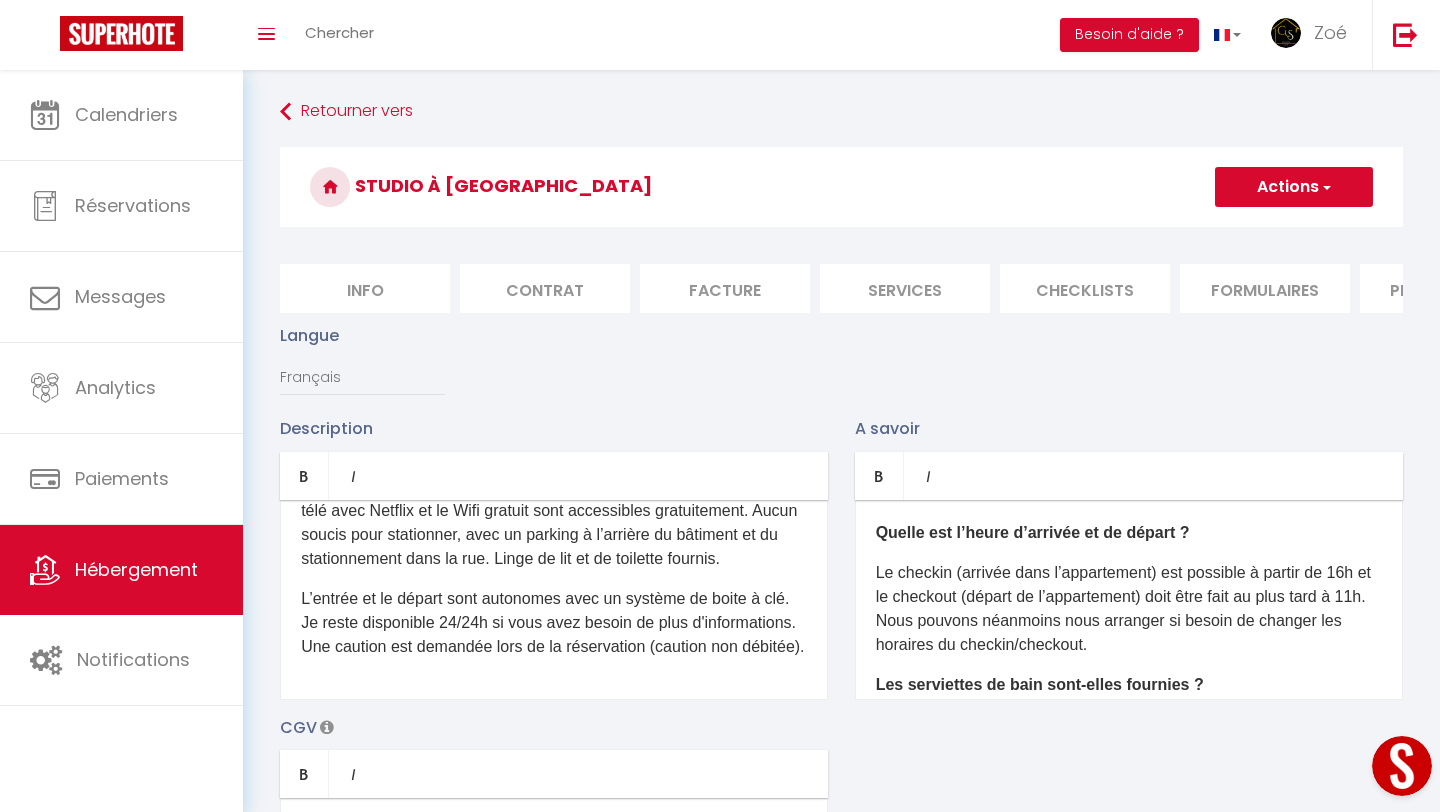 click on "Info" at bounding box center [365, 288] 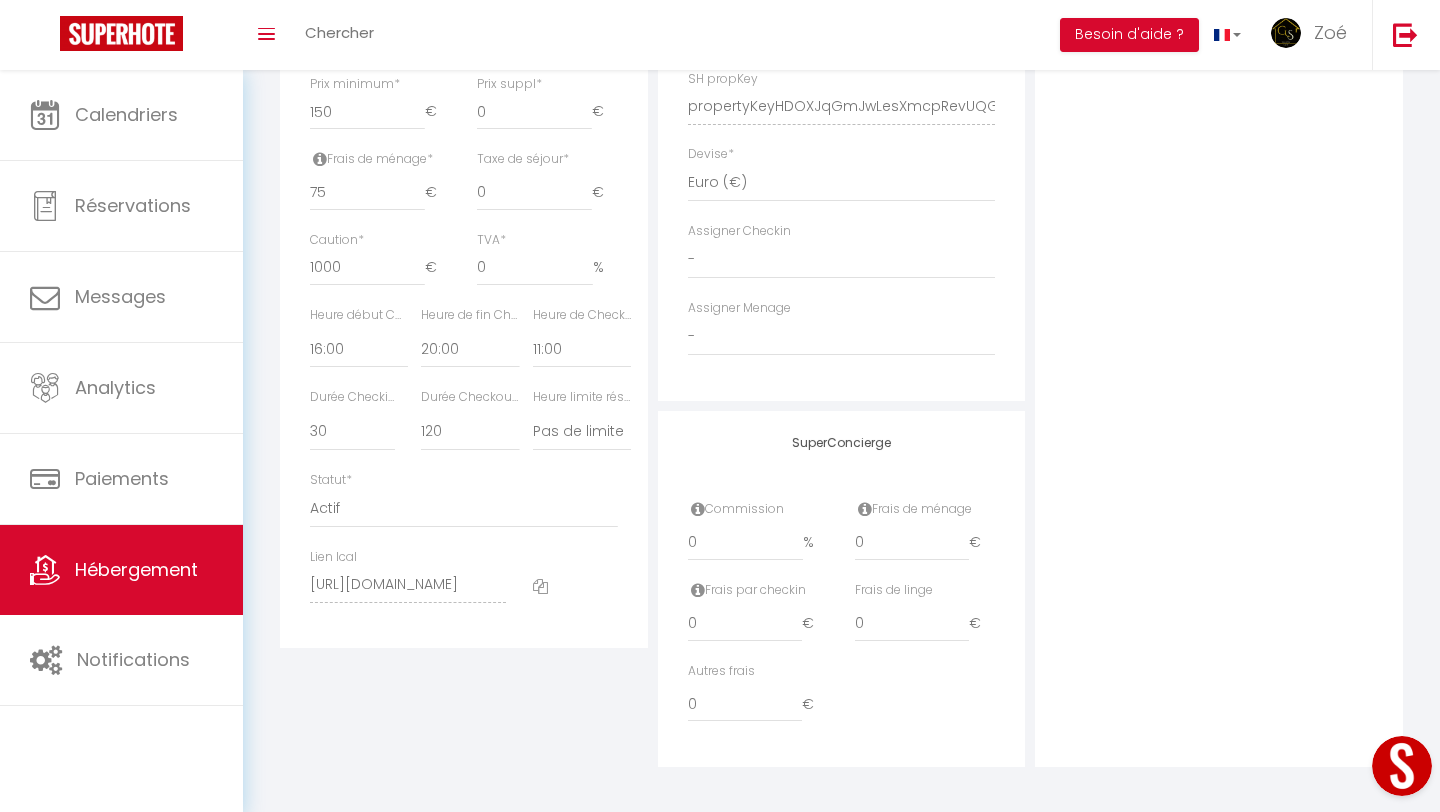 scroll, scrollTop: 911, scrollLeft: 0, axis: vertical 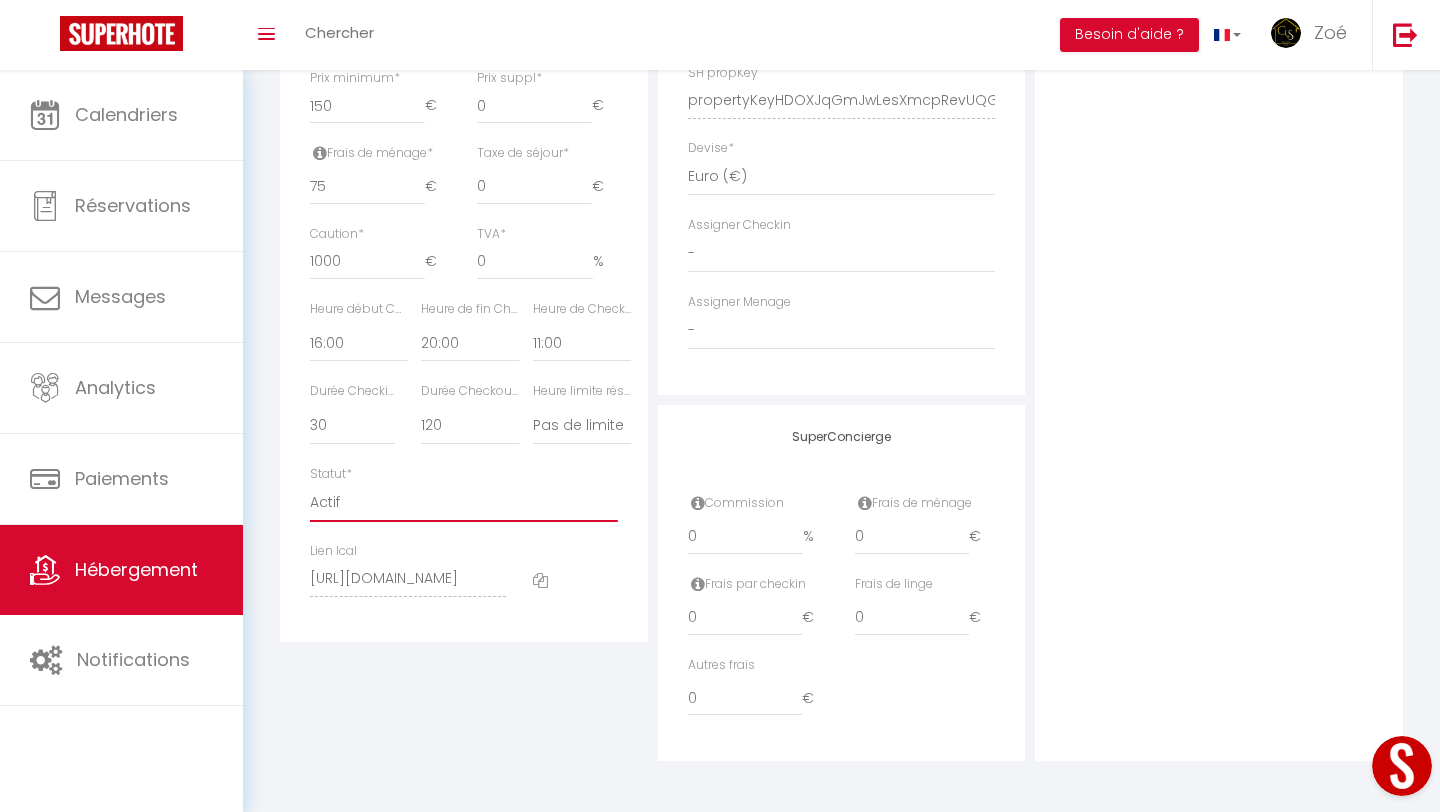click on "Actif
Pas actif" at bounding box center [464, 503] 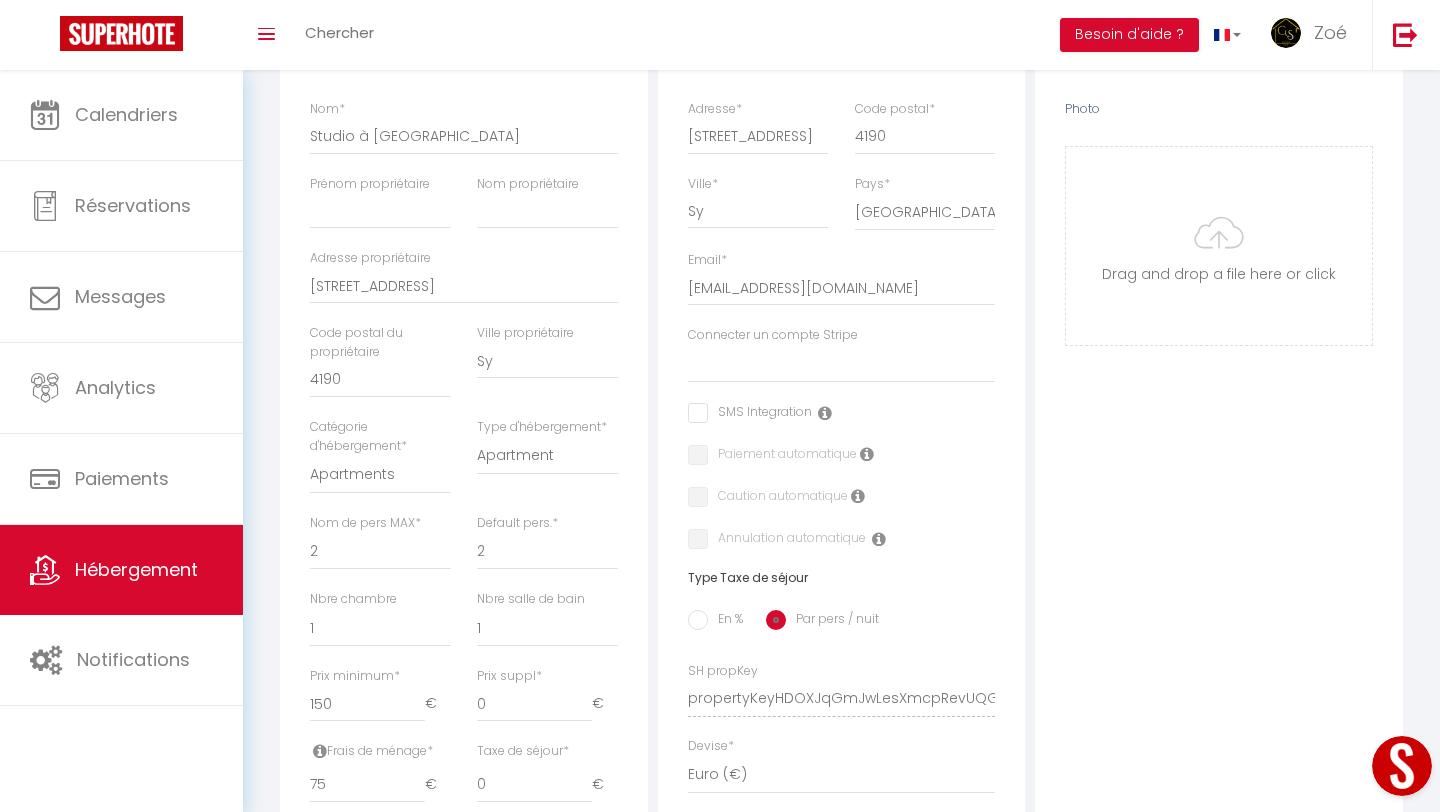 scroll, scrollTop: 0, scrollLeft: 0, axis: both 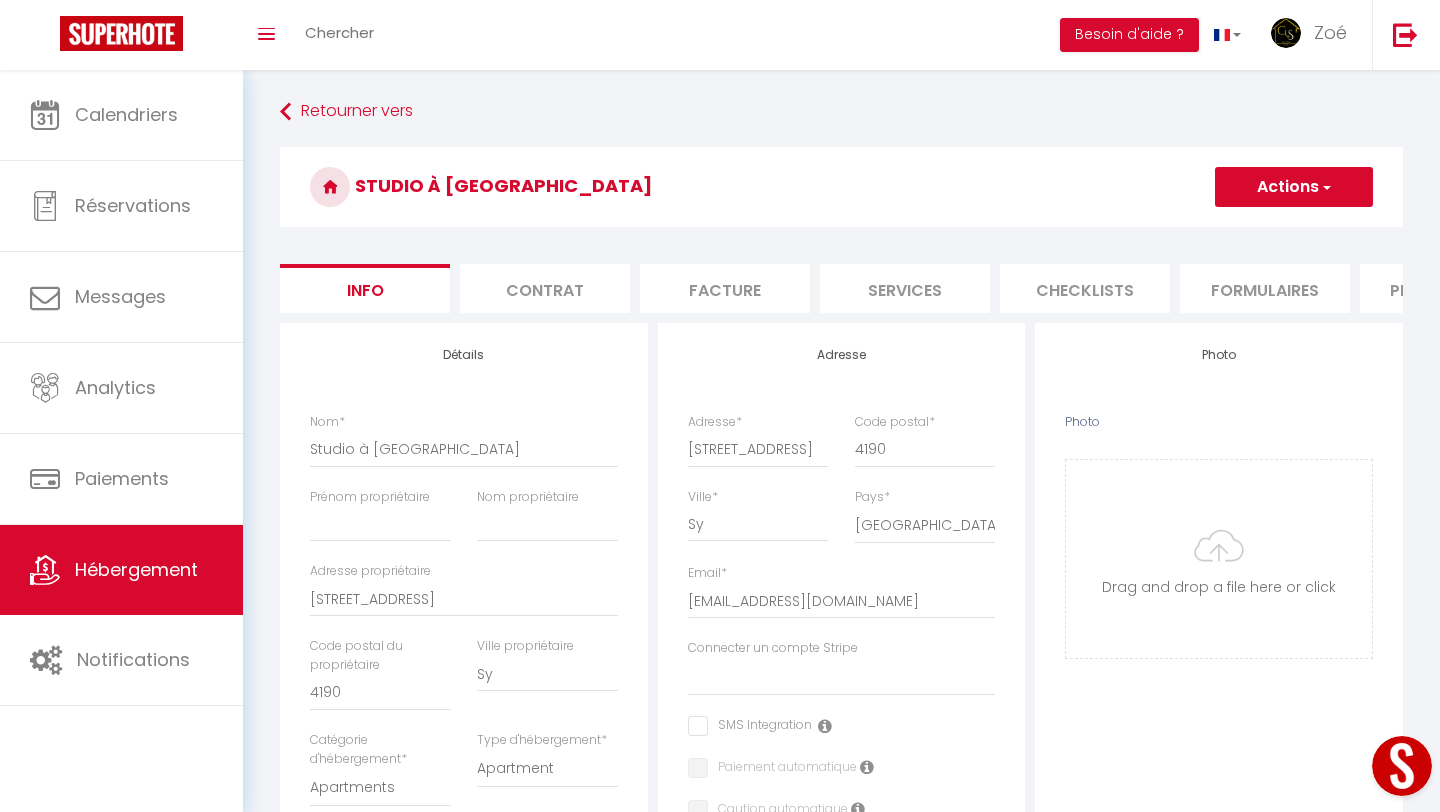 click on "Actions" at bounding box center [1294, 187] 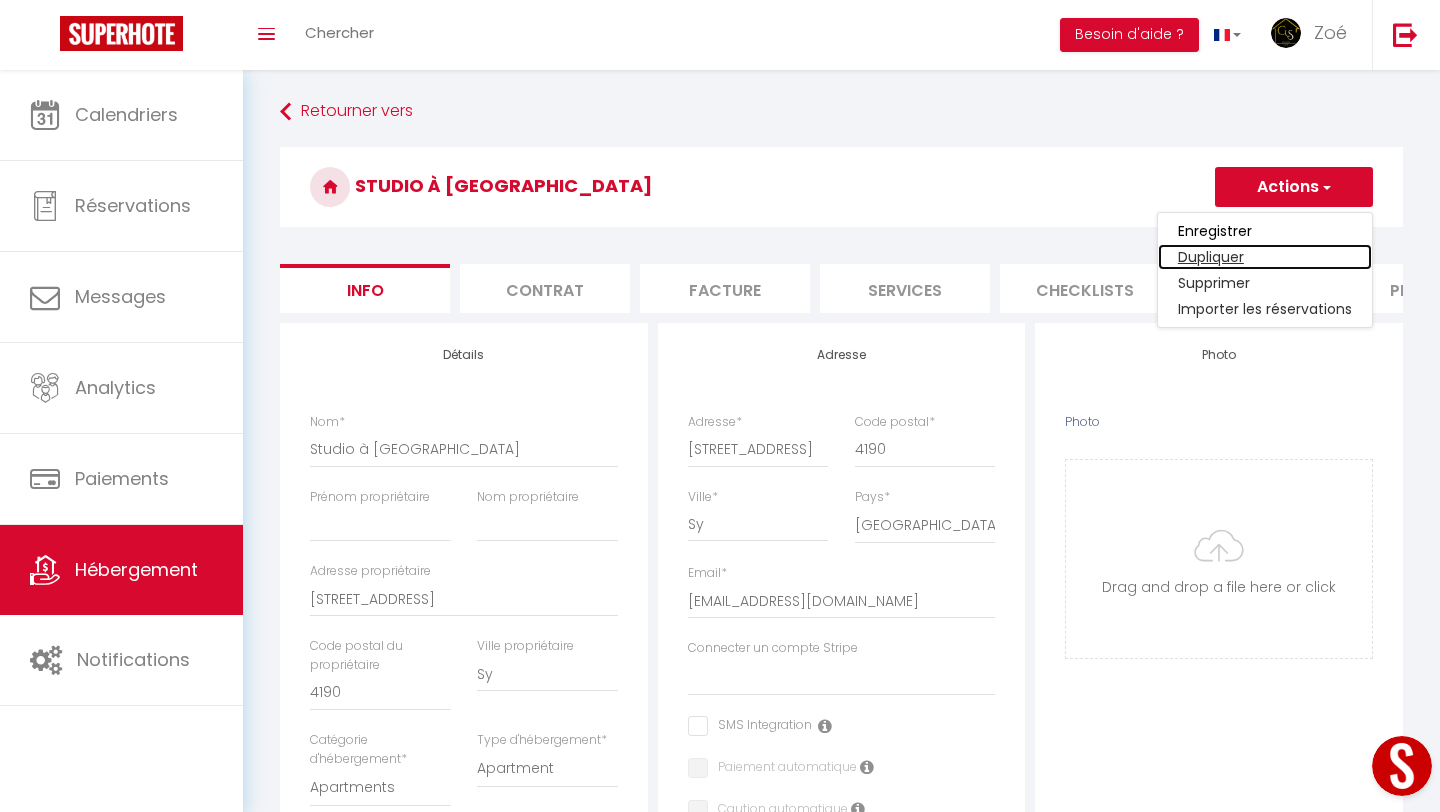 click on "Dupliquer" at bounding box center [1265, 257] 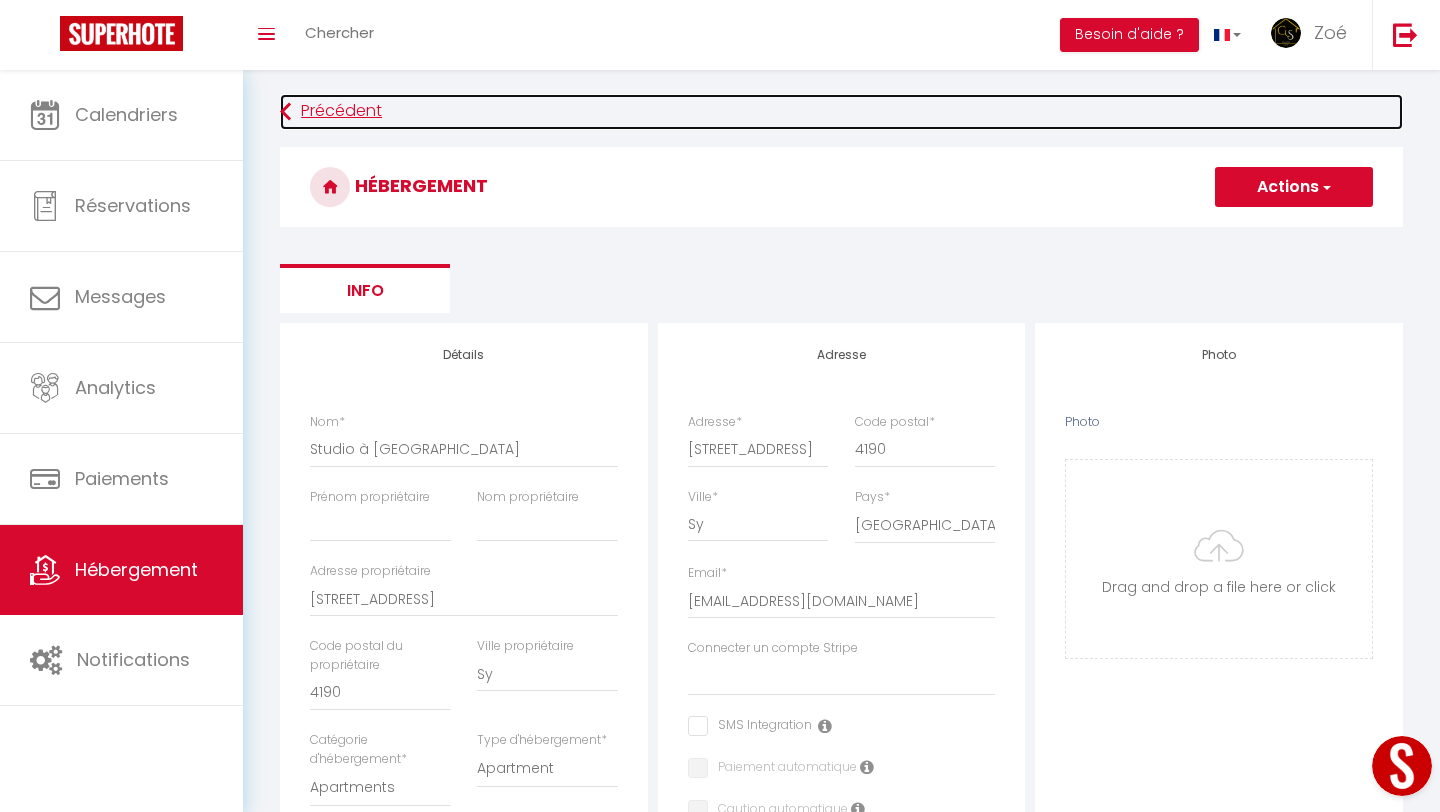 click on "Précédent" at bounding box center (841, 112) 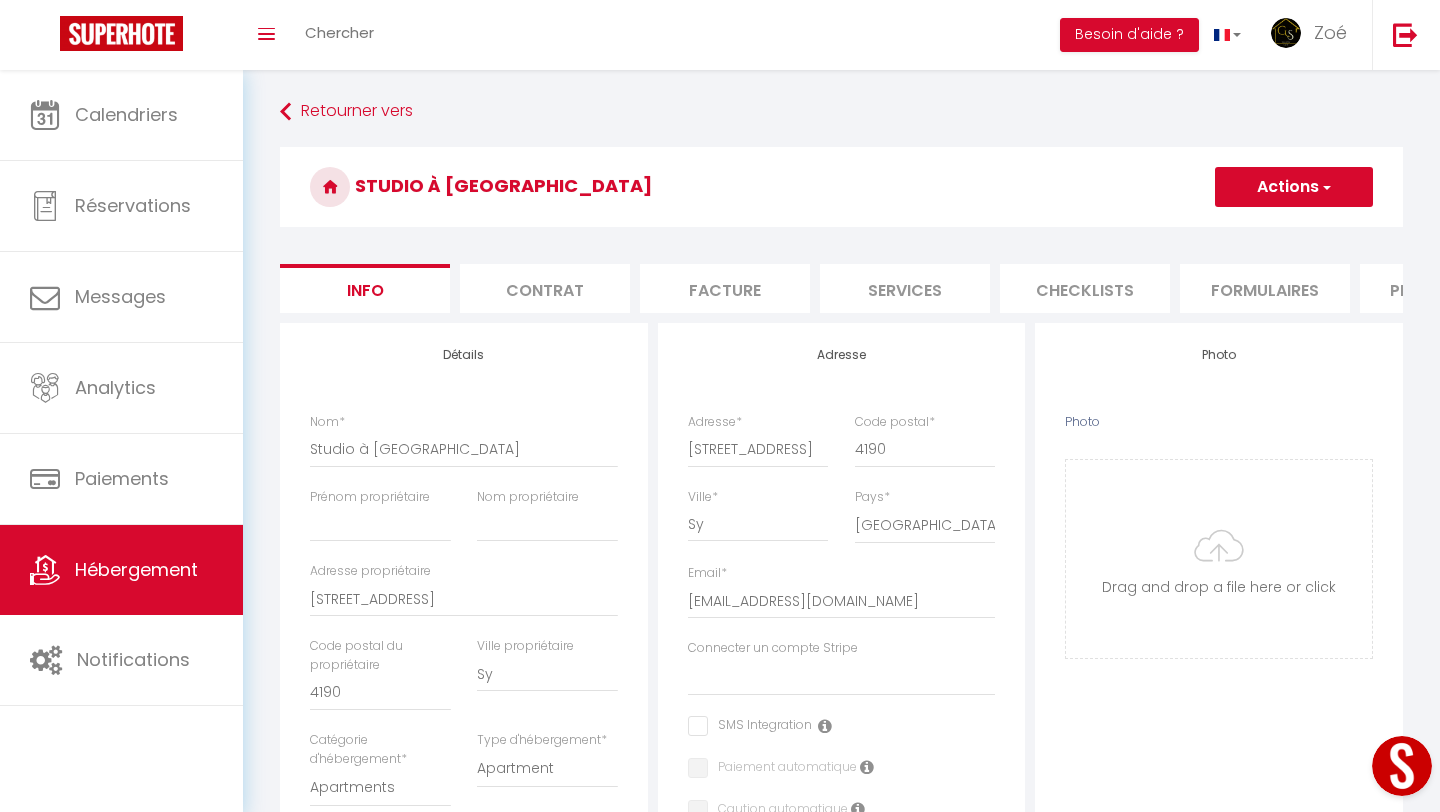 click on "Actions" at bounding box center [1294, 187] 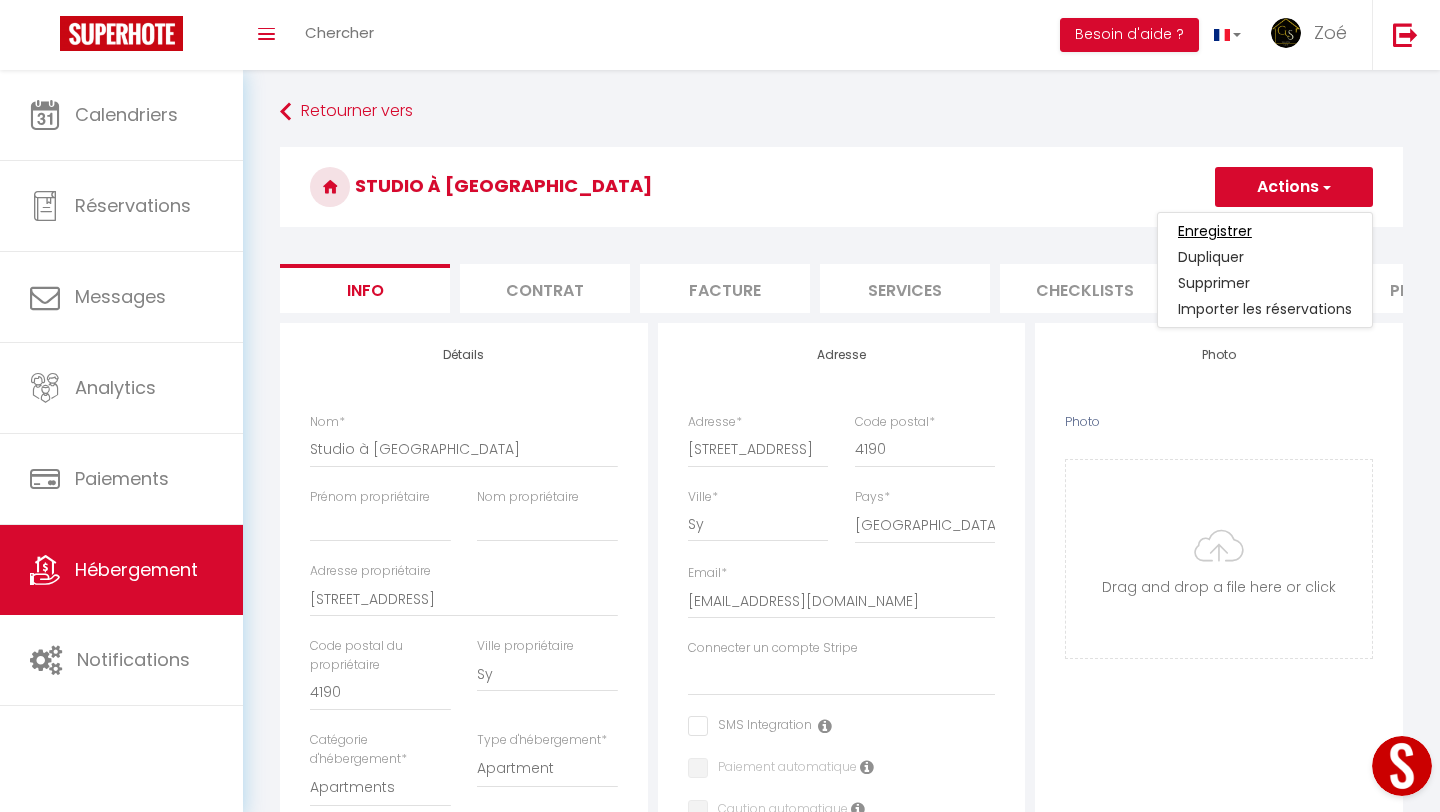 click on "Enregistrer" at bounding box center [1215, 231] 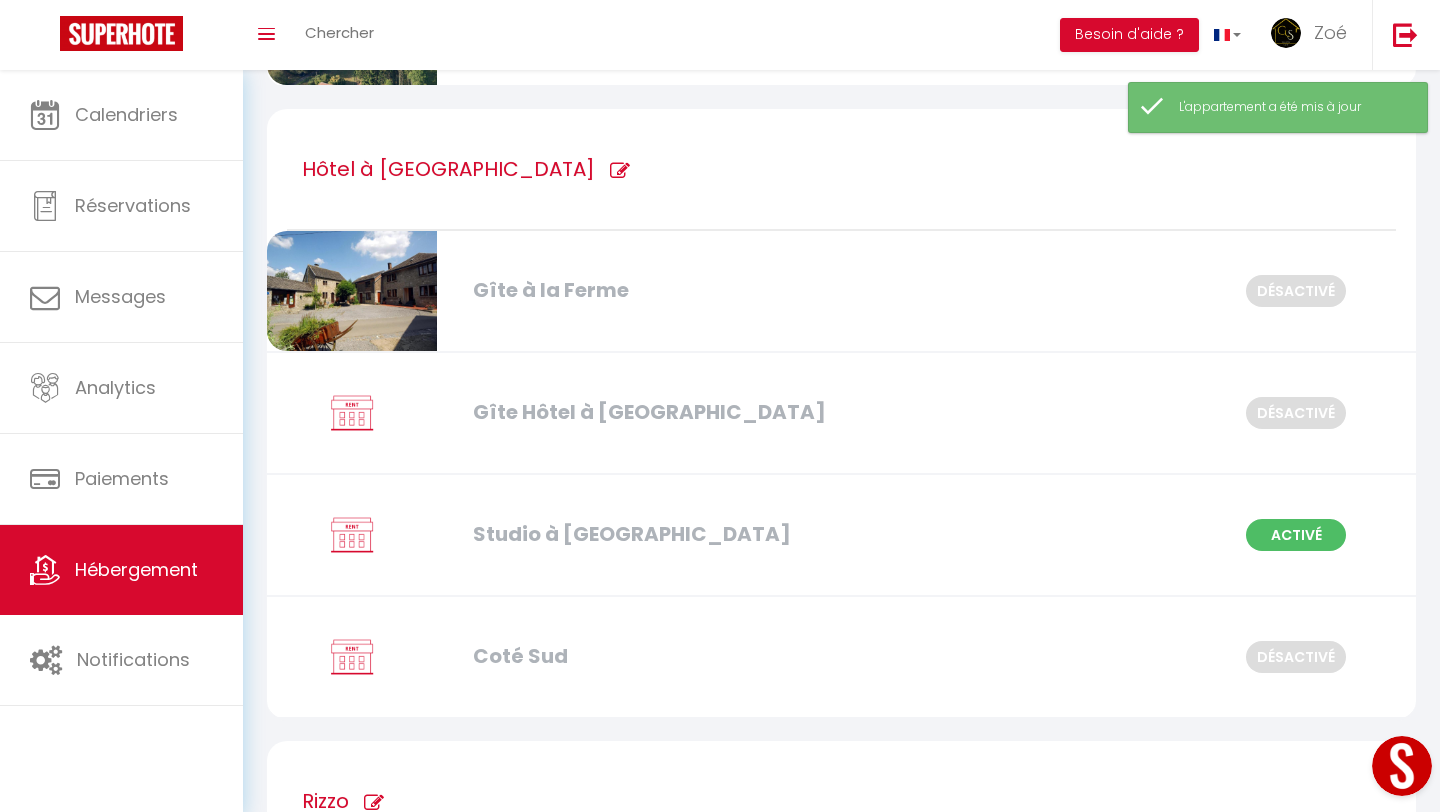 scroll, scrollTop: 523, scrollLeft: 0, axis: vertical 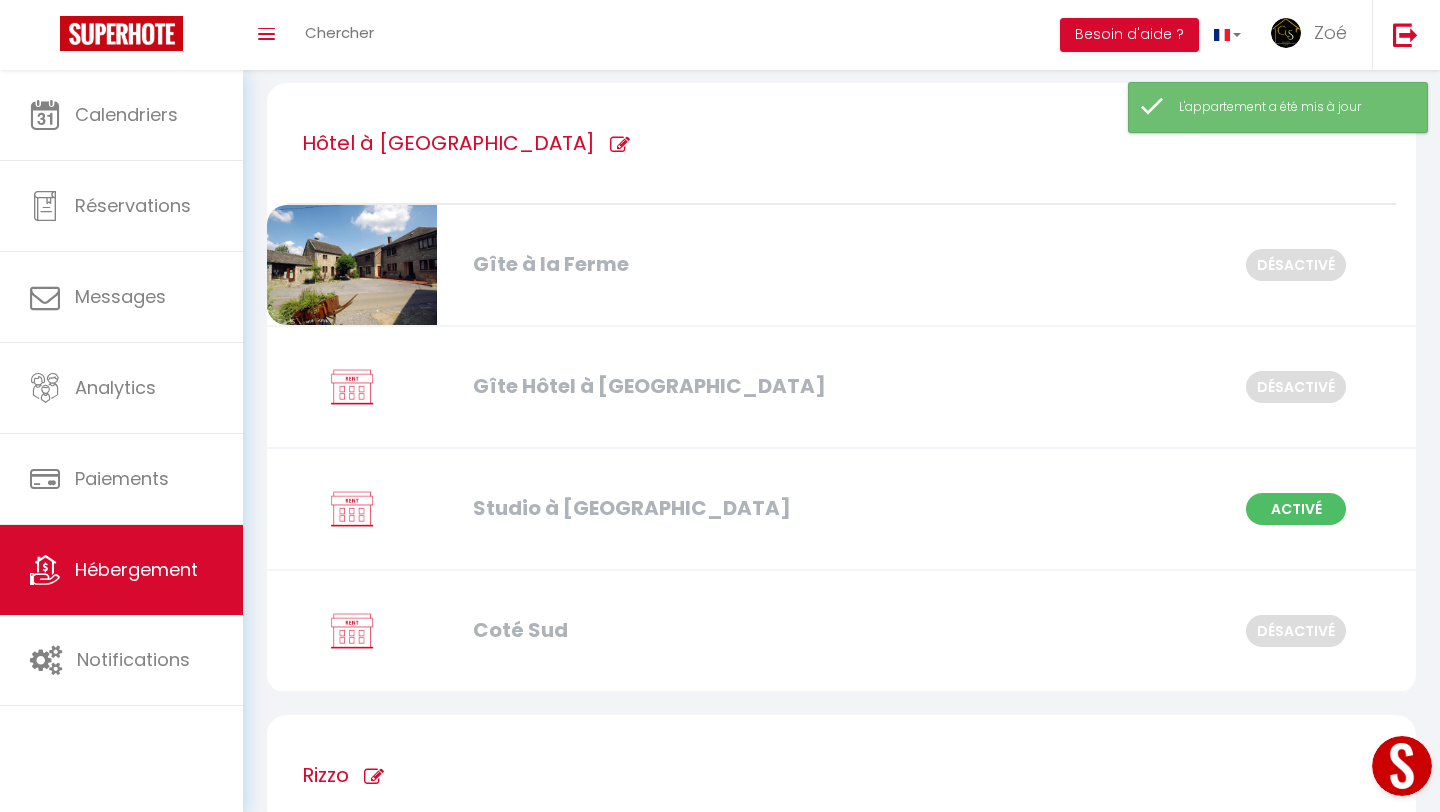 click on "Studio à [GEOGRAPHIC_DATA]" at bounding box center [646, 508] 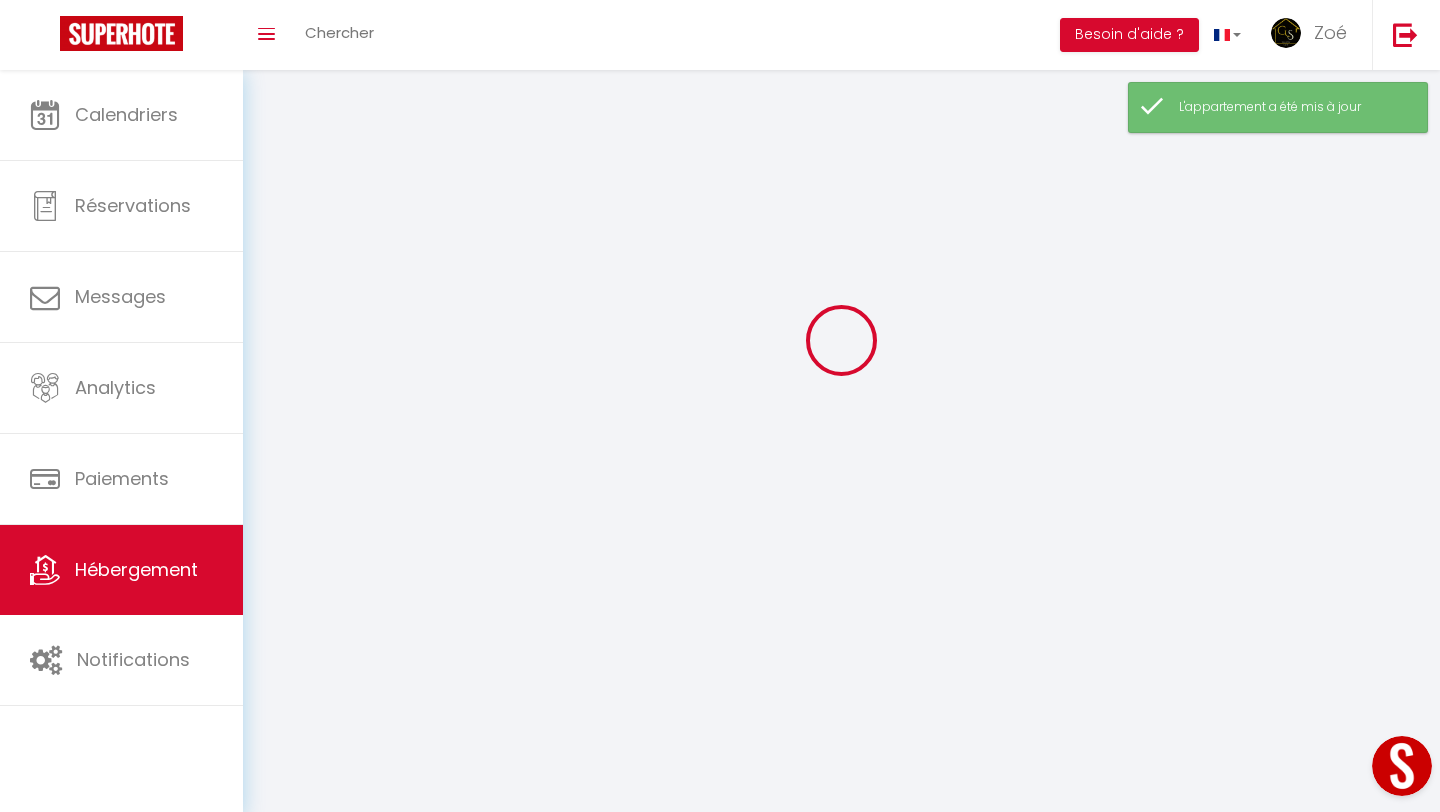 scroll, scrollTop: 0, scrollLeft: 0, axis: both 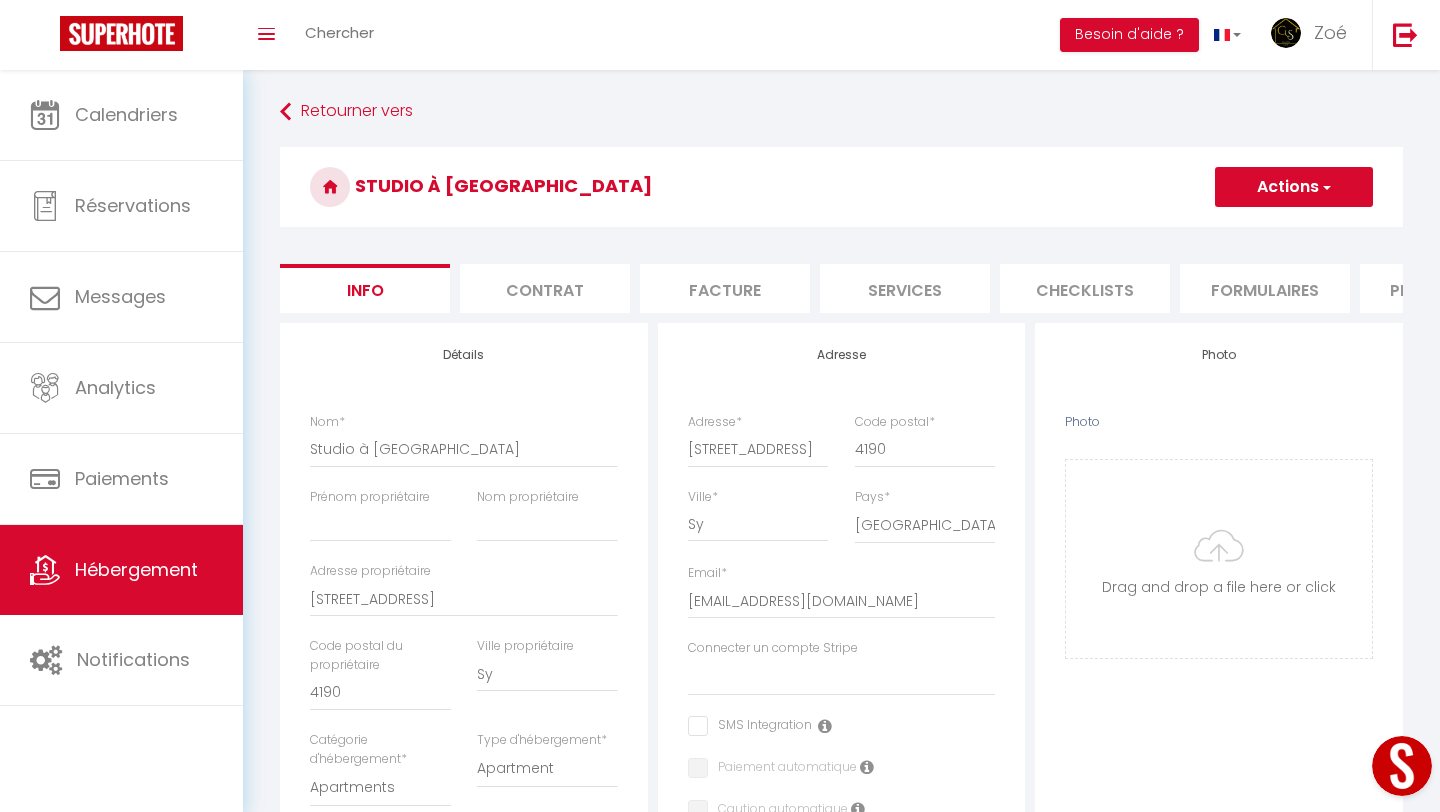 click on "Services" at bounding box center [905, 288] 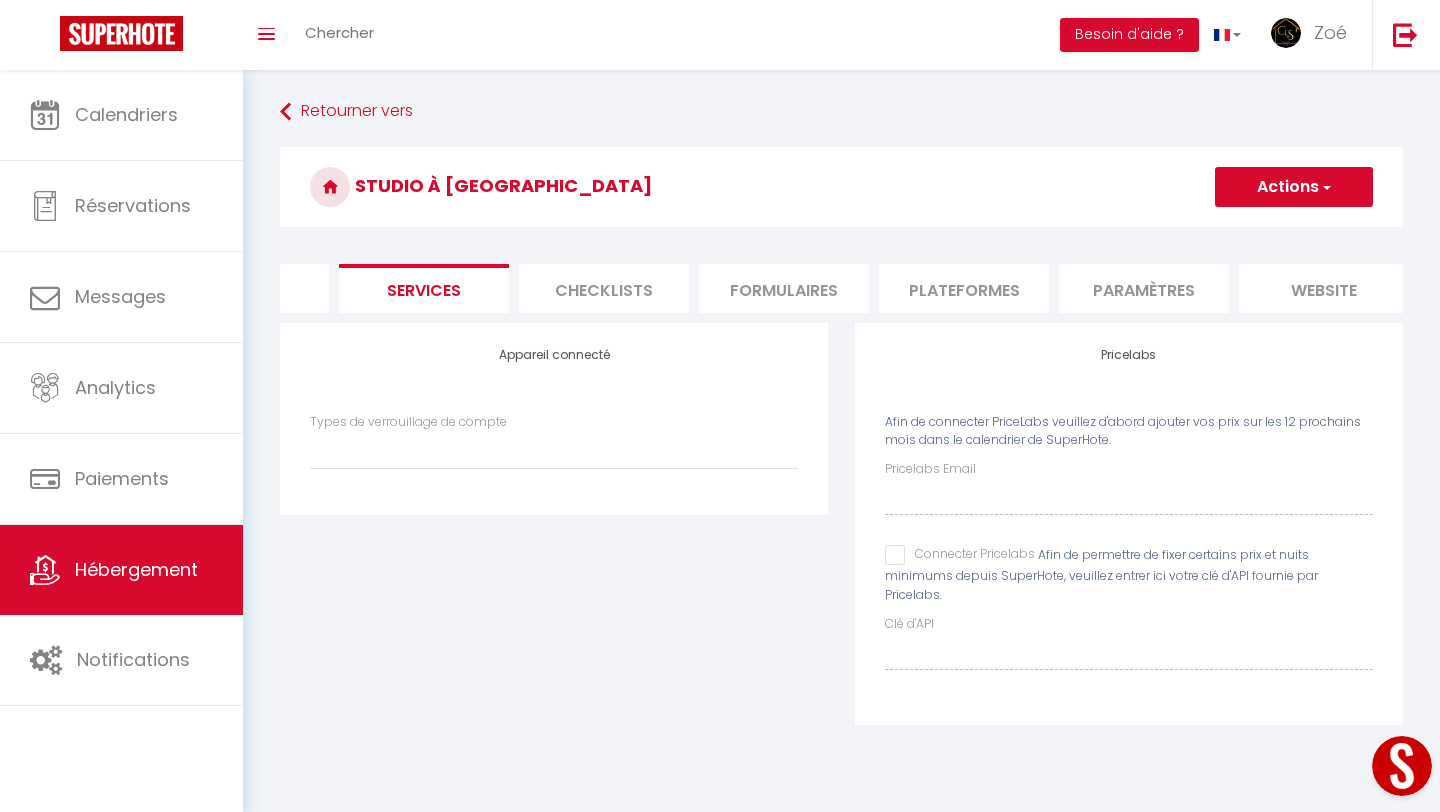 scroll, scrollTop: 0, scrollLeft: 677, axis: horizontal 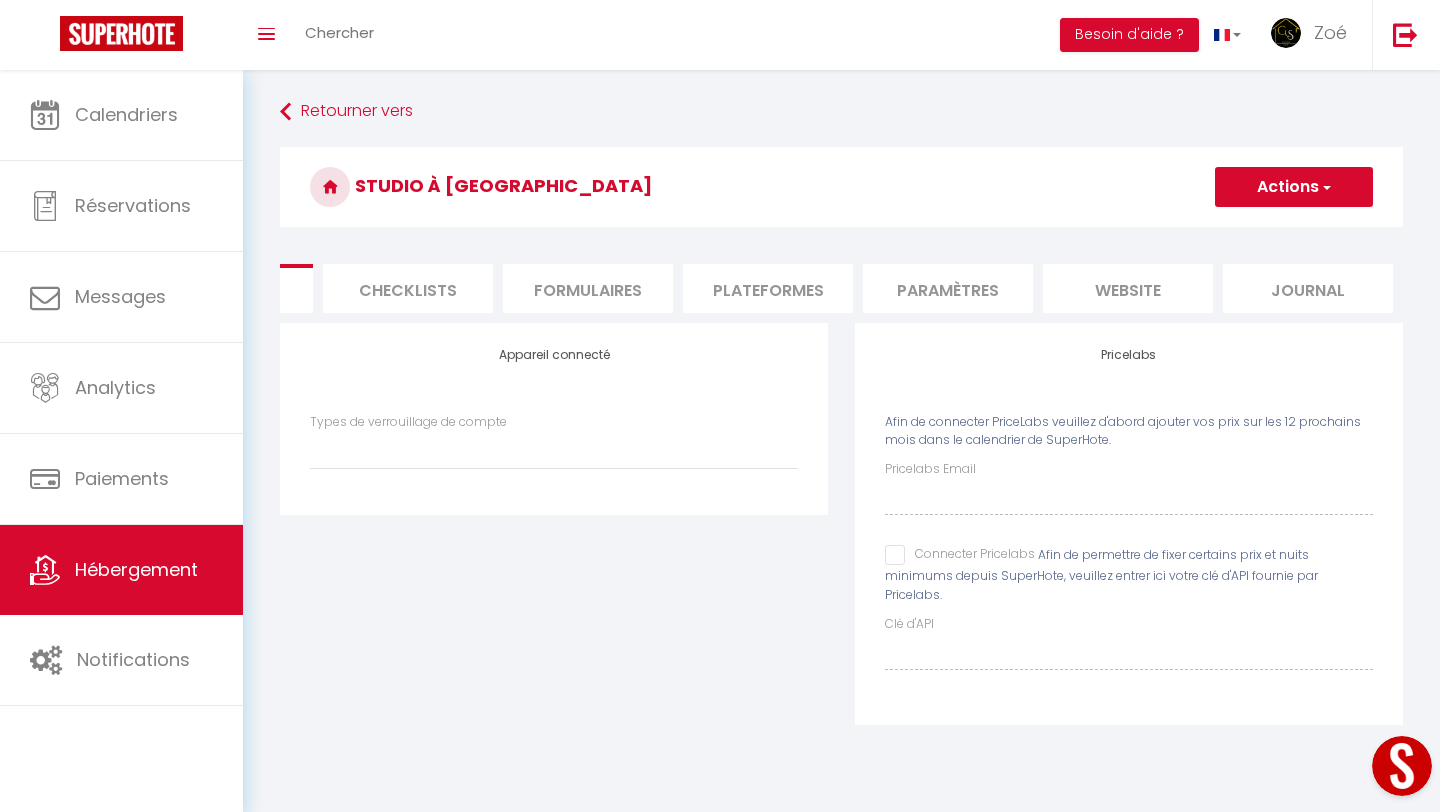 click on "Plateformes" at bounding box center (768, 288) 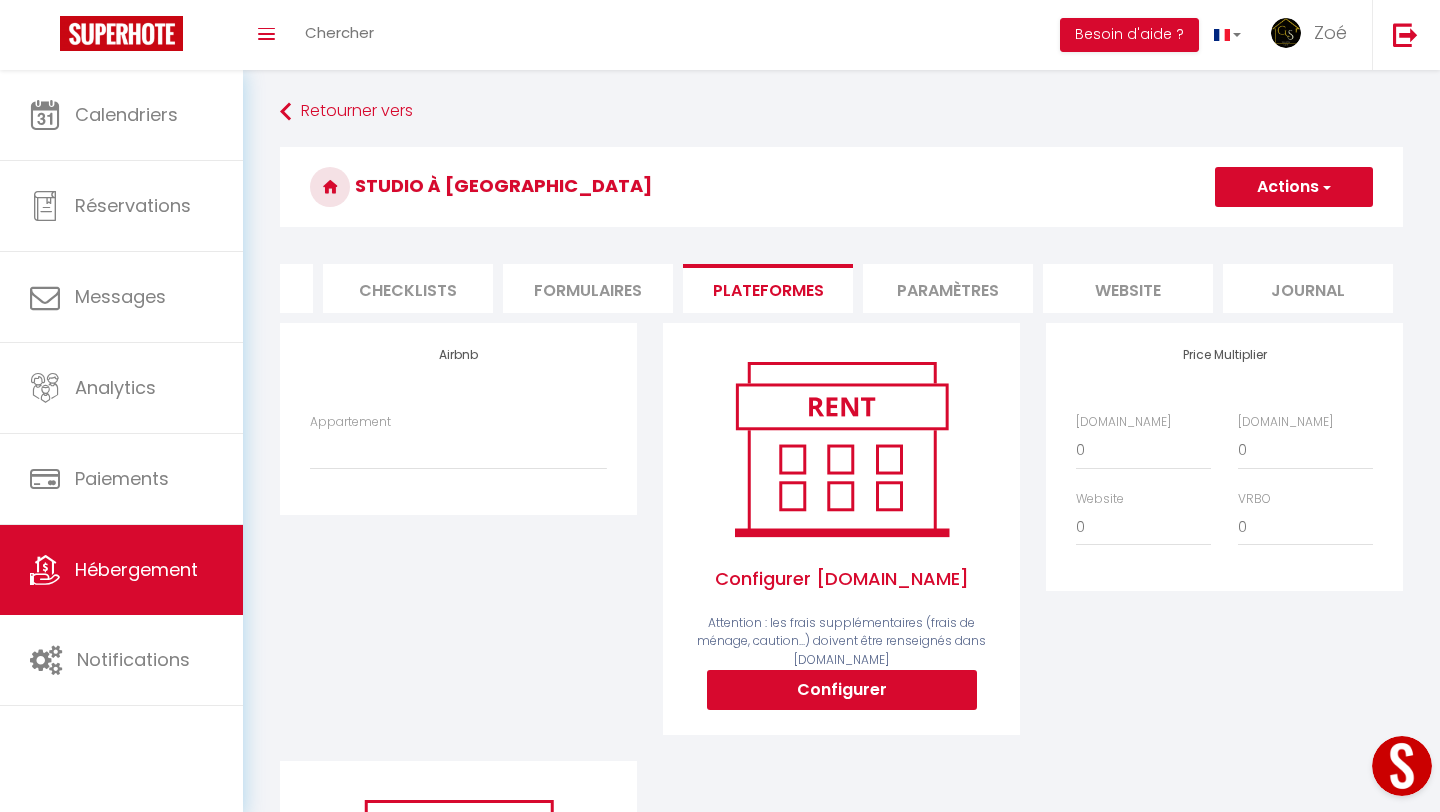 click on "Paramètres" at bounding box center (948, 288) 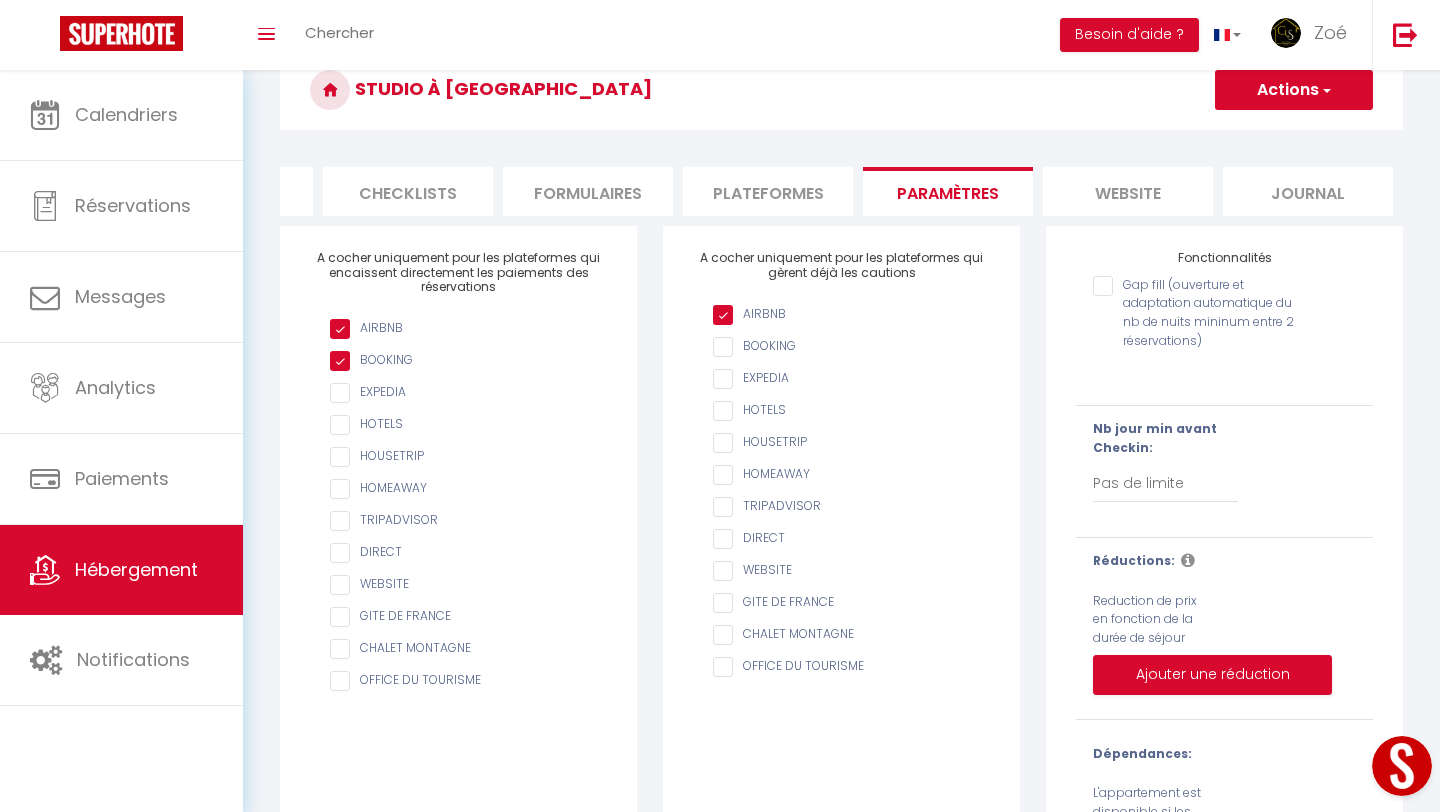scroll, scrollTop: 0, scrollLeft: 0, axis: both 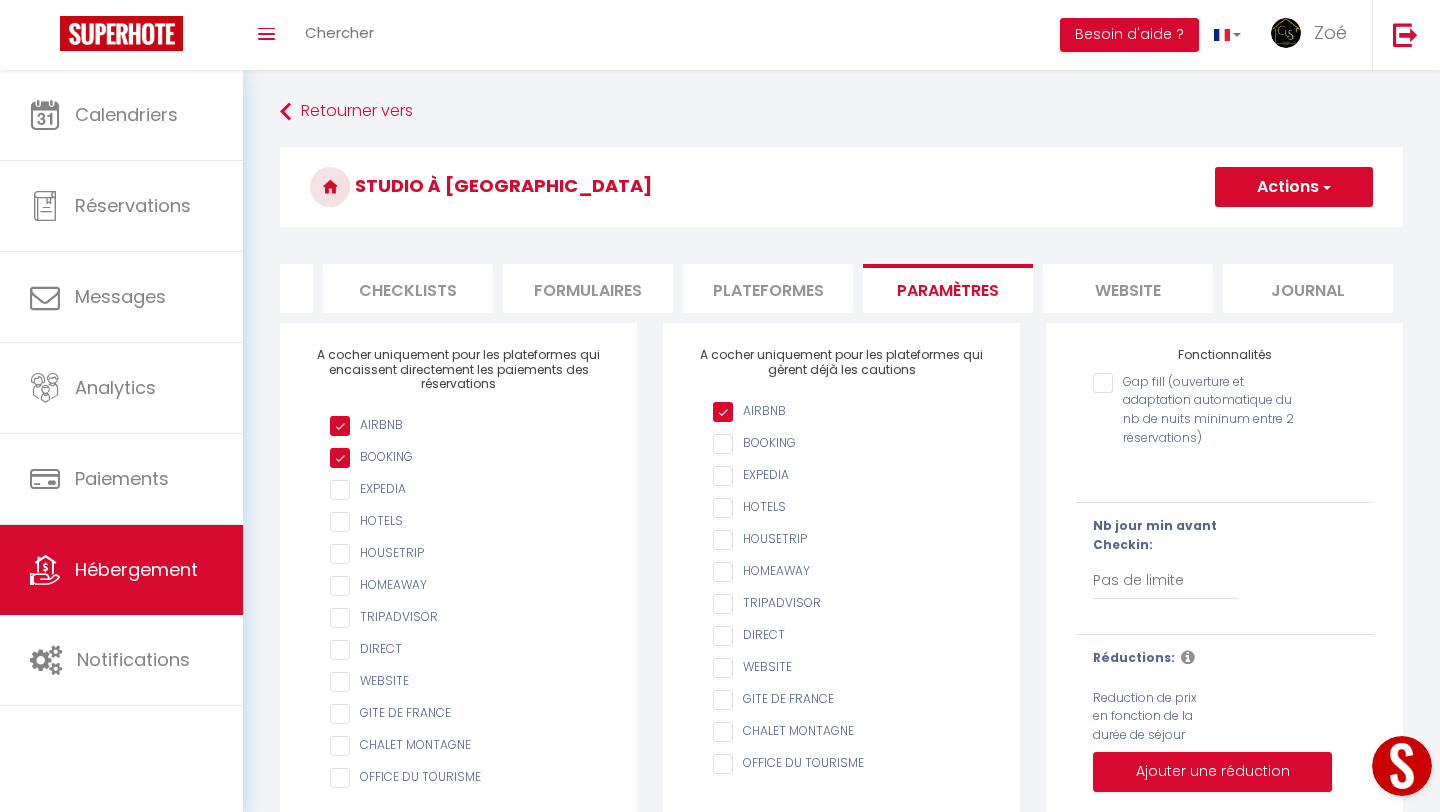 click on "website" at bounding box center (1128, 288) 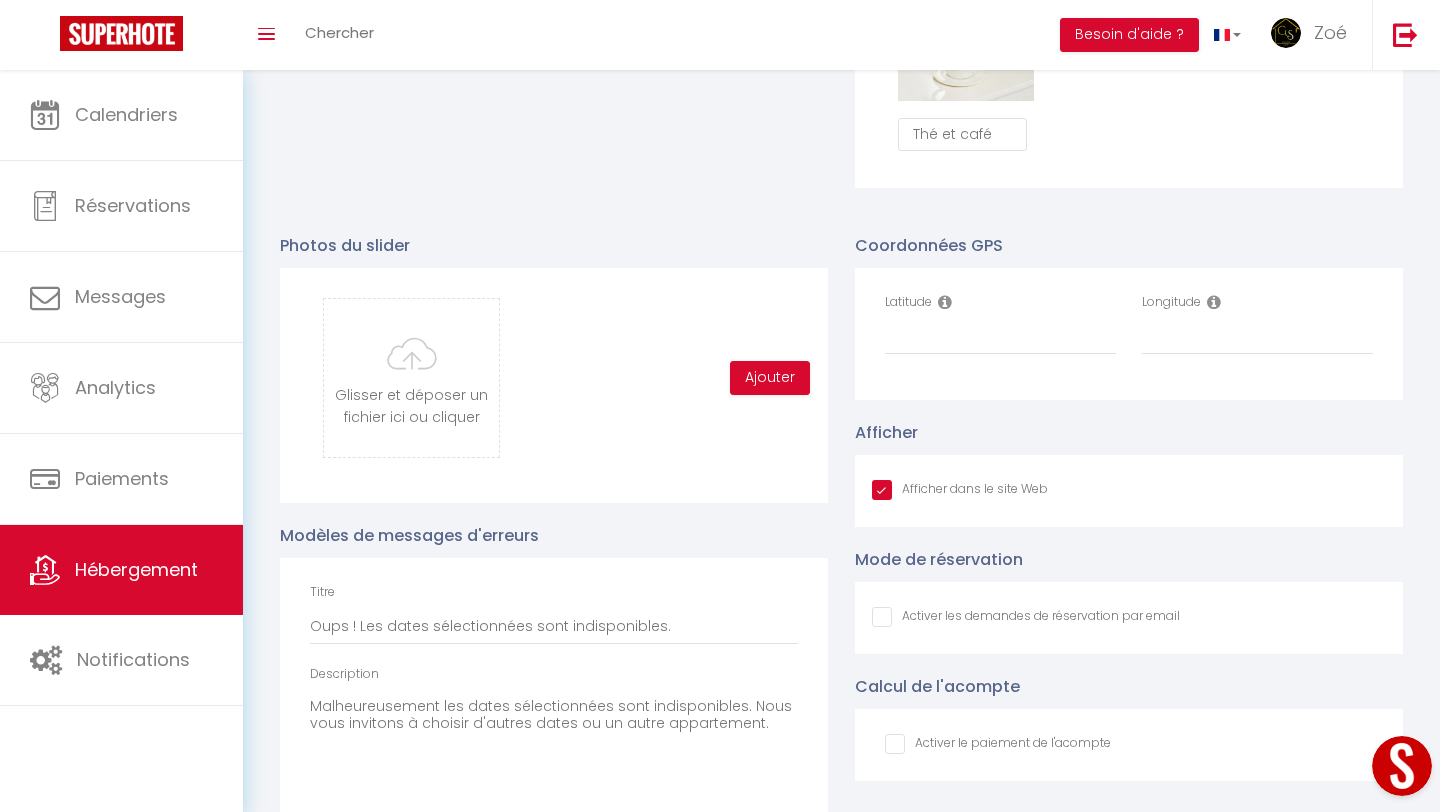 scroll, scrollTop: 2019, scrollLeft: 0, axis: vertical 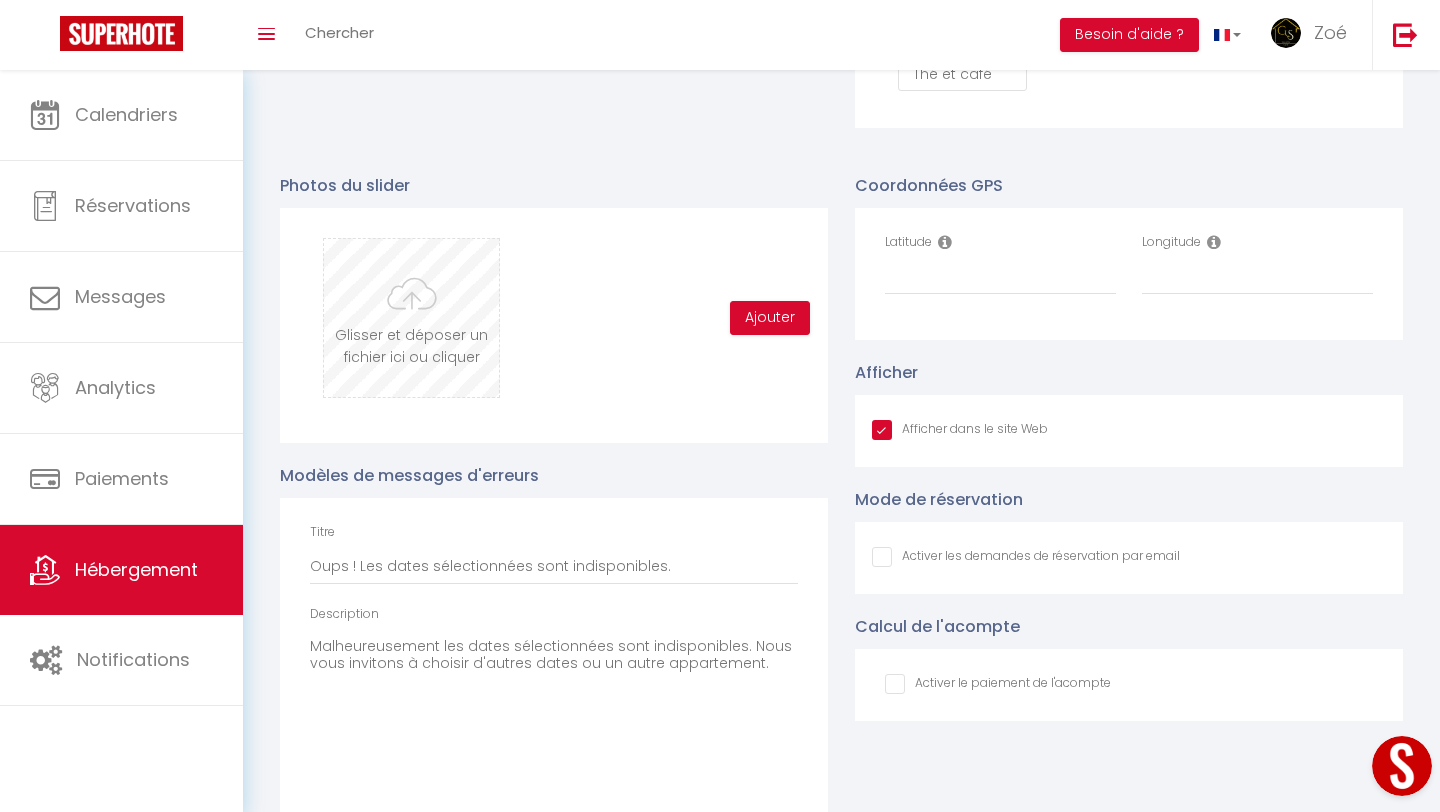 click at bounding box center (411, 318) 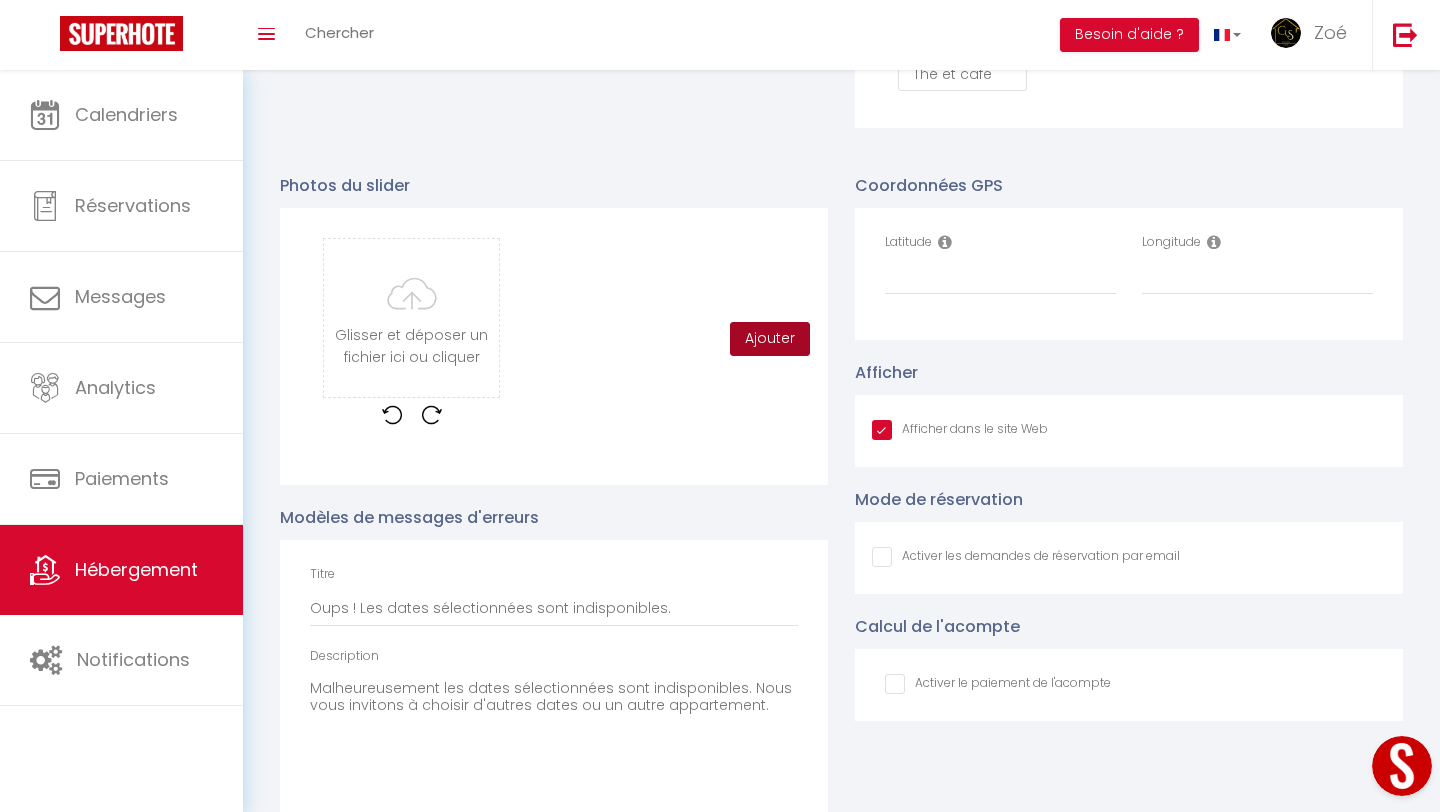 click on "Ajouter" at bounding box center (770, 339) 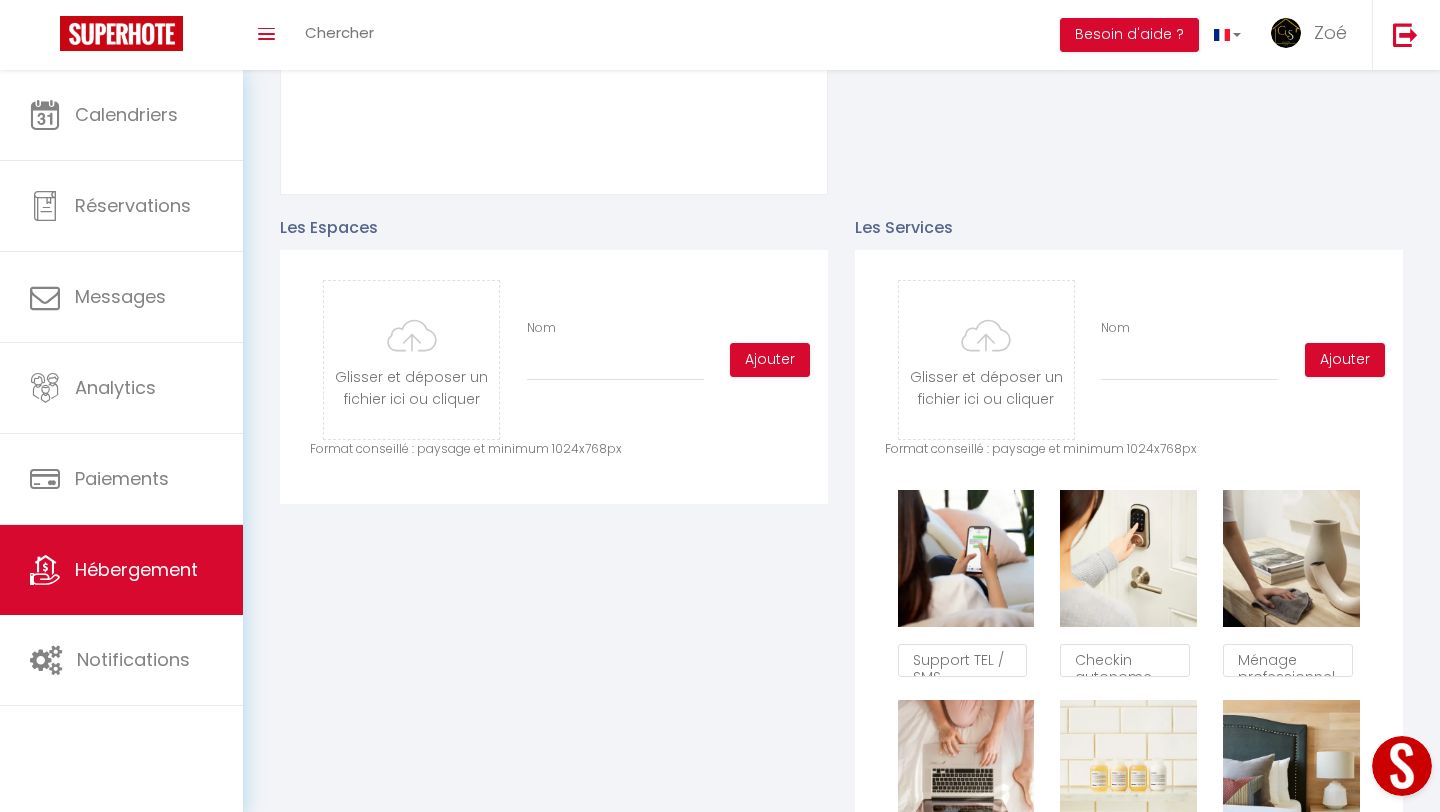 scroll, scrollTop: 802, scrollLeft: 0, axis: vertical 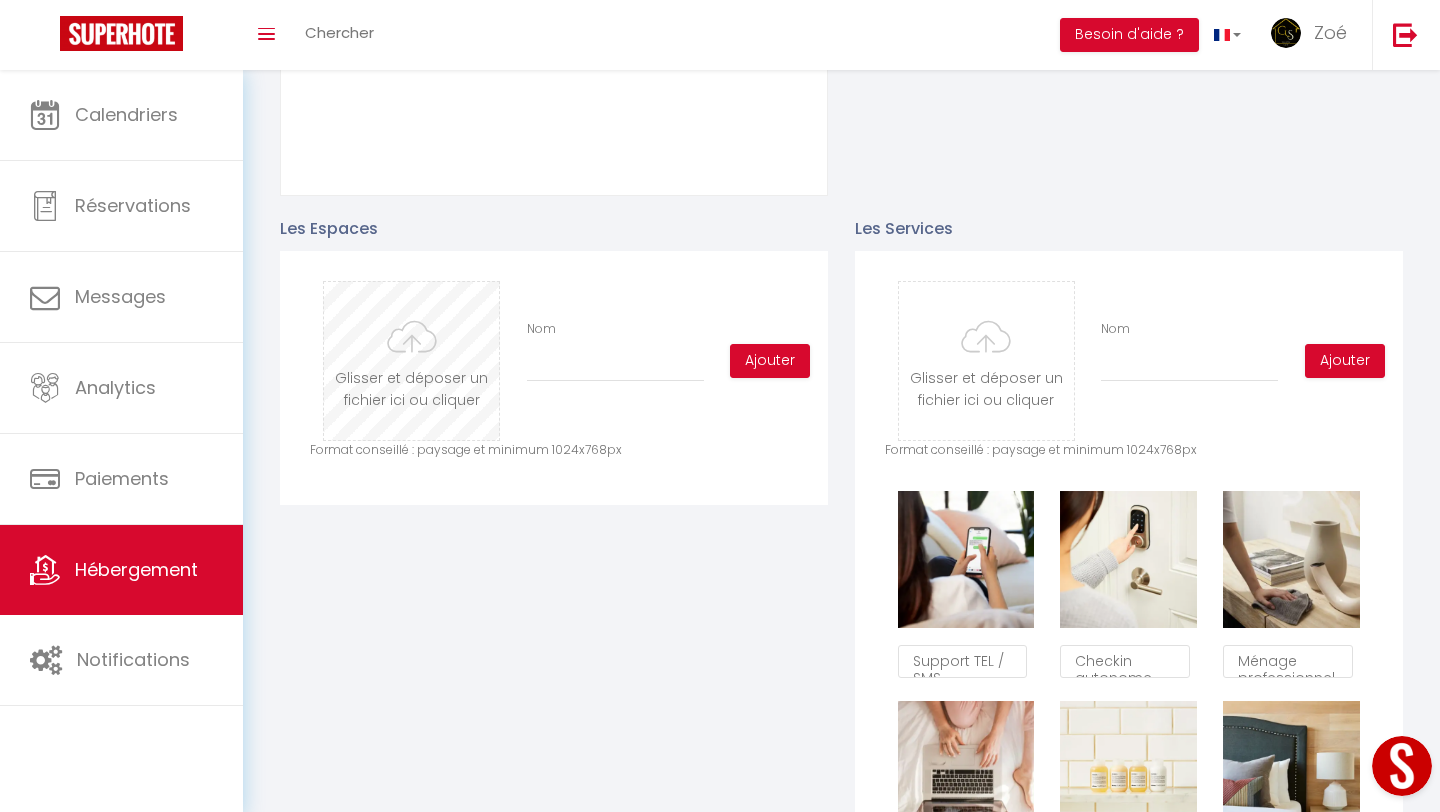 click at bounding box center (411, 361) 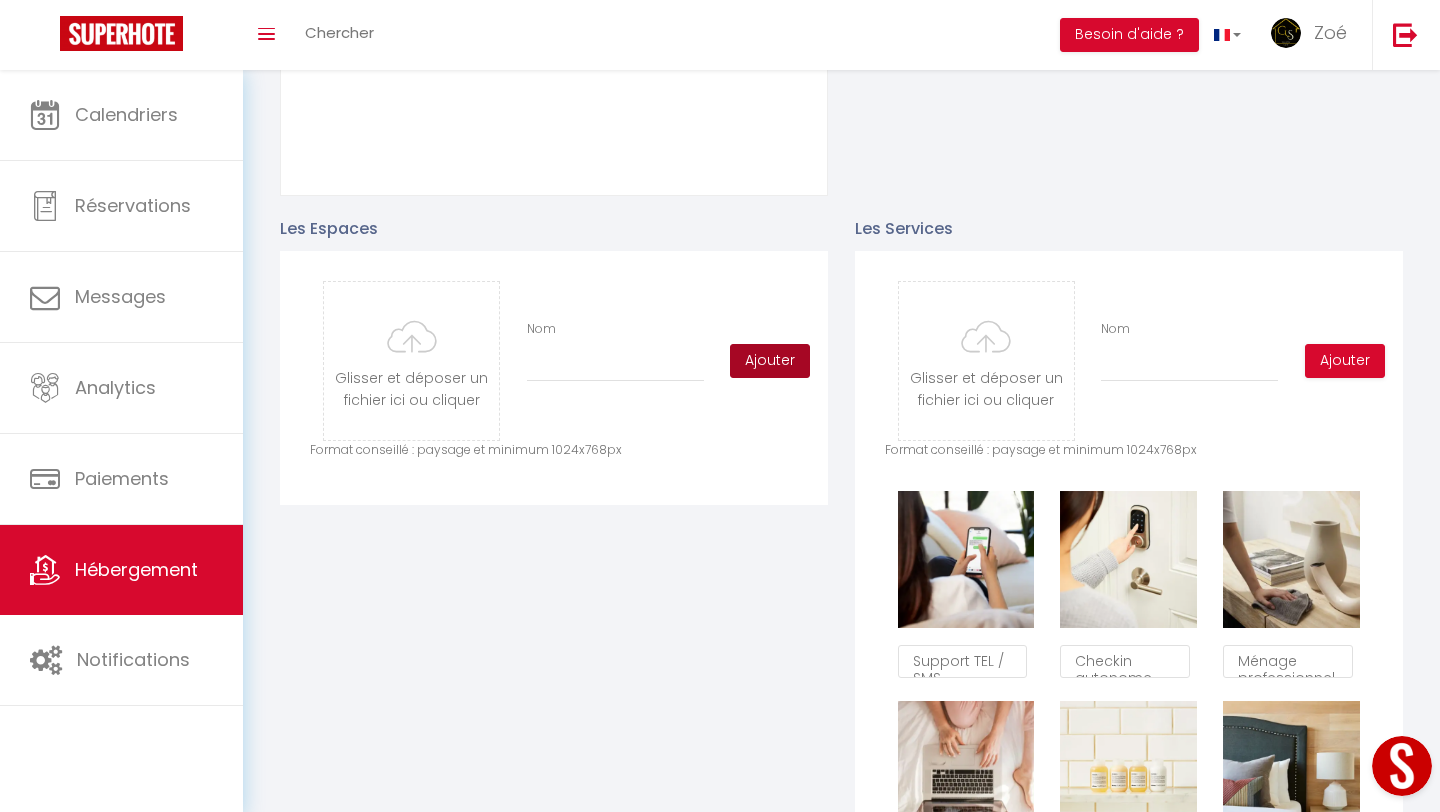 click on "Ajouter" at bounding box center [770, 361] 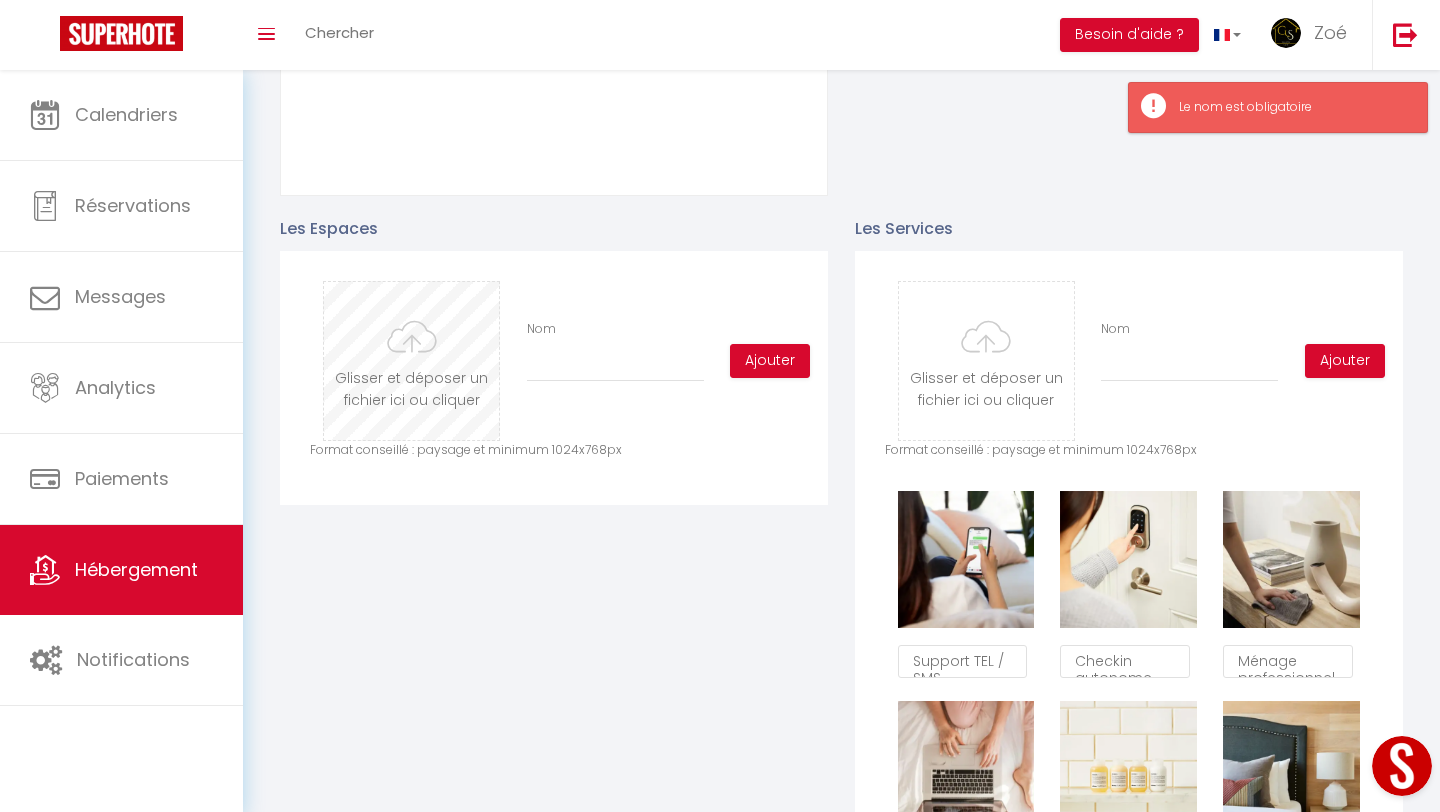 click at bounding box center [411, 361] 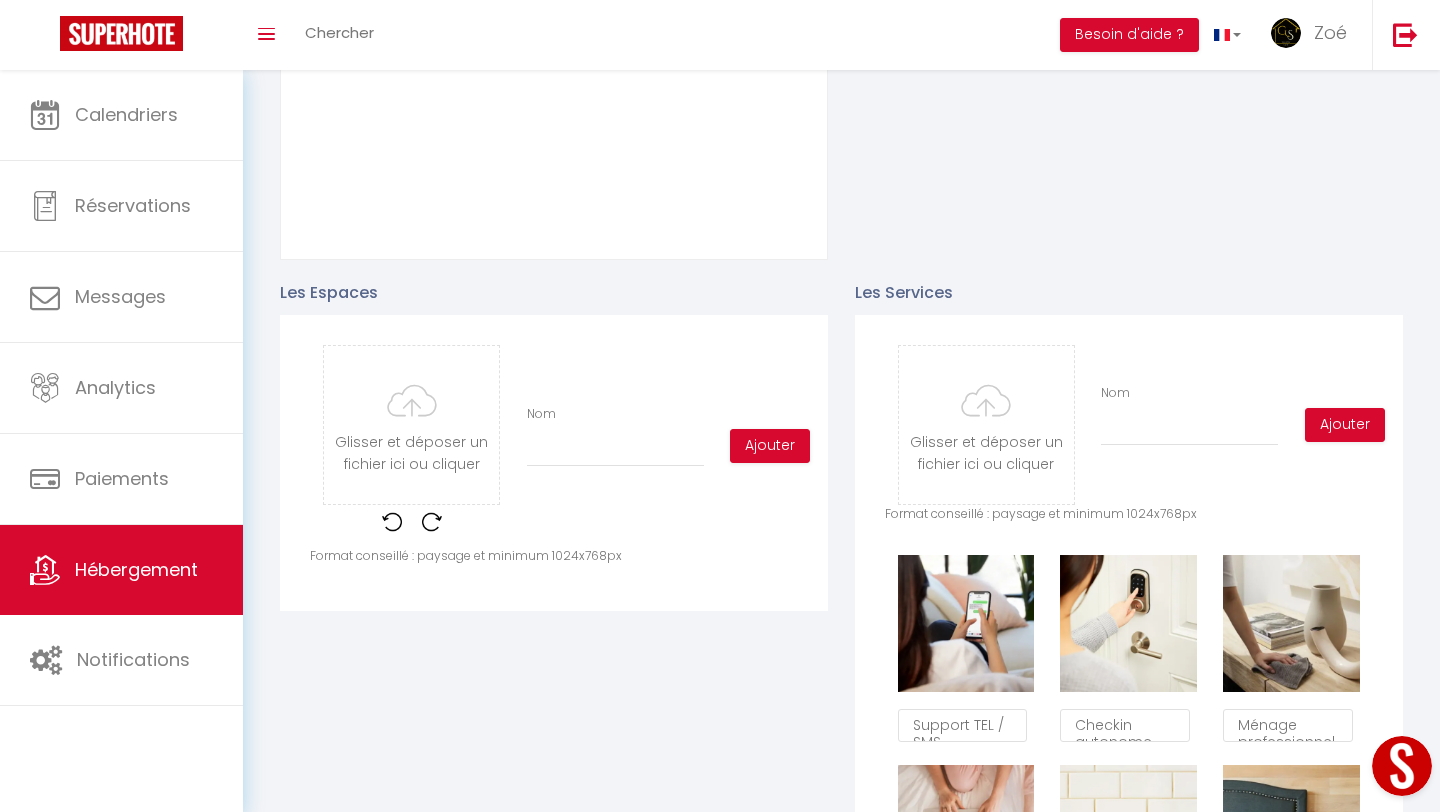scroll, scrollTop: 742, scrollLeft: 0, axis: vertical 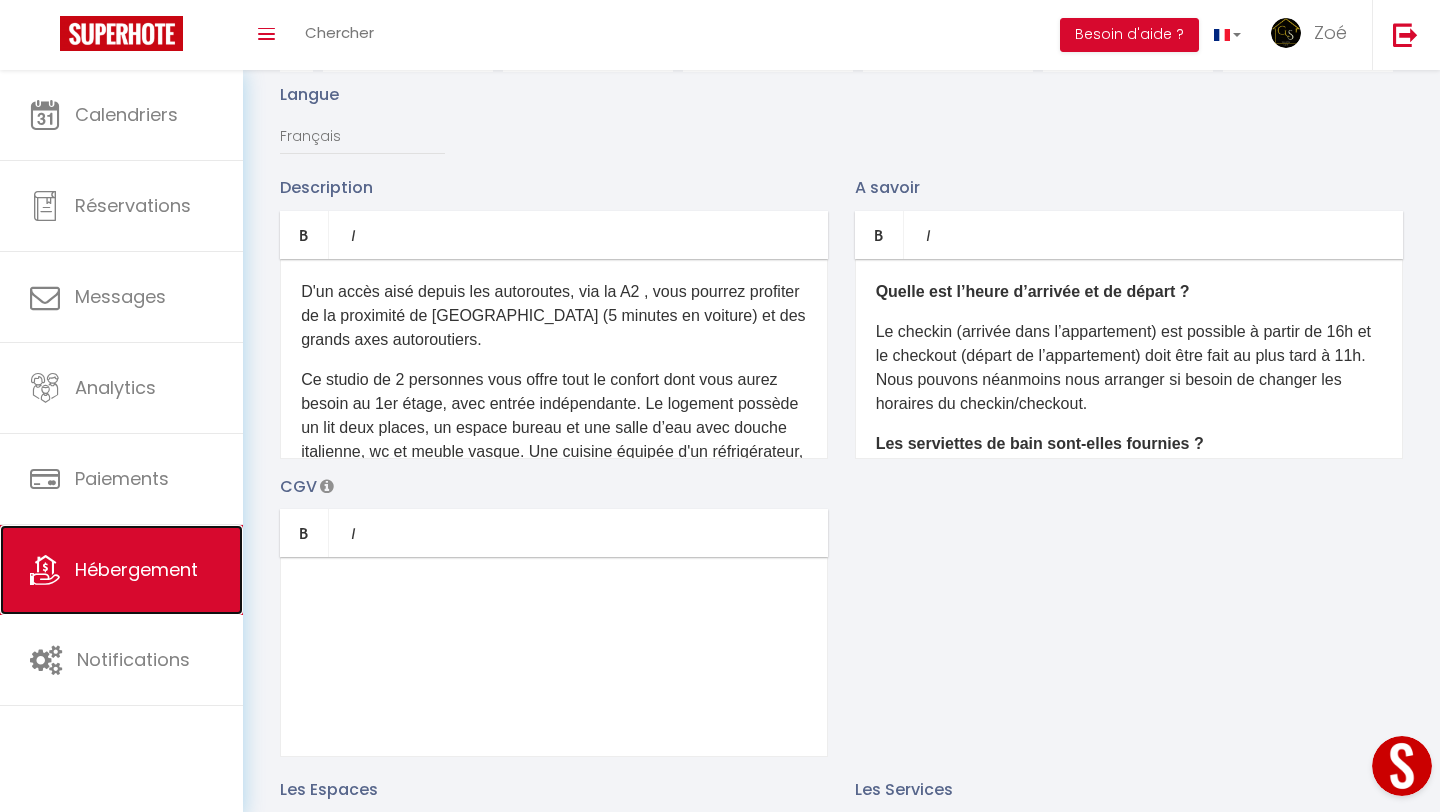 click on "Hébergement" at bounding box center [121, 570] 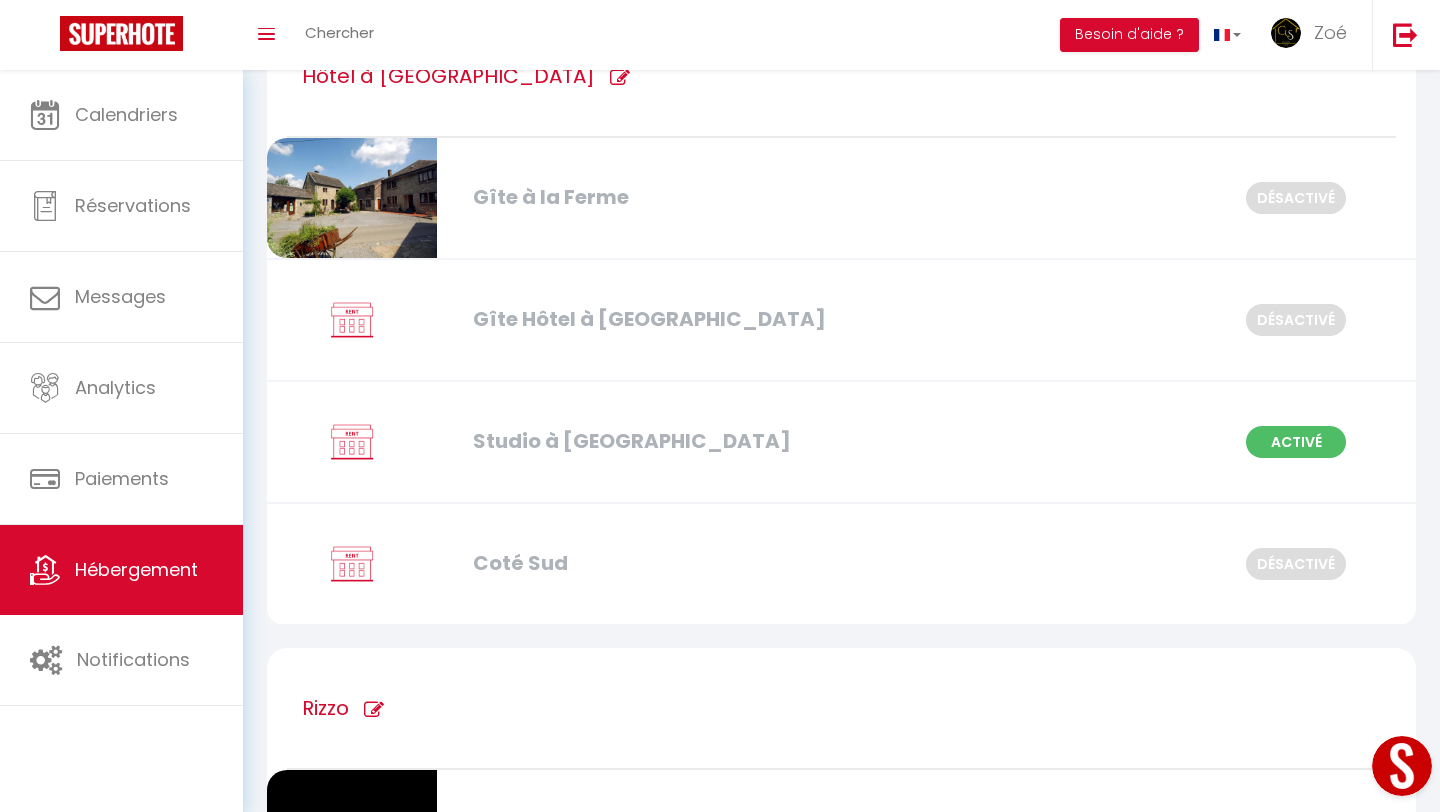 scroll, scrollTop: 534, scrollLeft: 0, axis: vertical 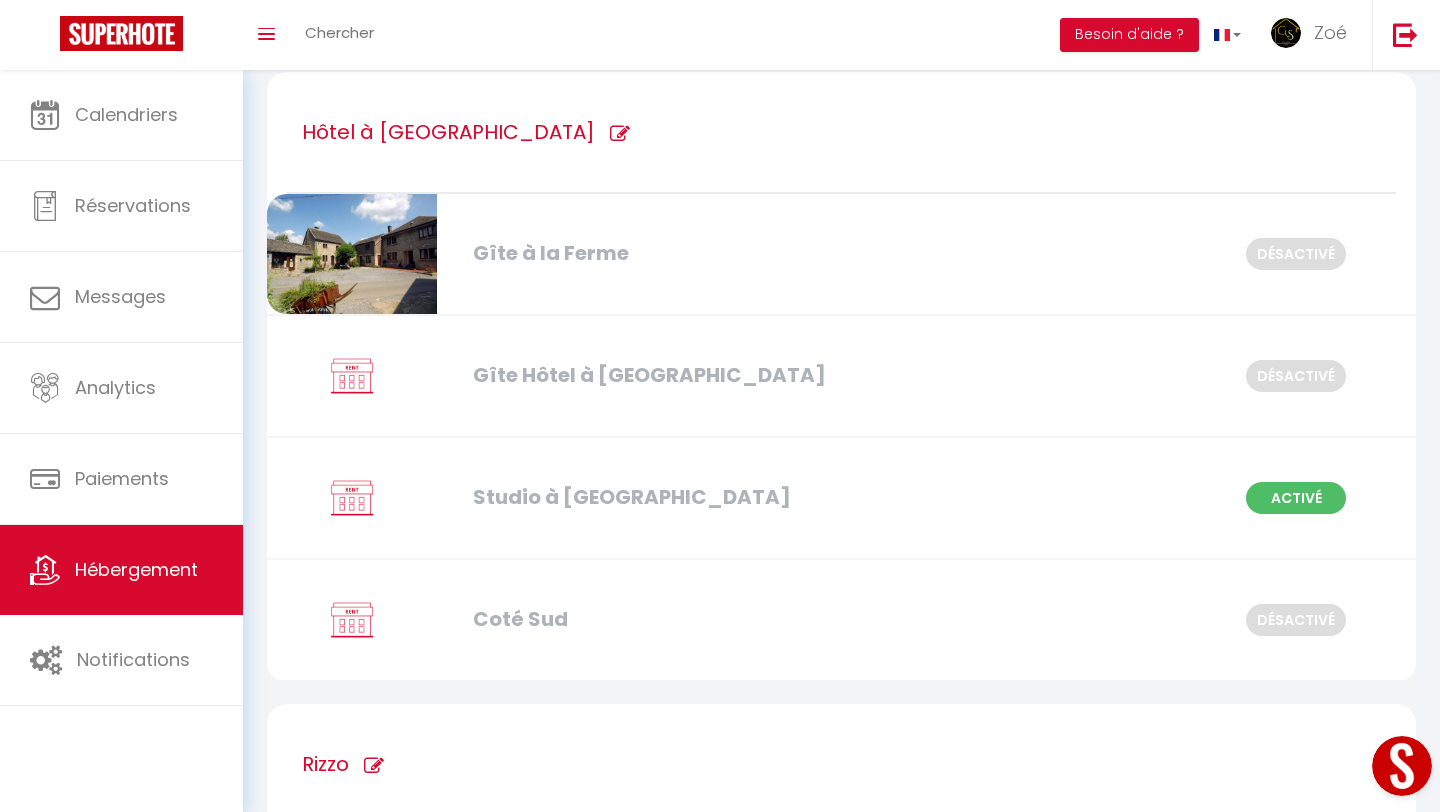 click on "Gîte Hôtel à [GEOGRAPHIC_DATA]" at bounding box center (646, 375) 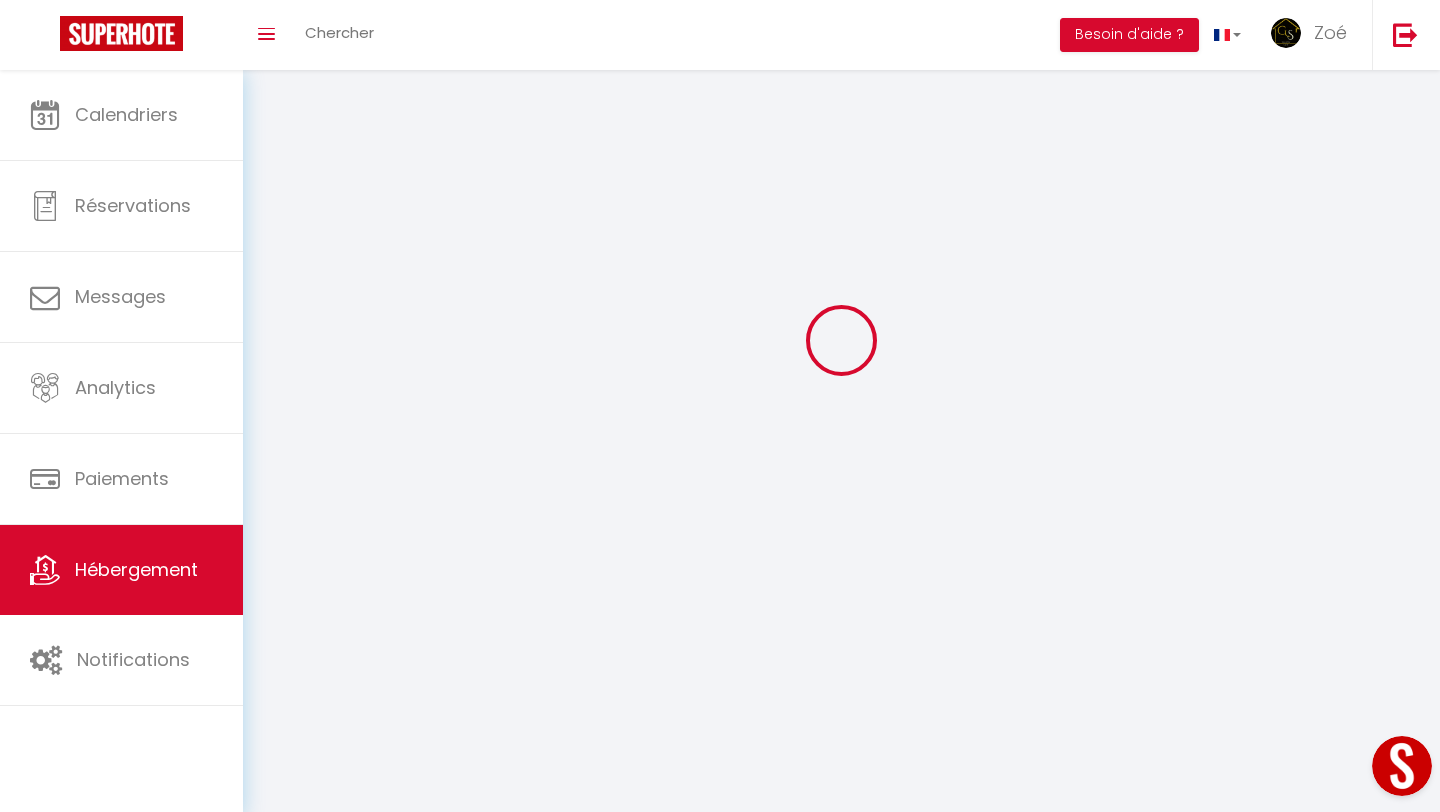 scroll, scrollTop: 0, scrollLeft: 0, axis: both 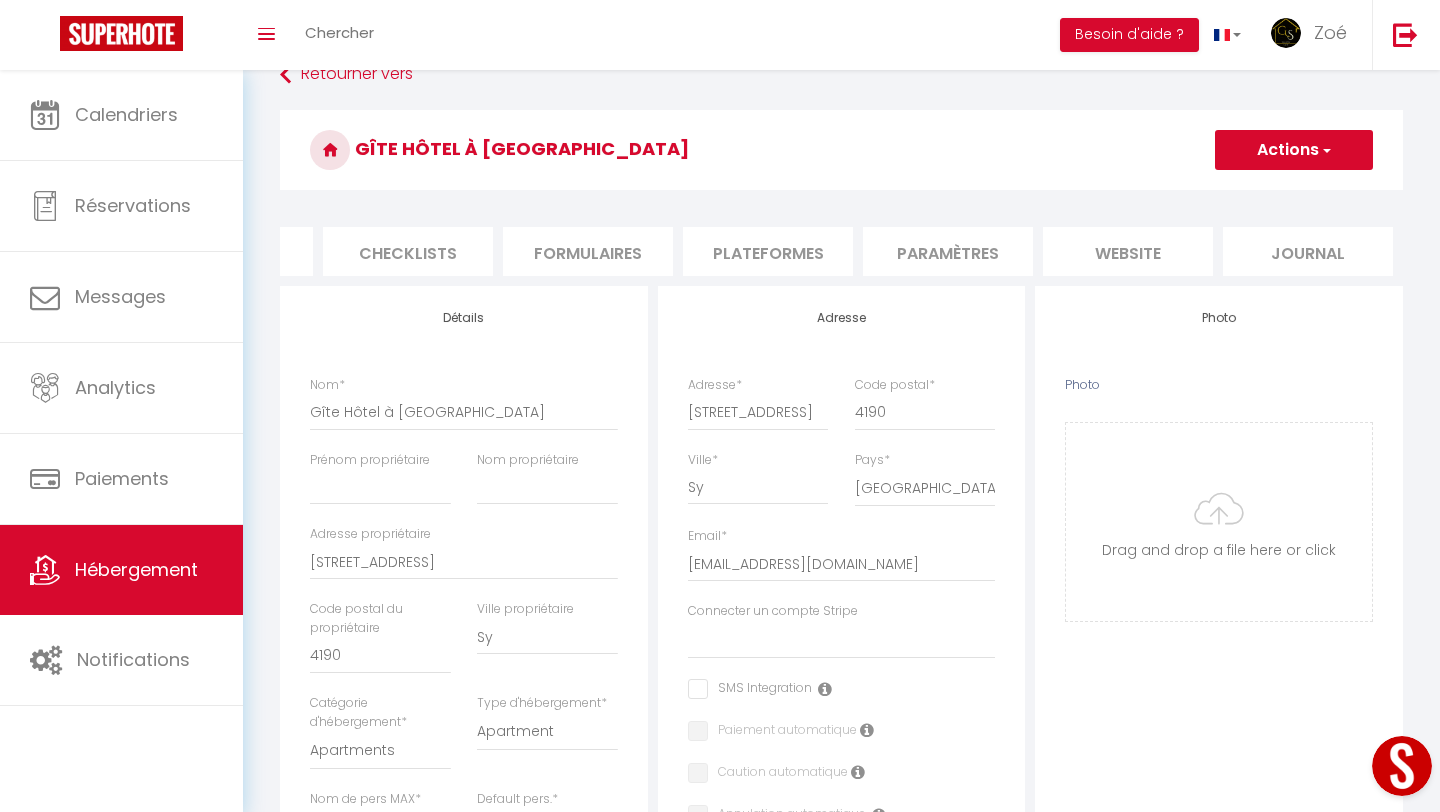click on "website" at bounding box center [1128, 251] 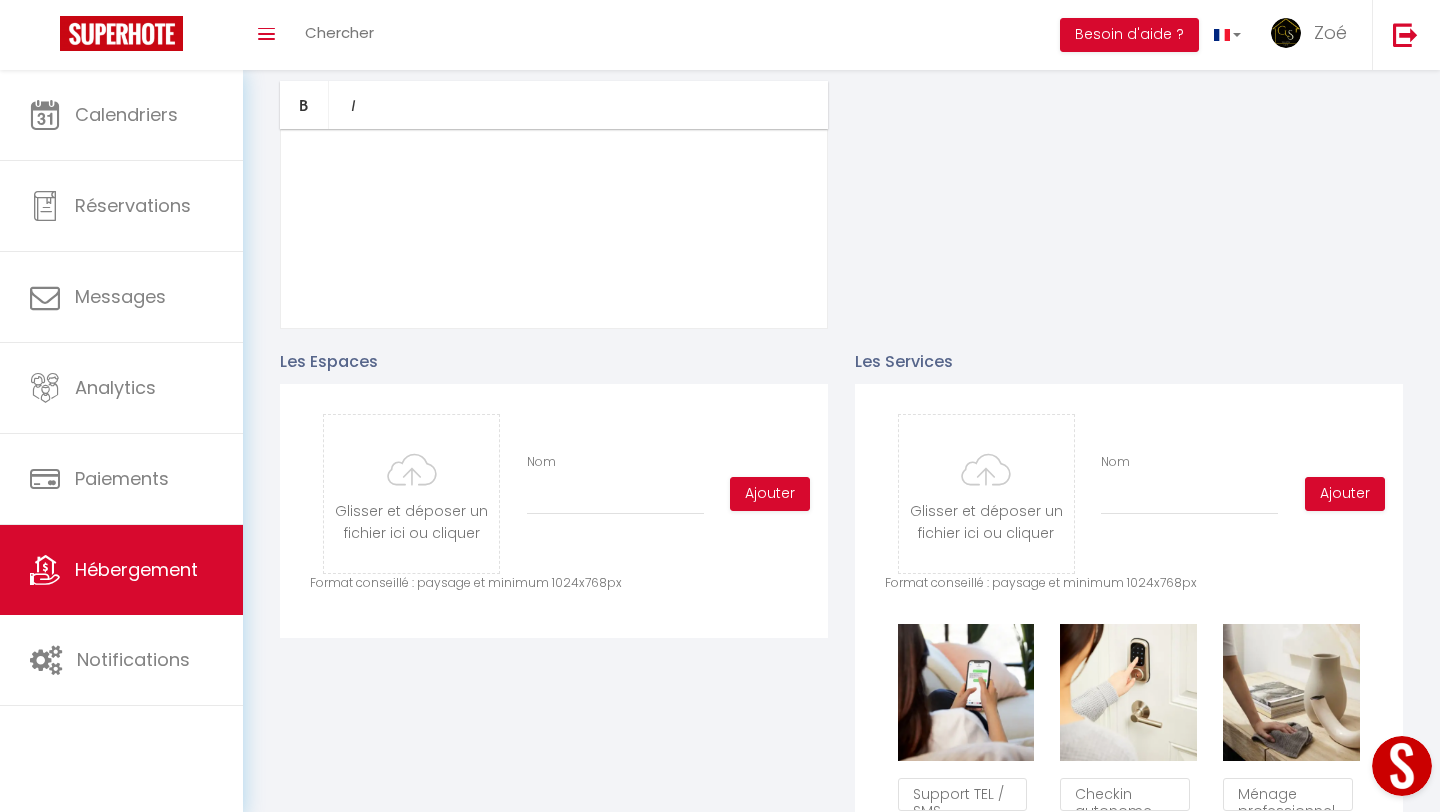 scroll, scrollTop: 885, scrollLeft: 0, axis: vertical 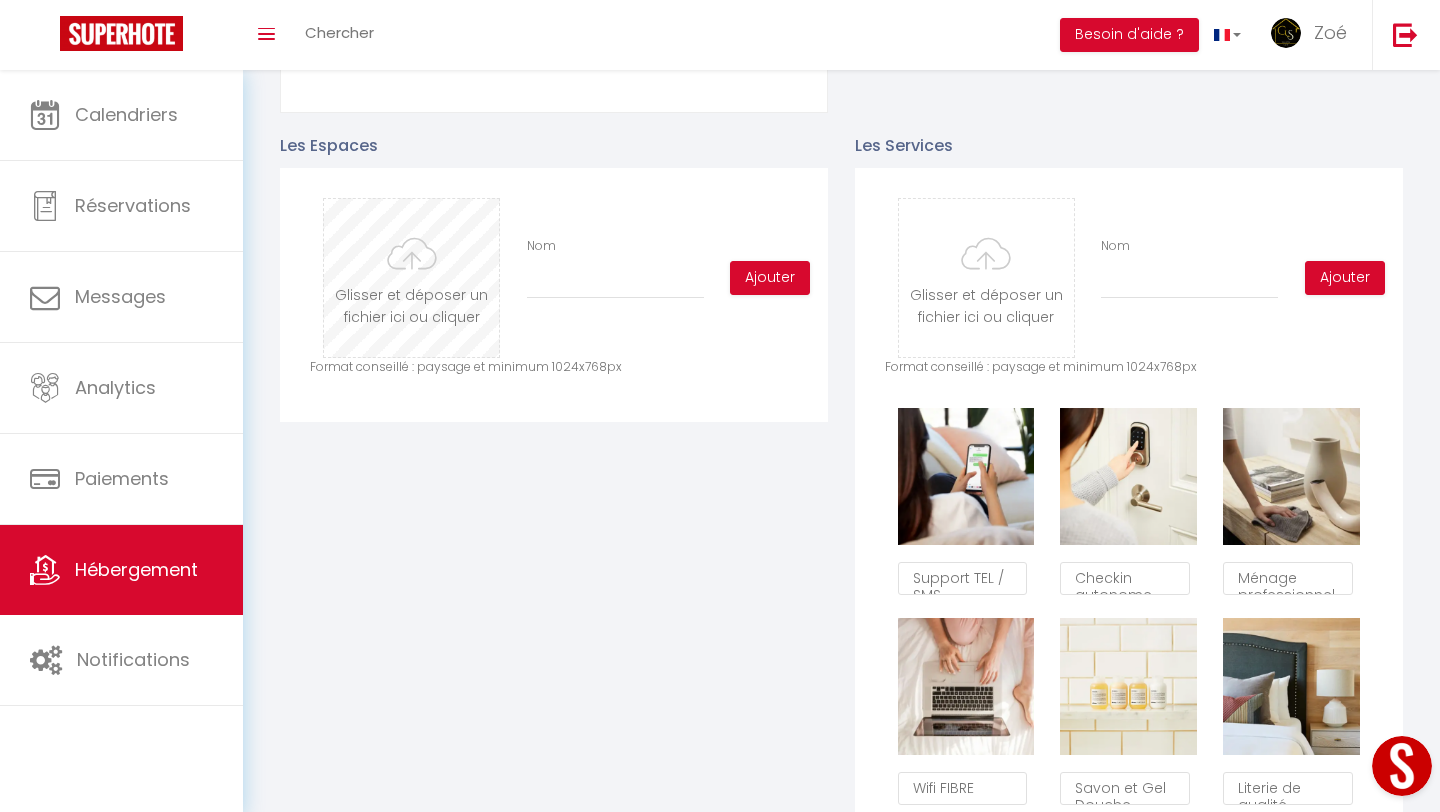 click at bounding box center (411, 278) 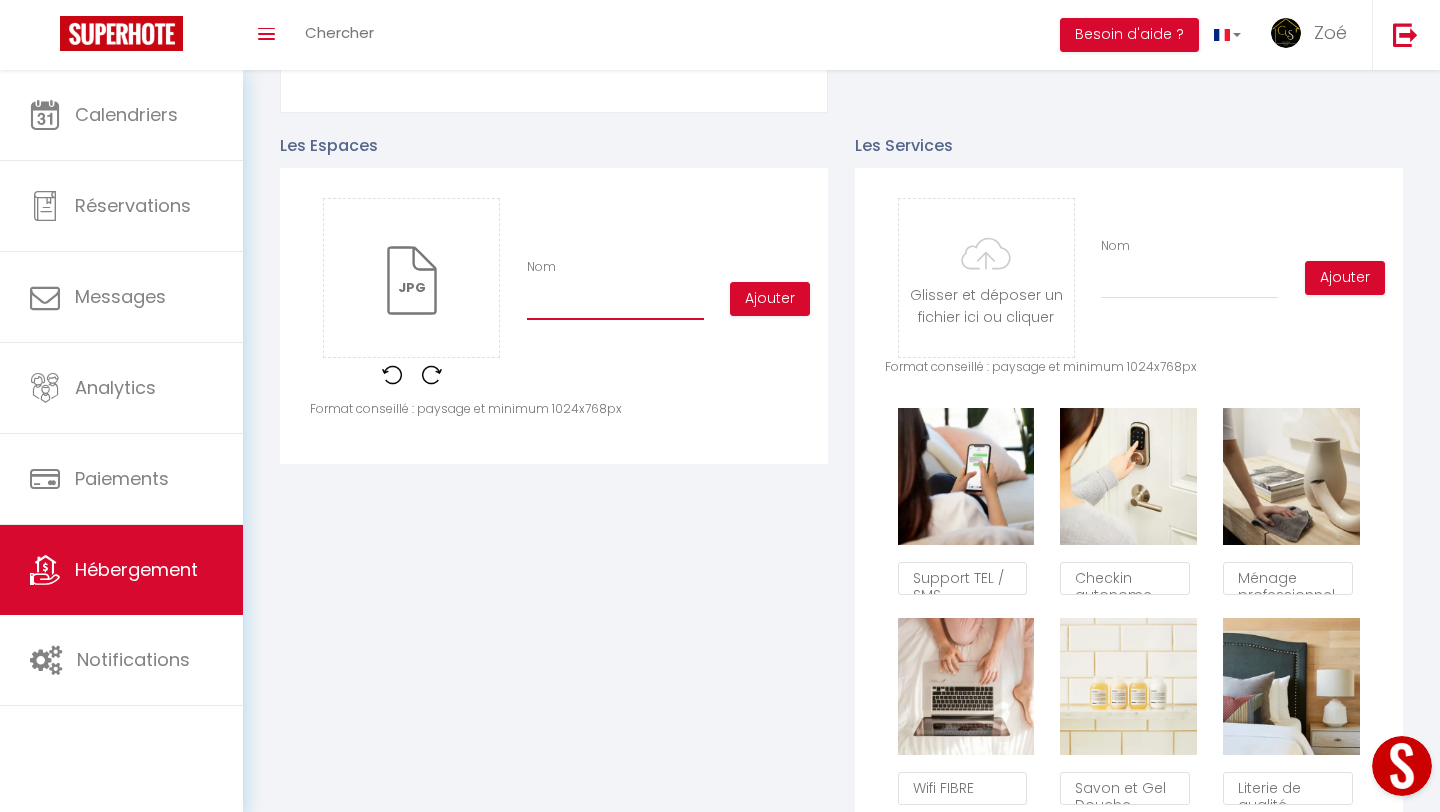 click on "Nom" at bounding box center [615, 302] 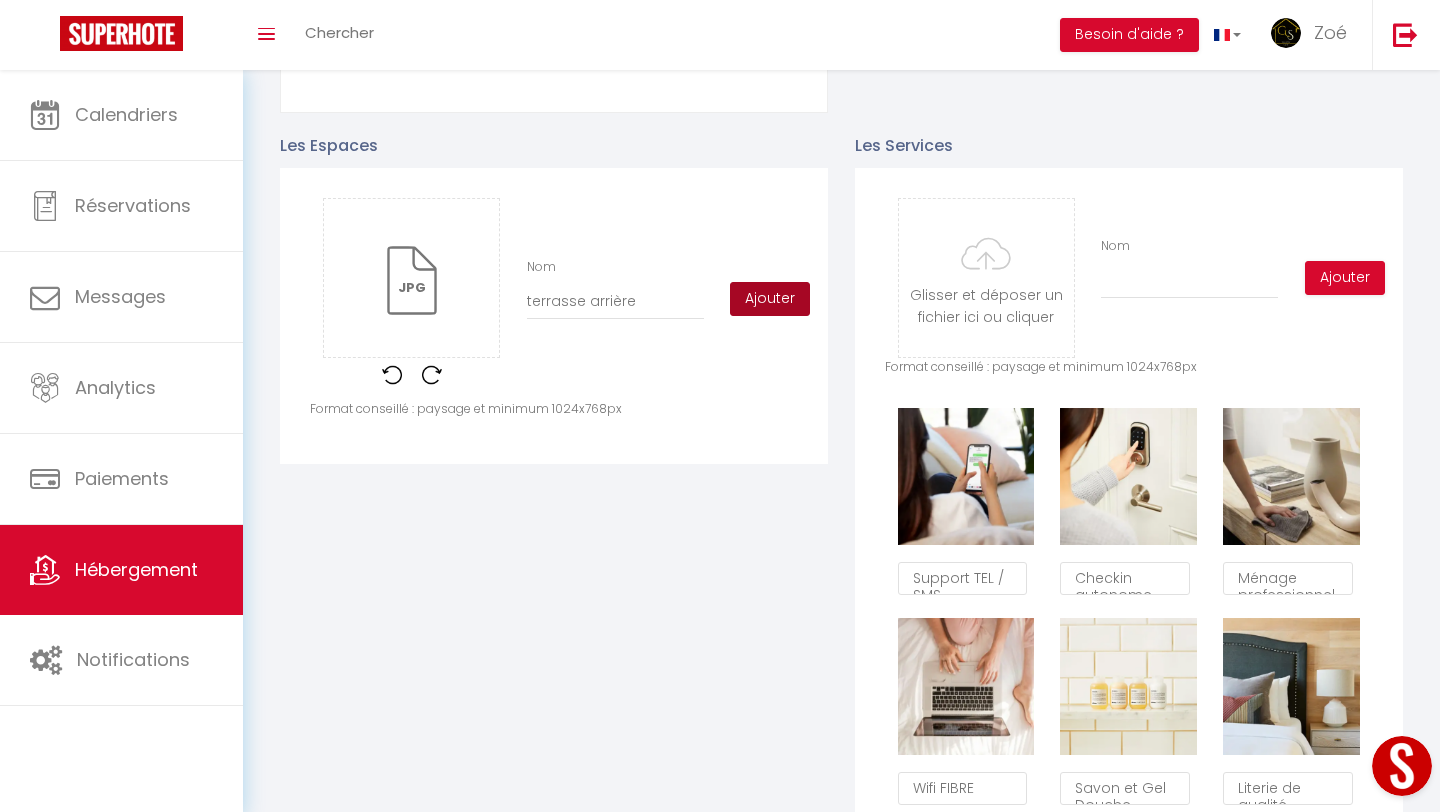 click on "Ajouter" at bounding box center (770, 299) 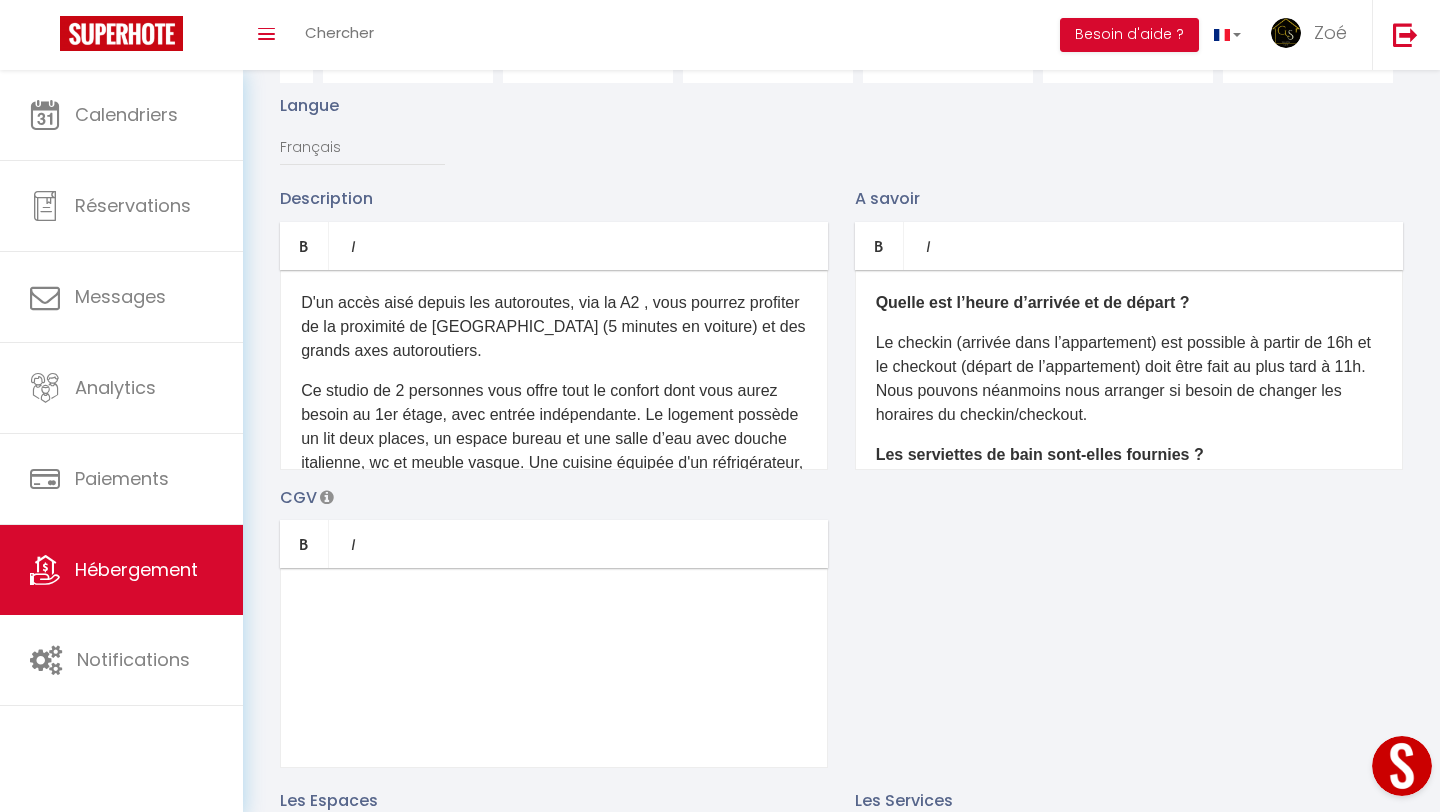 scroll, scrollTop: 223, scrollLeft: 0, axis: vertical 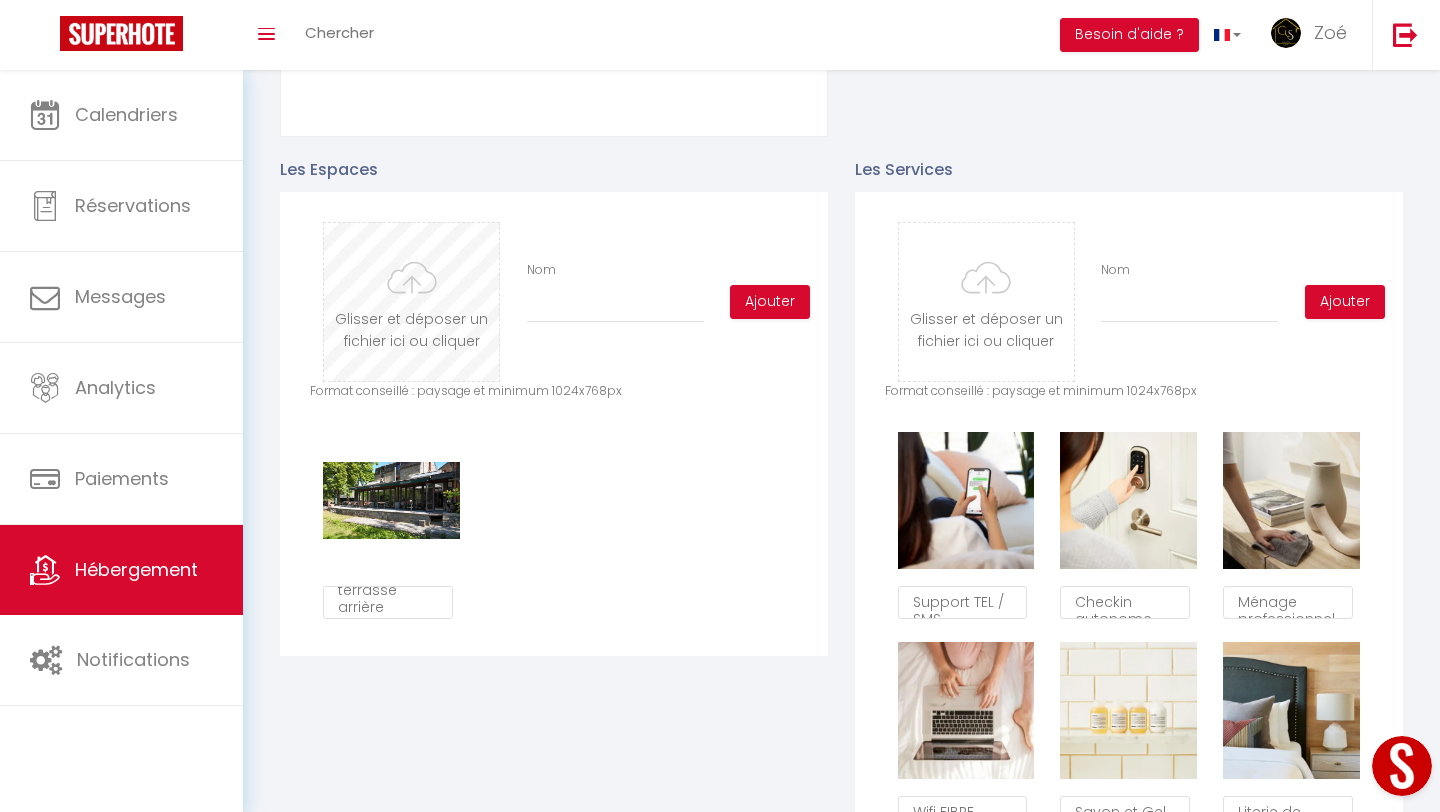 click at bounding box center [411, 302] 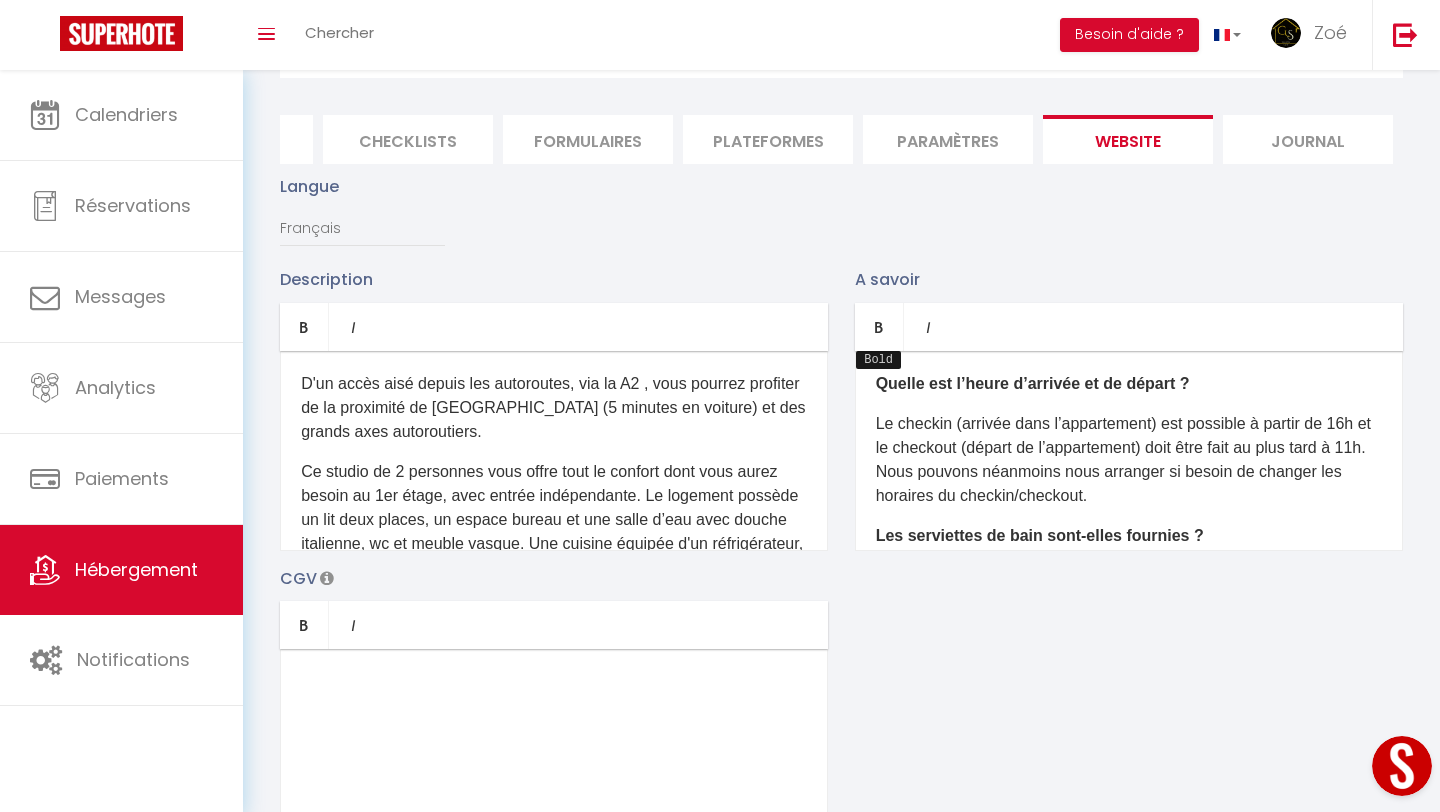 scroll, scrollTop: 0, scrollLeft: 0, axis: both 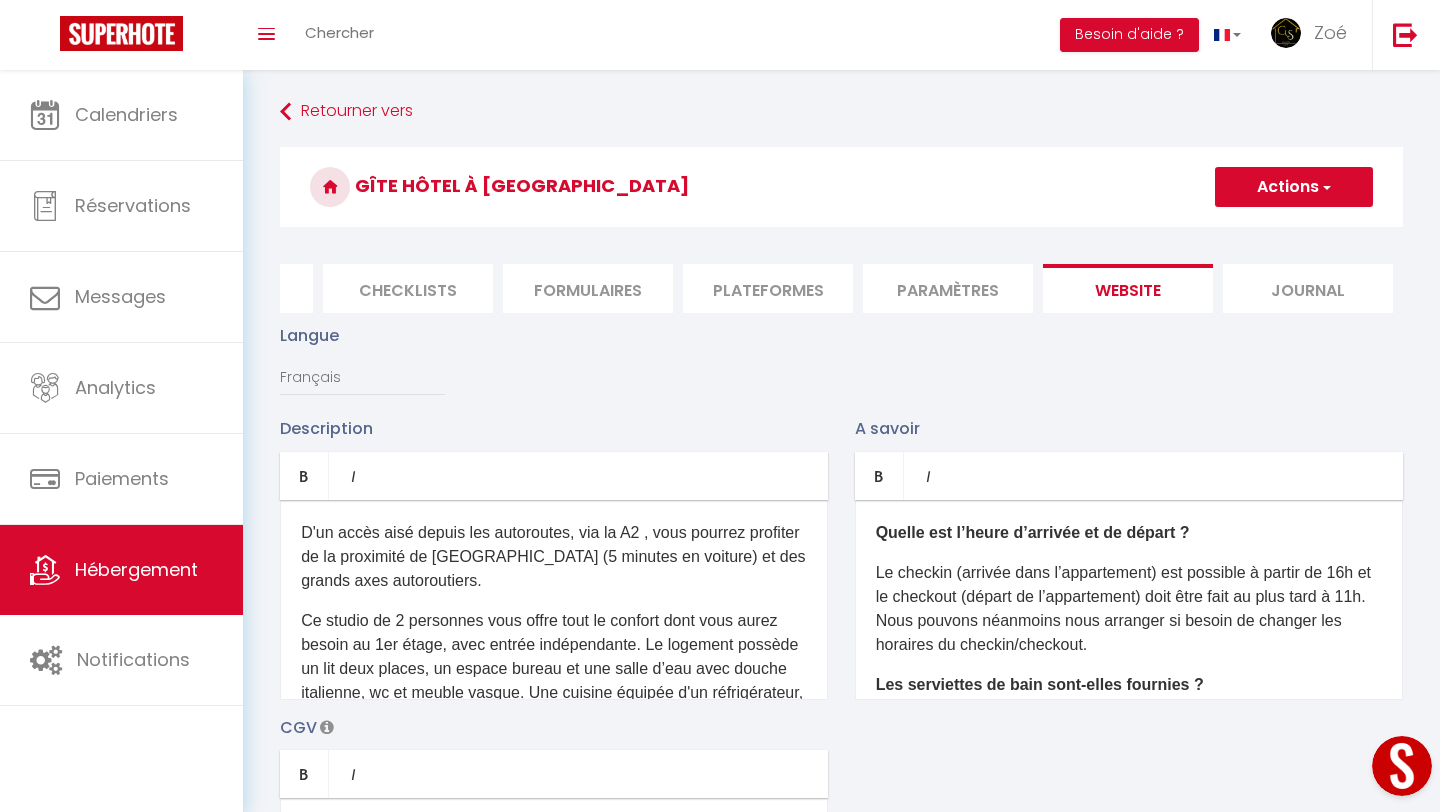 click on "Actions" at bounding box center [1294, 187] 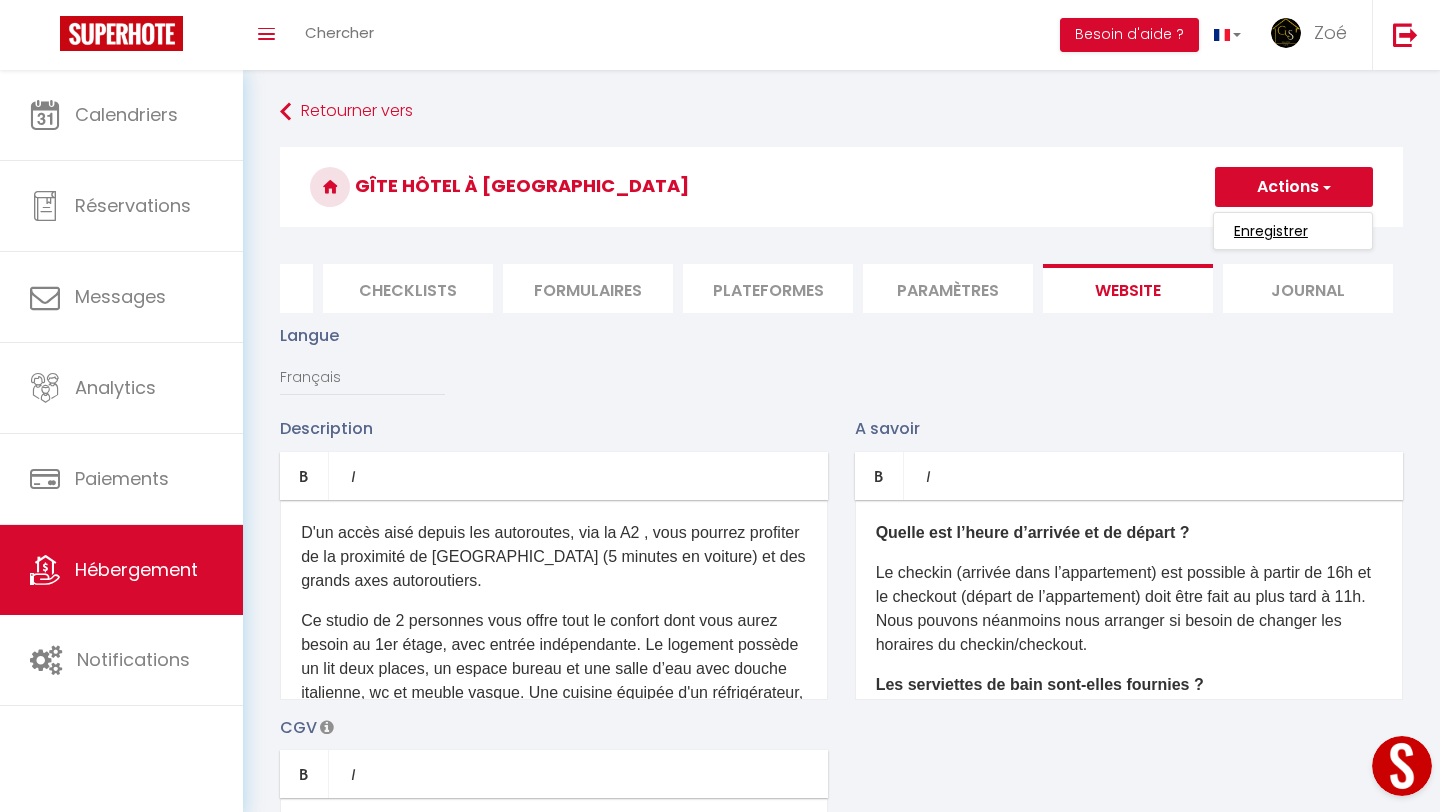 click on "Enregistrer" at bounding box center [1271, 231] 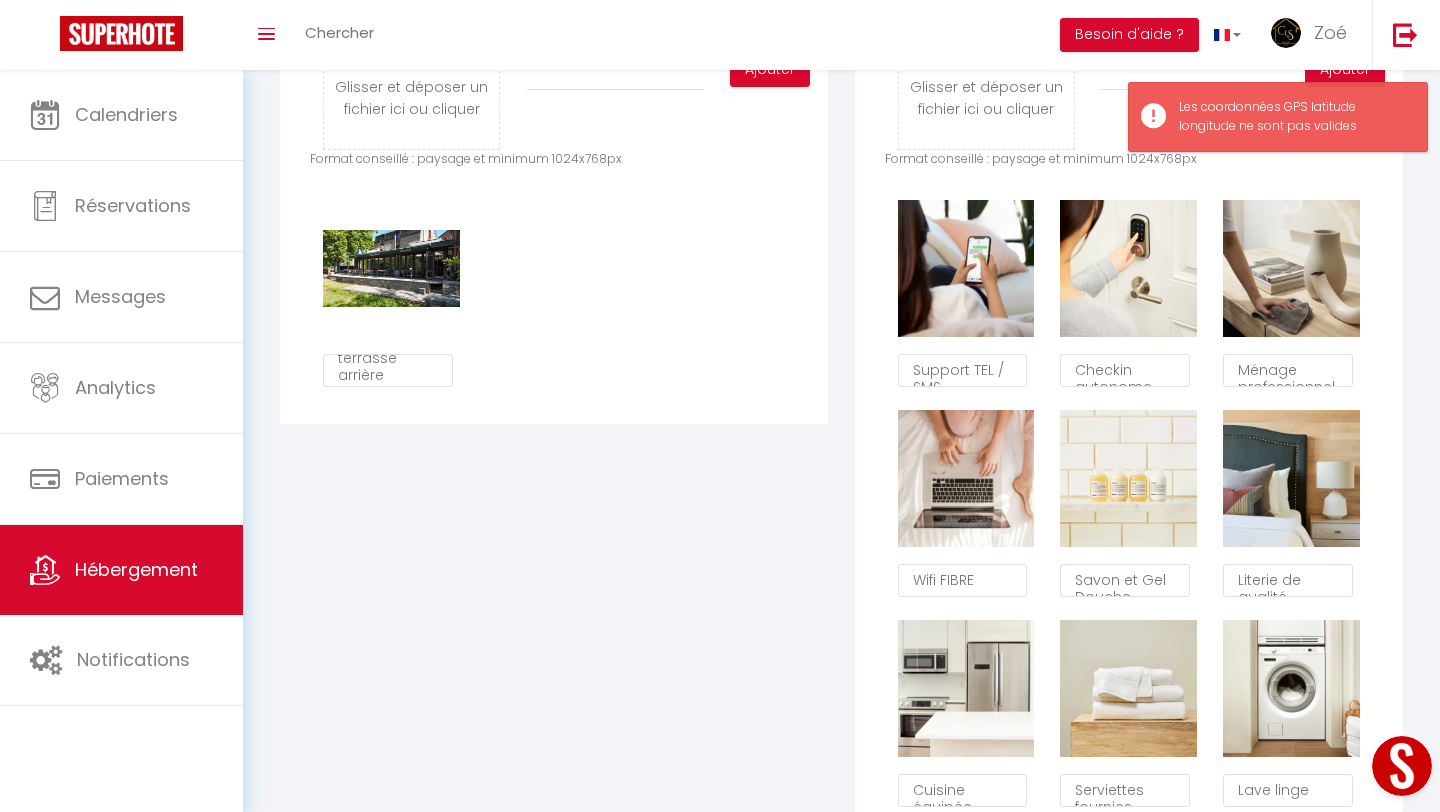 scroll, scrollTop: 1105, scrollLeft: 0, axis: vertical 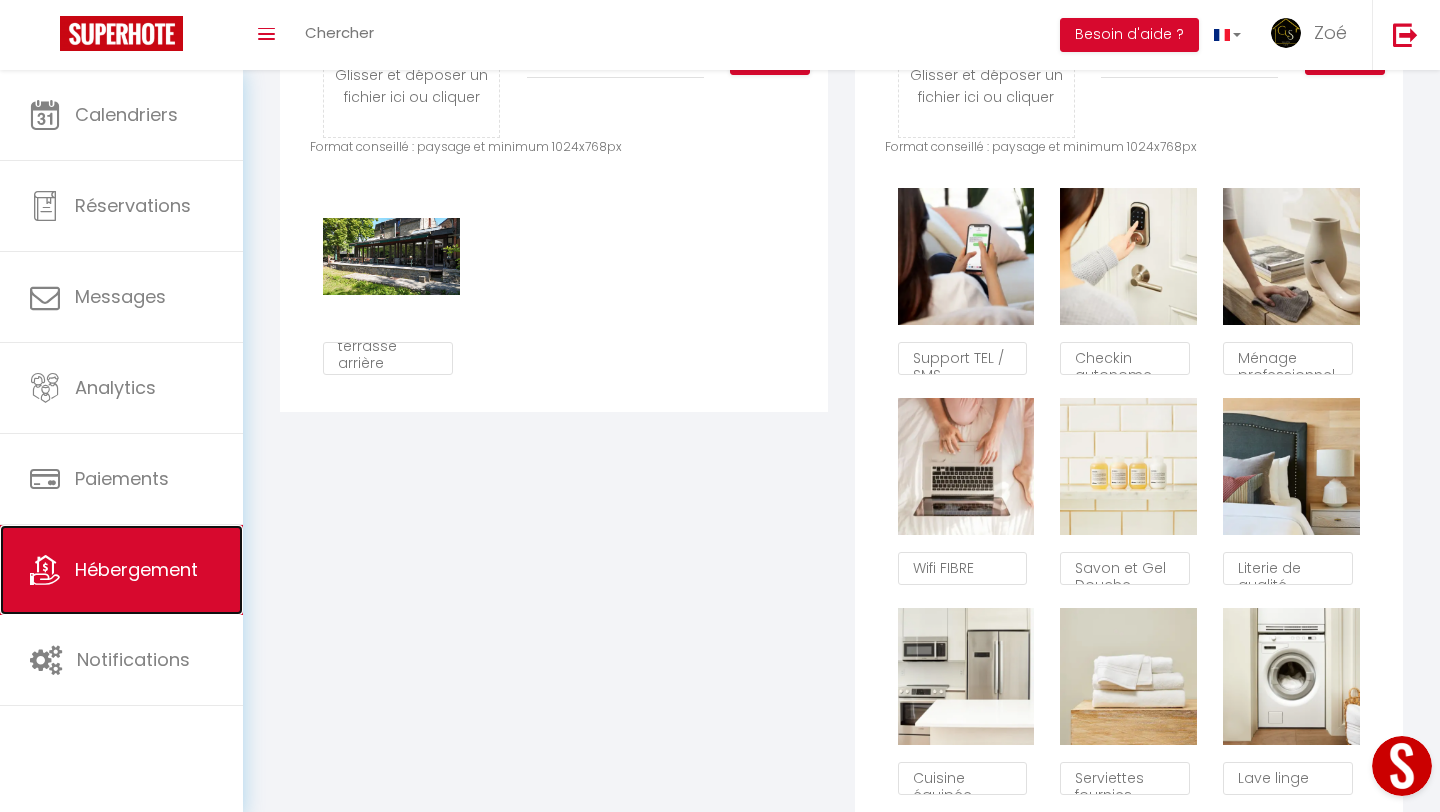 click on "Hébergement" at bounding box center [121, 570] 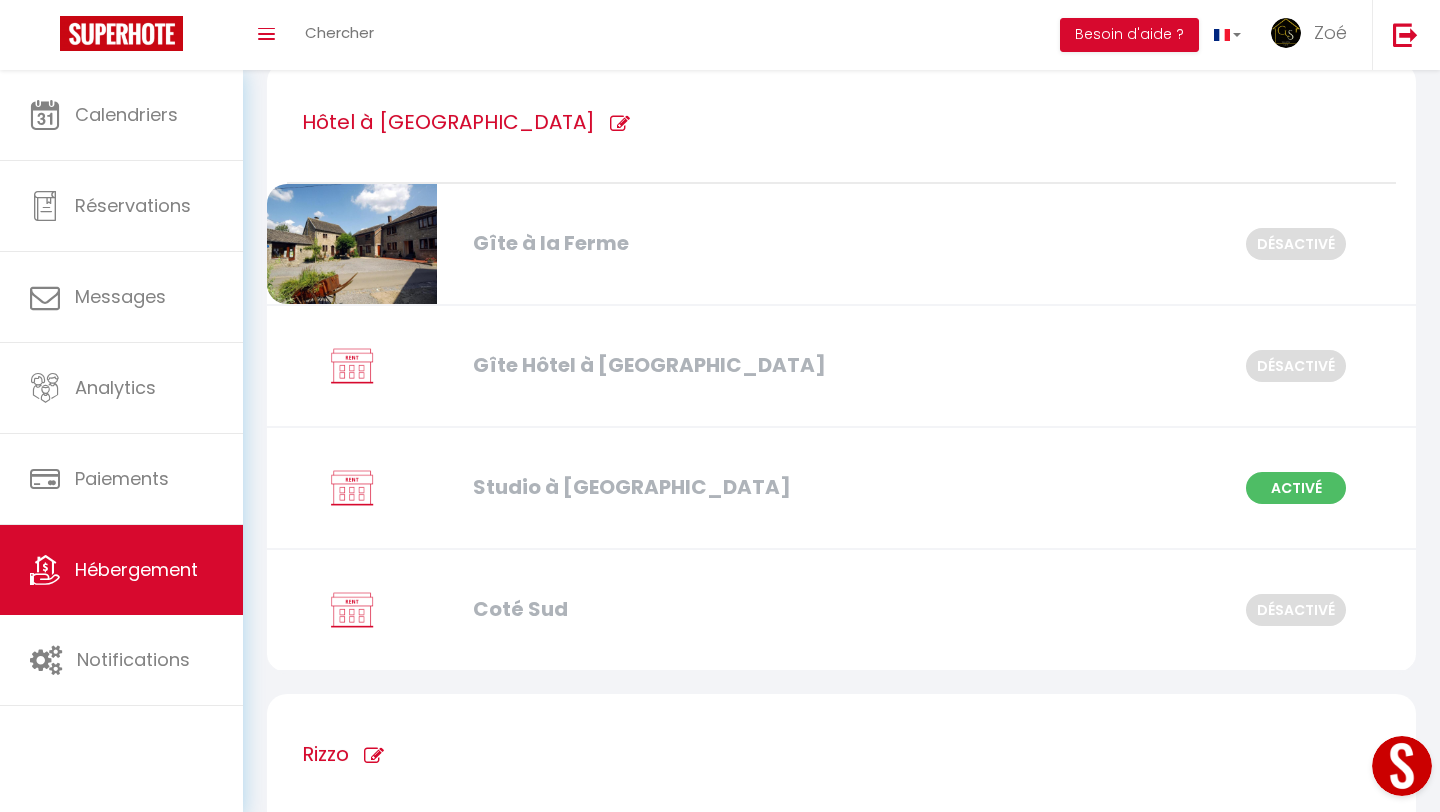 scroll, scrollTop: 533, scrollLeft: 0, axis: vertical 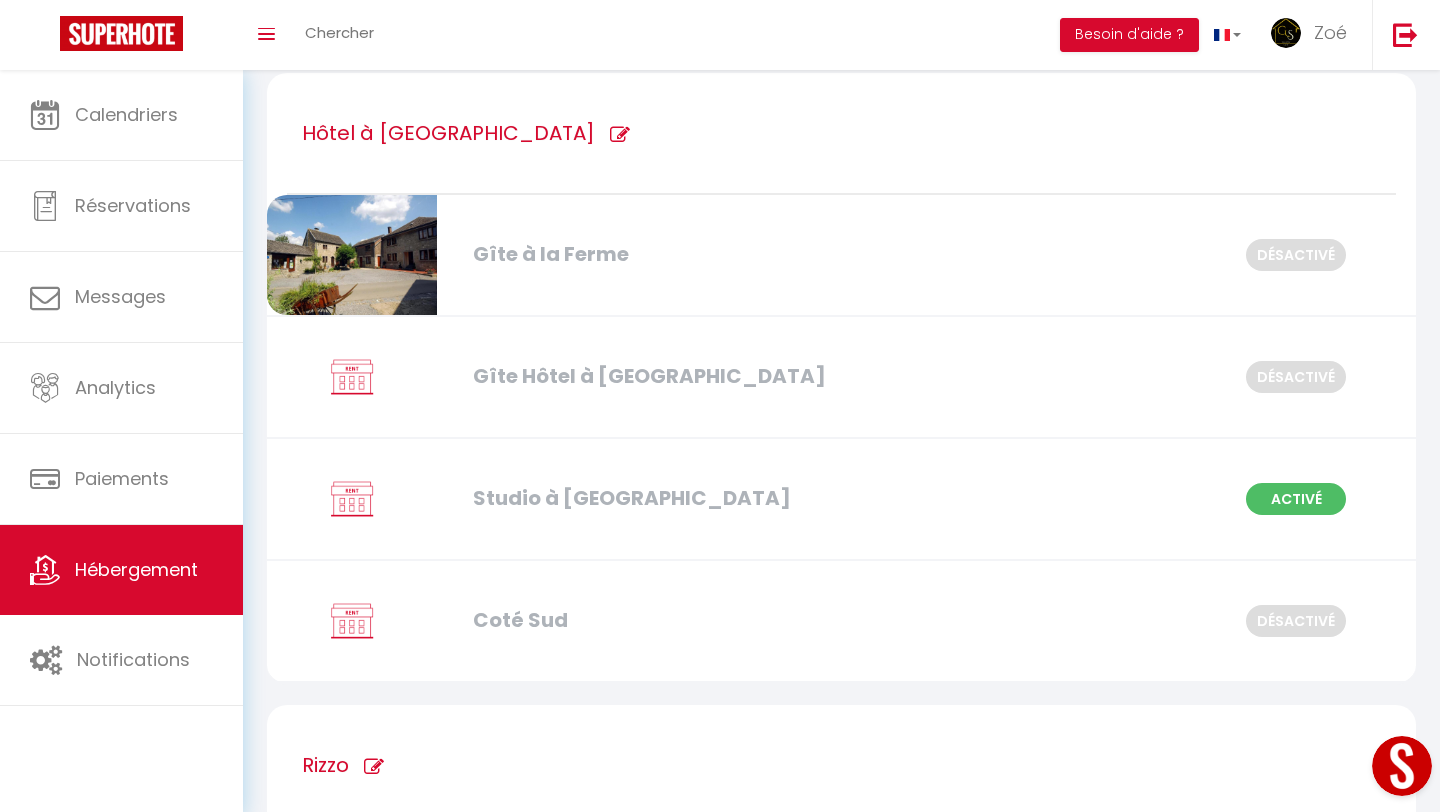click on "Gîte Hôtel à [GEOGRAPHIC_DATA]" at bounding box center [646, 376] 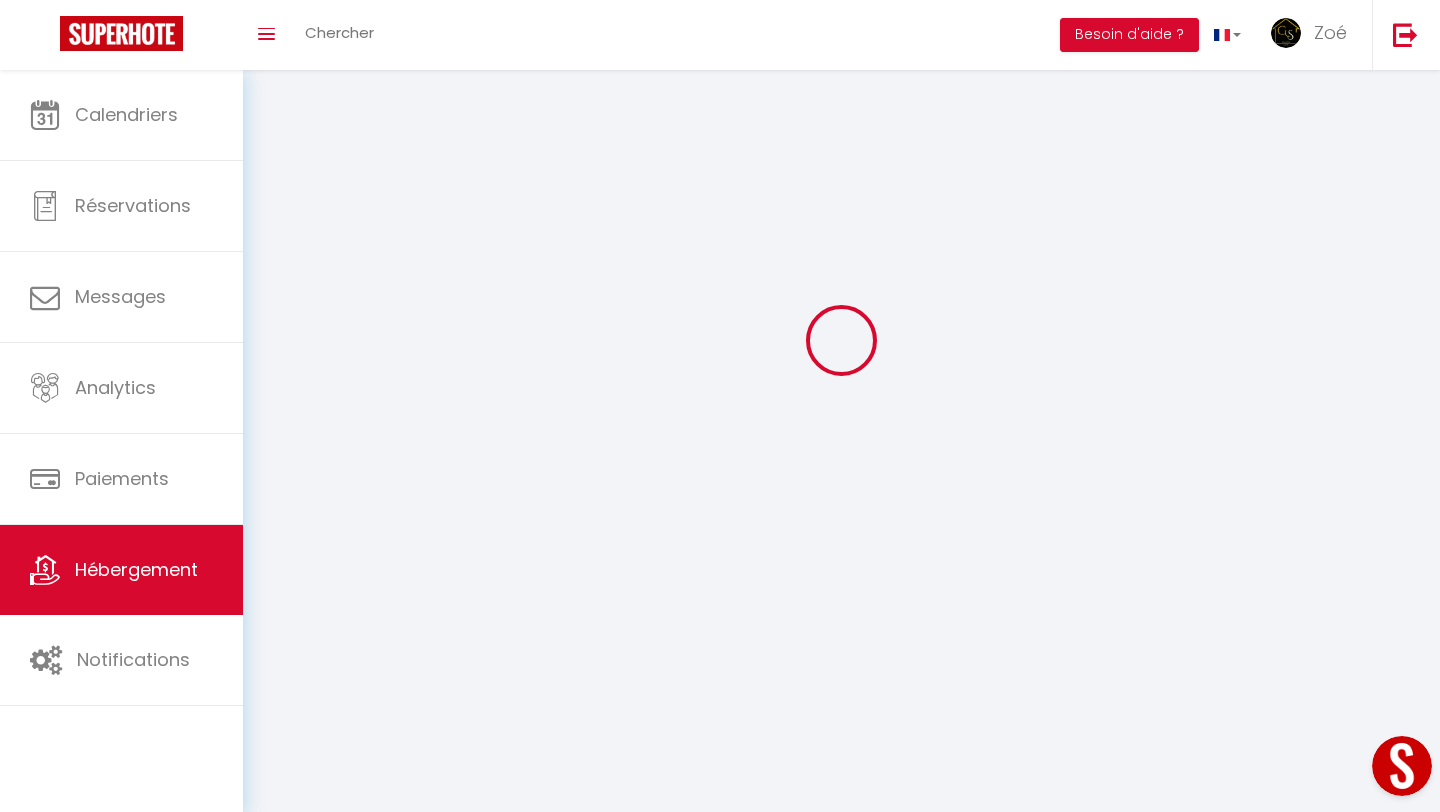 scroll, scrollTop: 0, scrollLeft: 0, axis: both 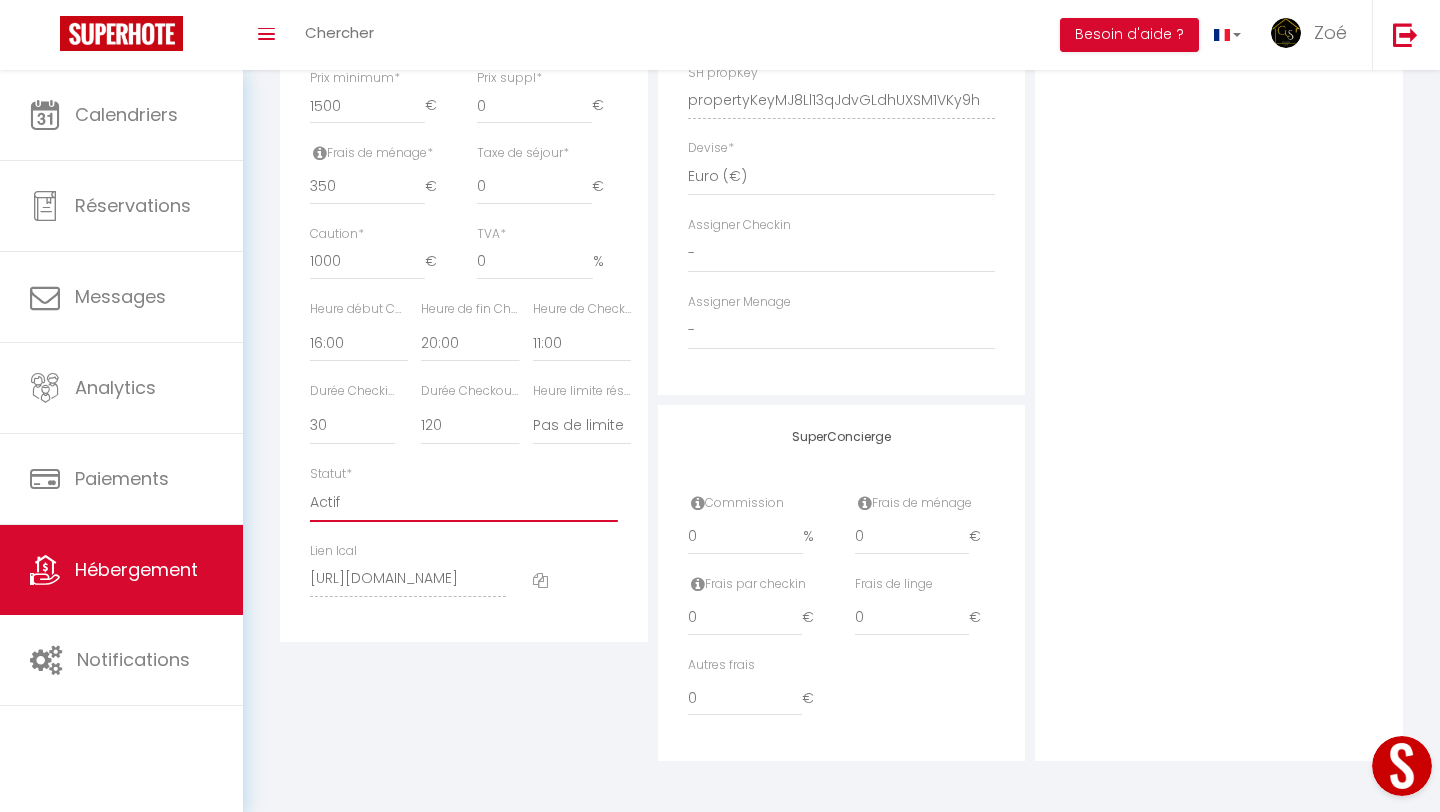 click on "Actif
Pas actif" at bounding box center [464, 503] 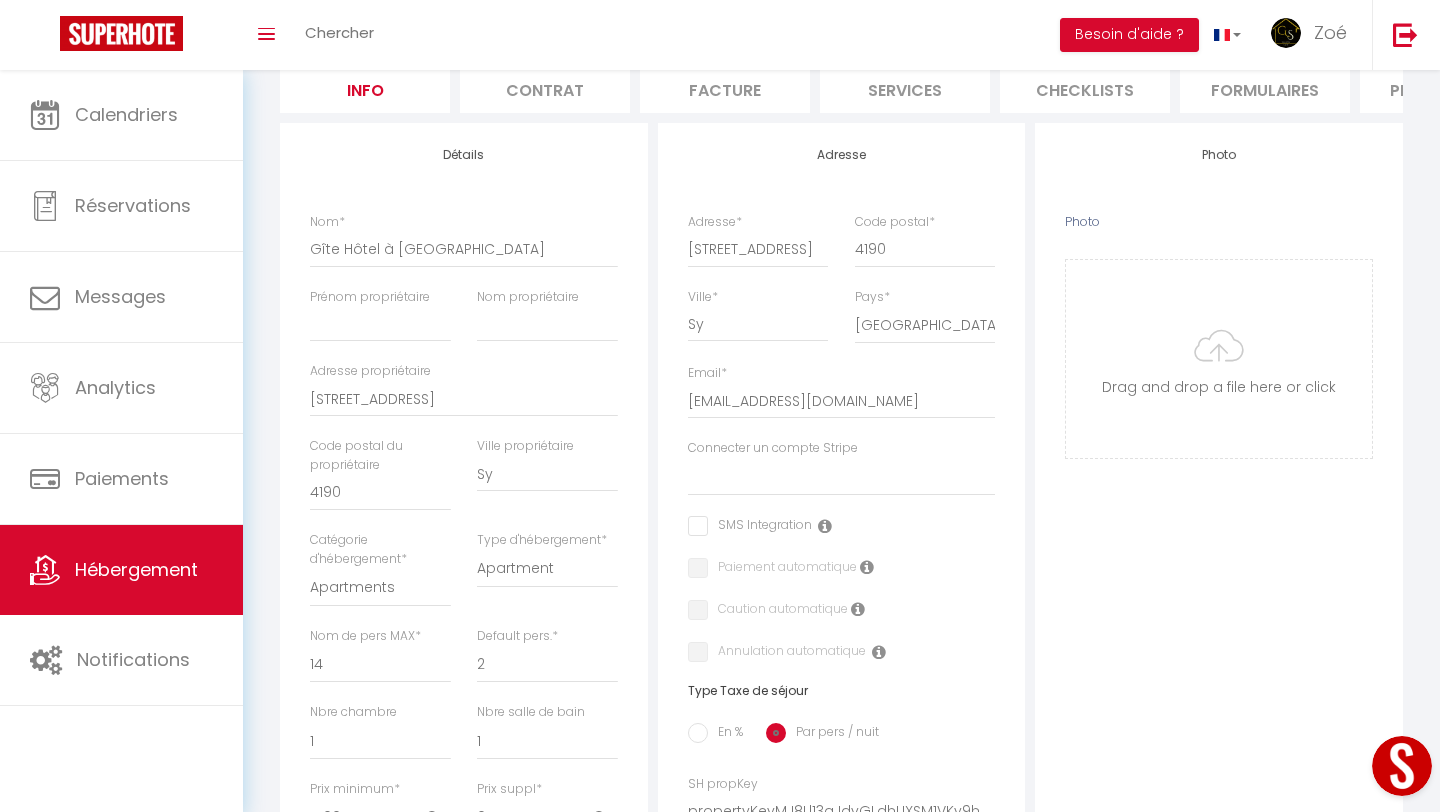 scroll, scrollTop: 0, scrollLeft: 0, axis: both 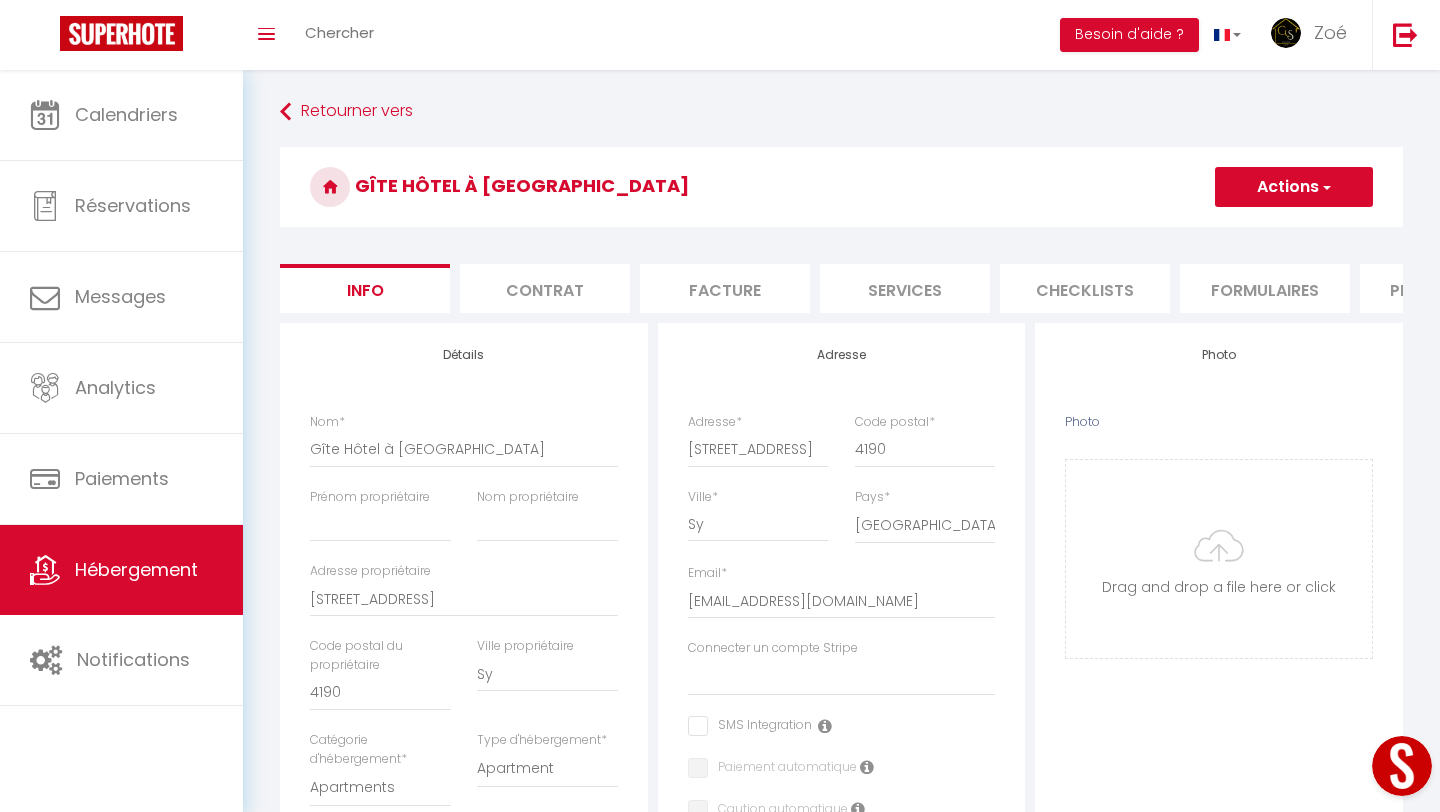 click on "Actions" at bounding box center (1294, 187) 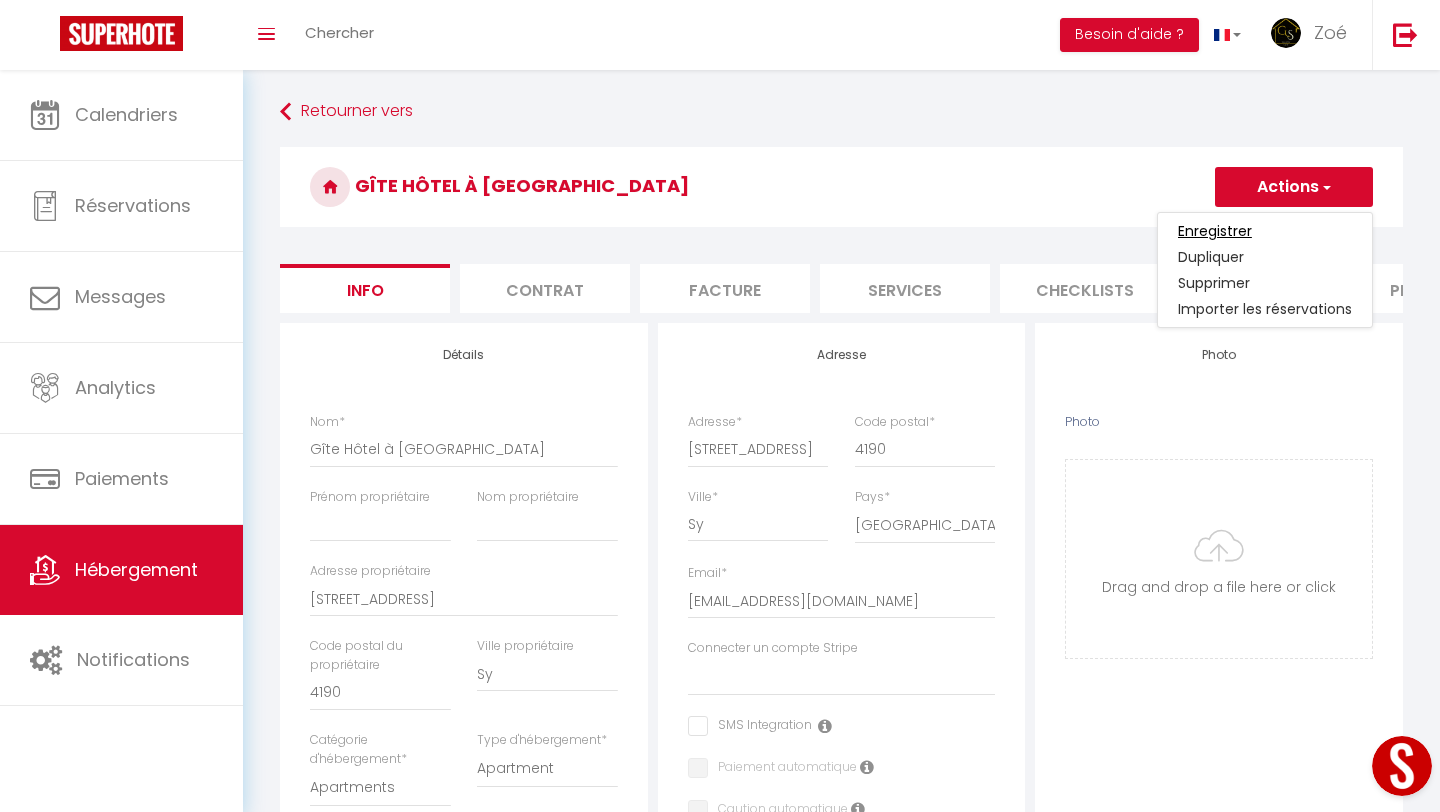 click on "Enregistrer" at bounding box center (1215, 231) 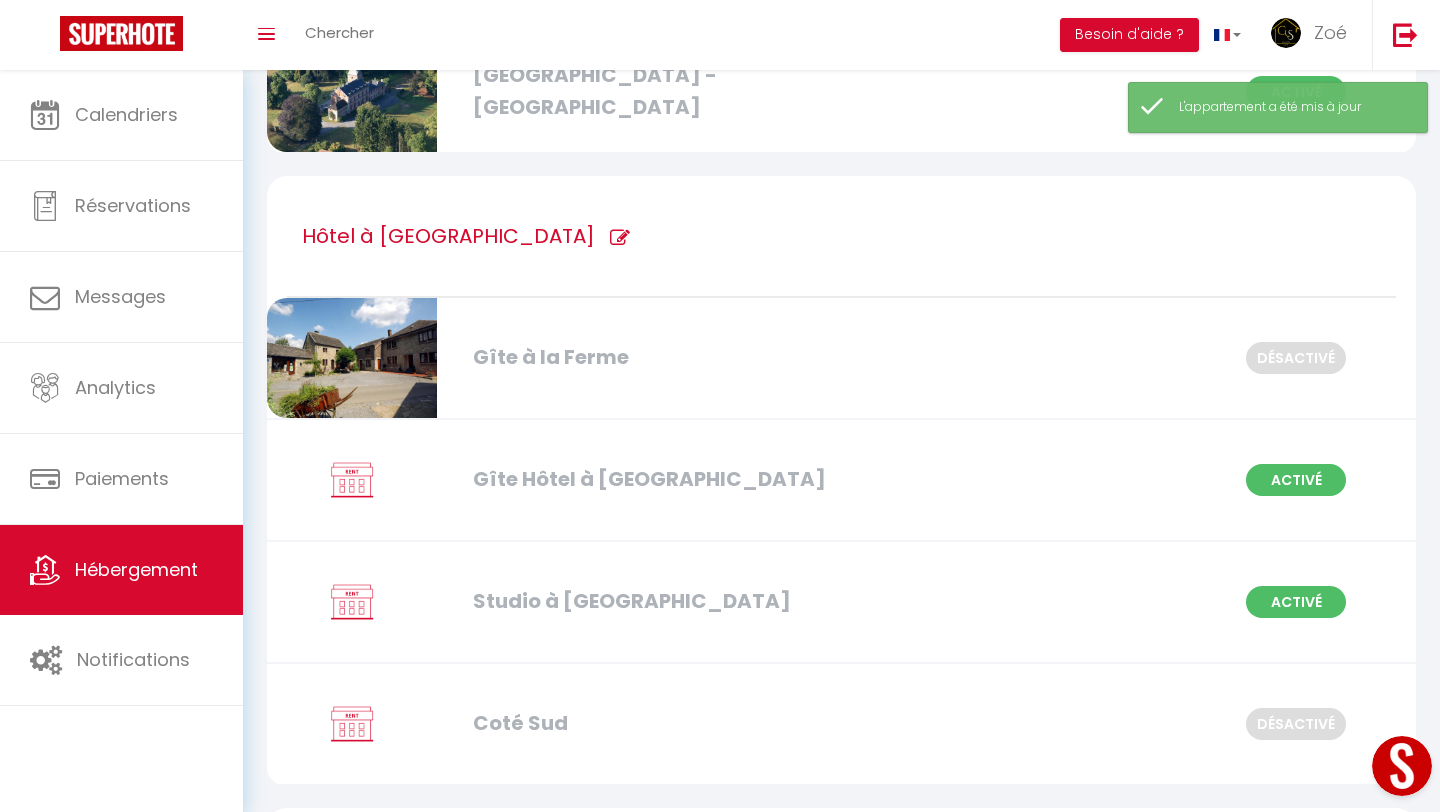 scroll, scrollTop: 424, scrollLeft: 0, axis: vertical 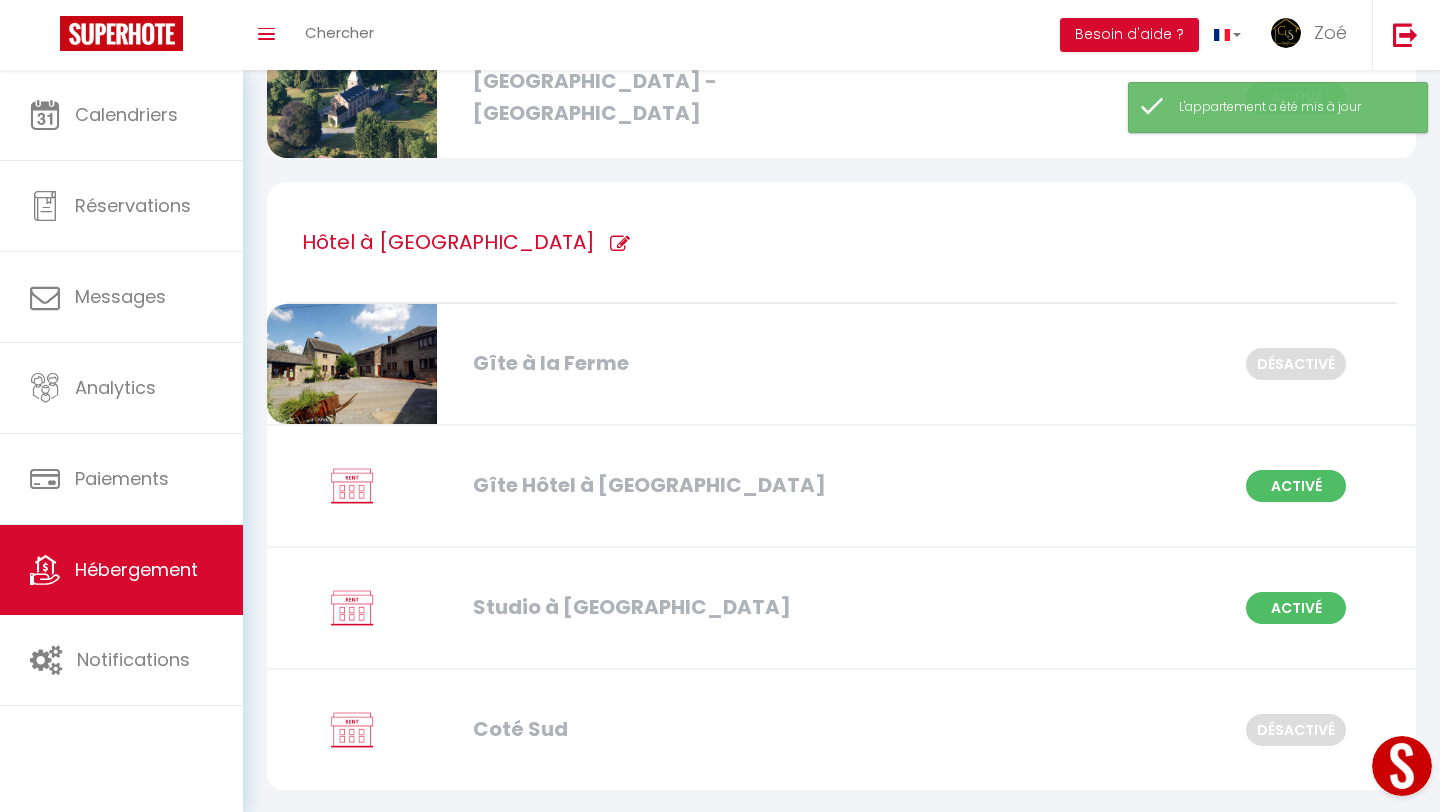 click on "Gîte à la Ferme" at bounding box center [646, 363] 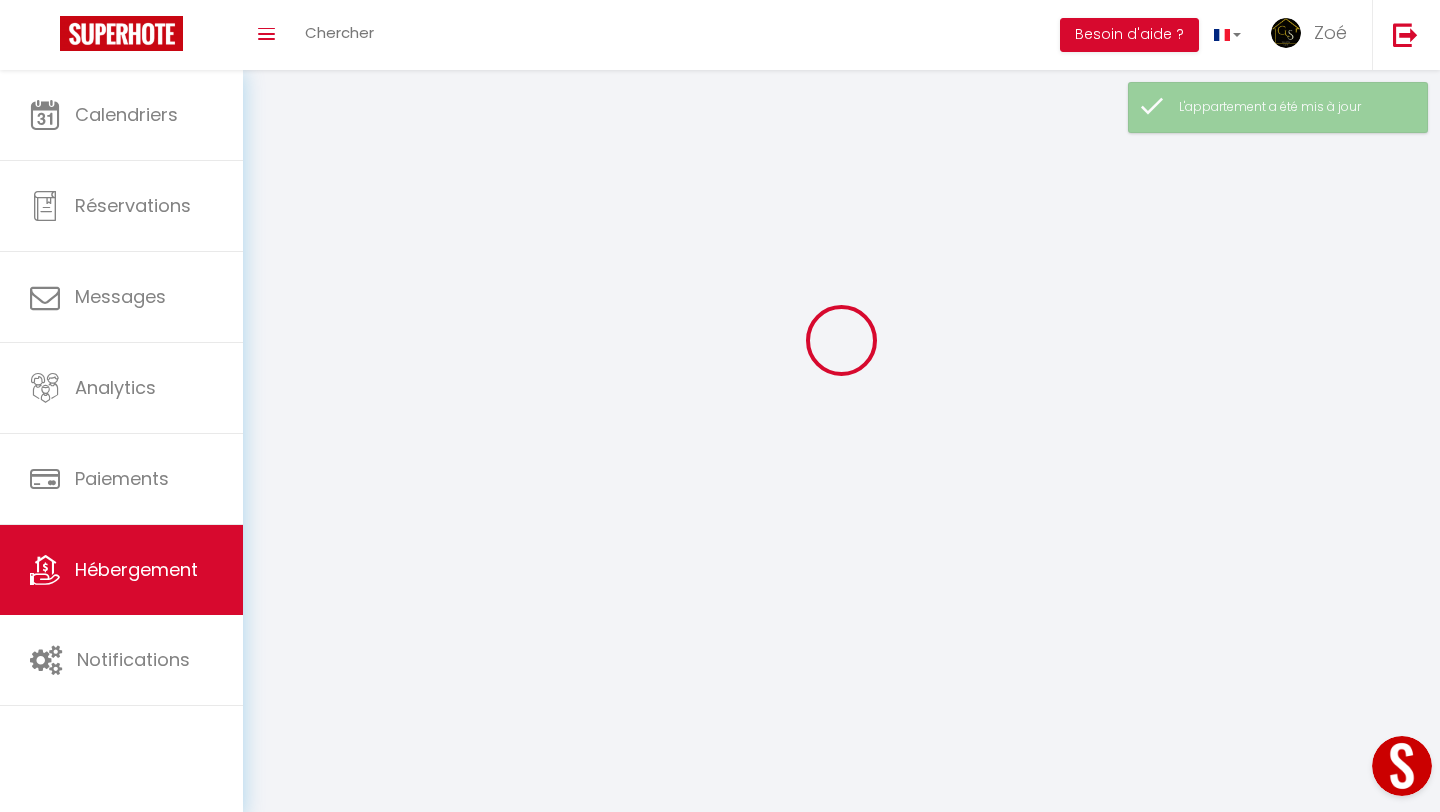 scroll, scrollTop: 0, scrollLeft: 0, axis: both 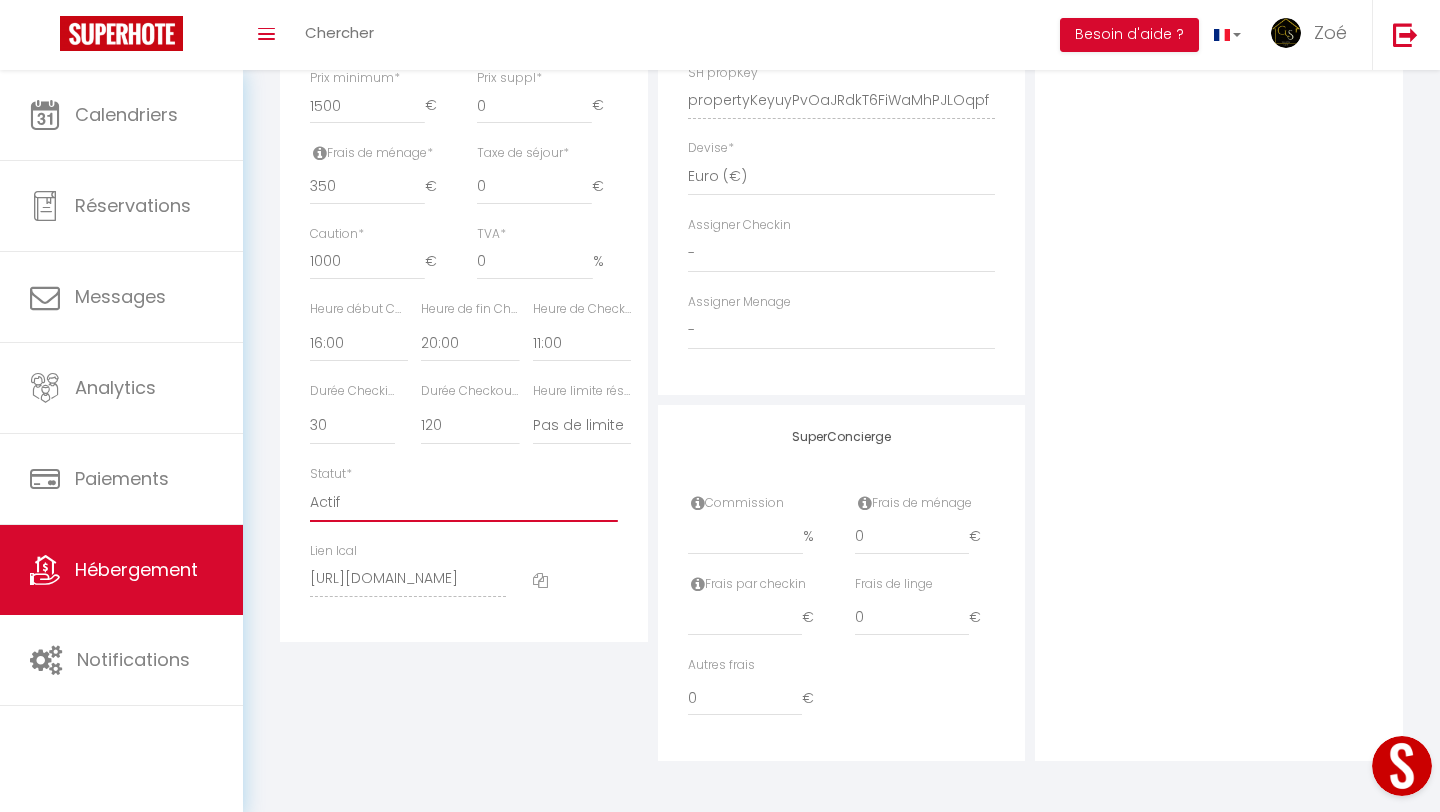 click on "Actif
Pas actif" at bounding box center [464, 503] 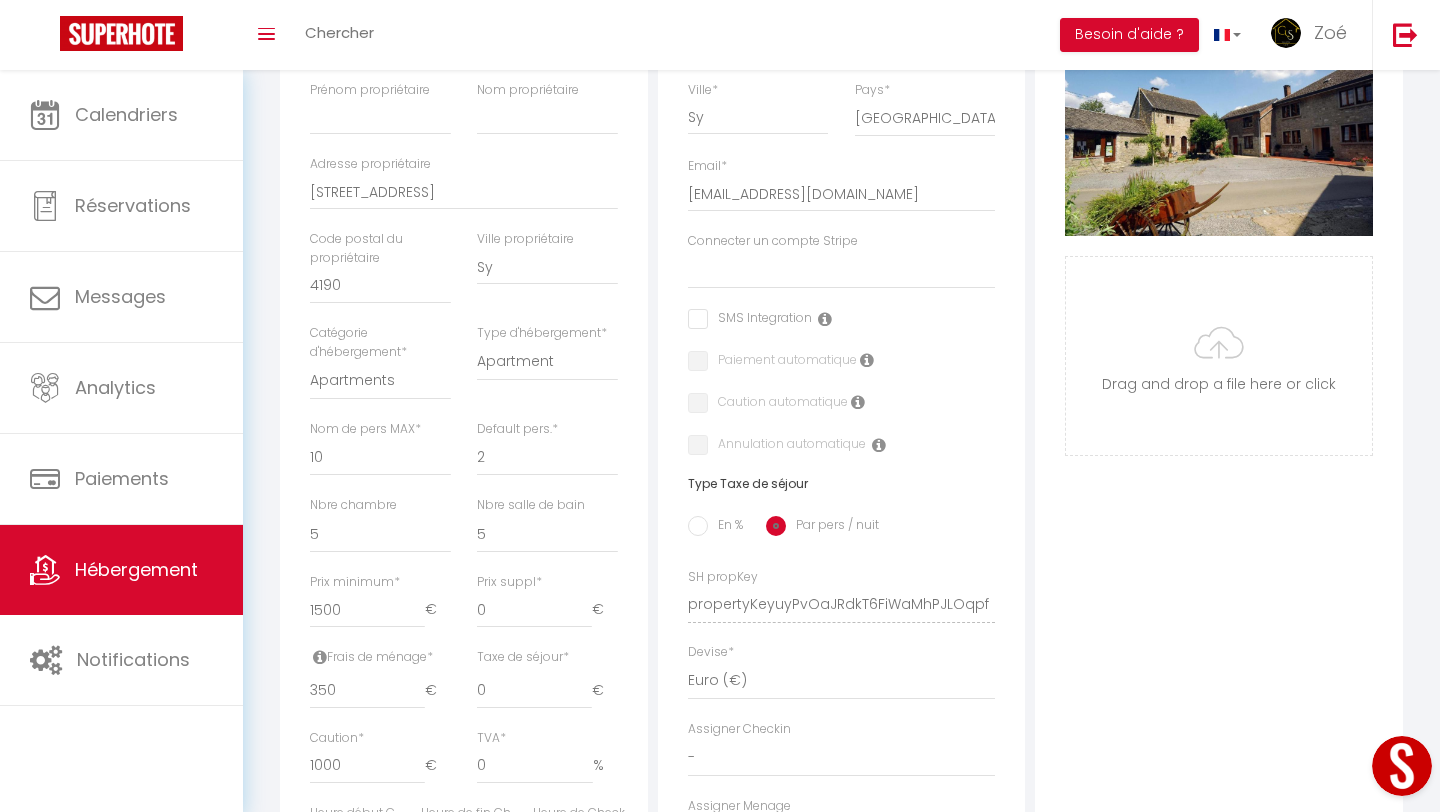 scroll, scrollTop: 0, scrollLeft: 0, axis: both 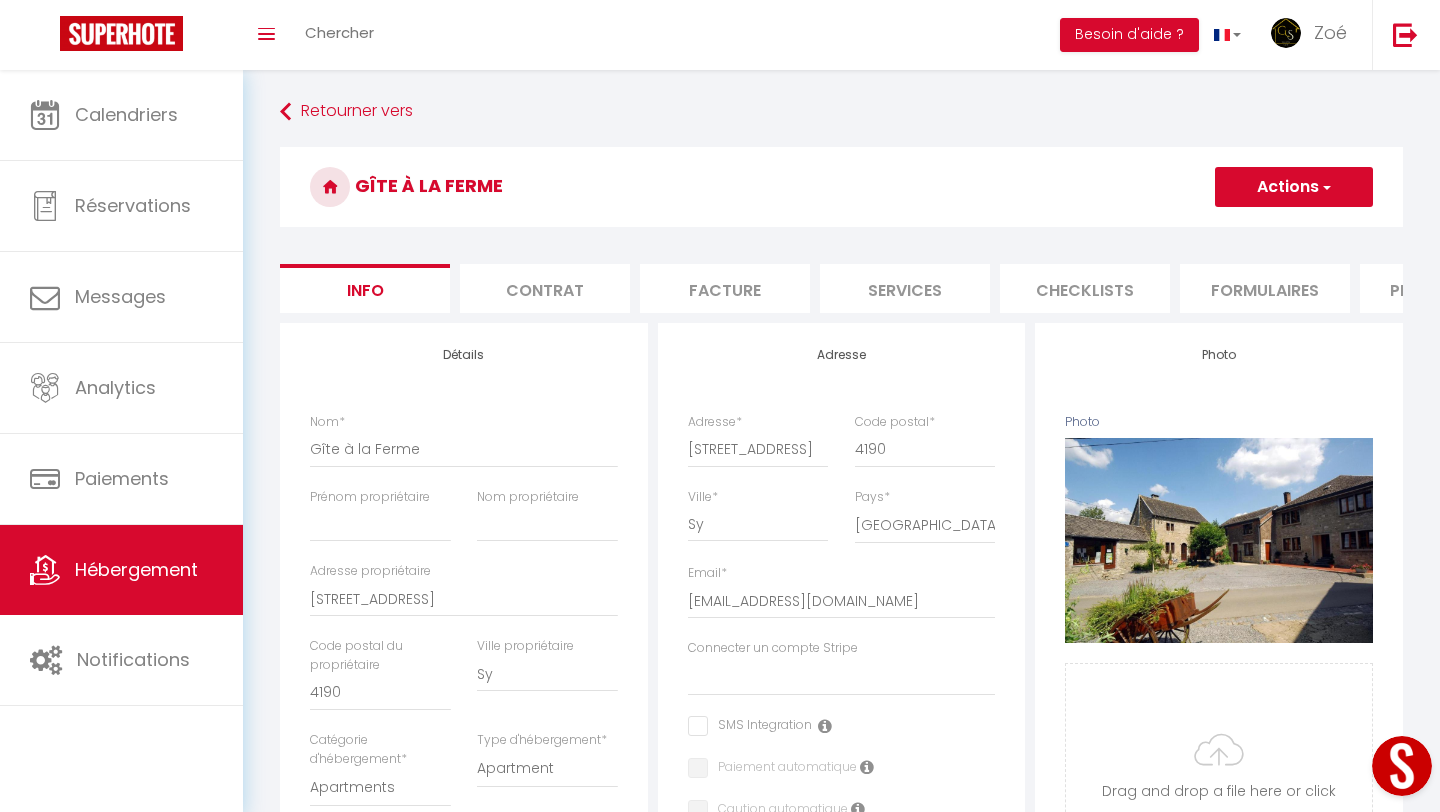 click on "Actions" at bounding box center (1294, 187) 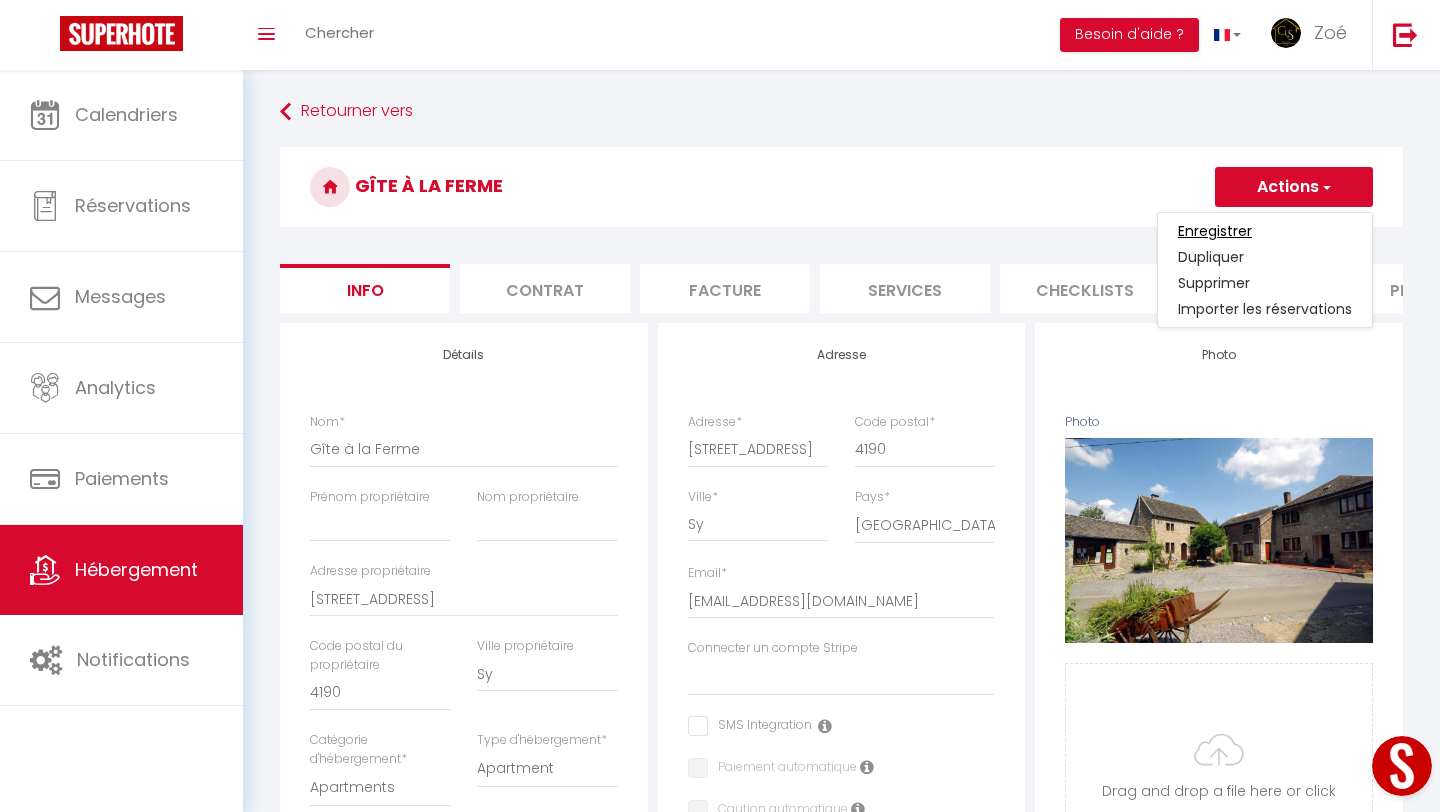 click on "Enregistrer" at bounding box center [1215, 231] 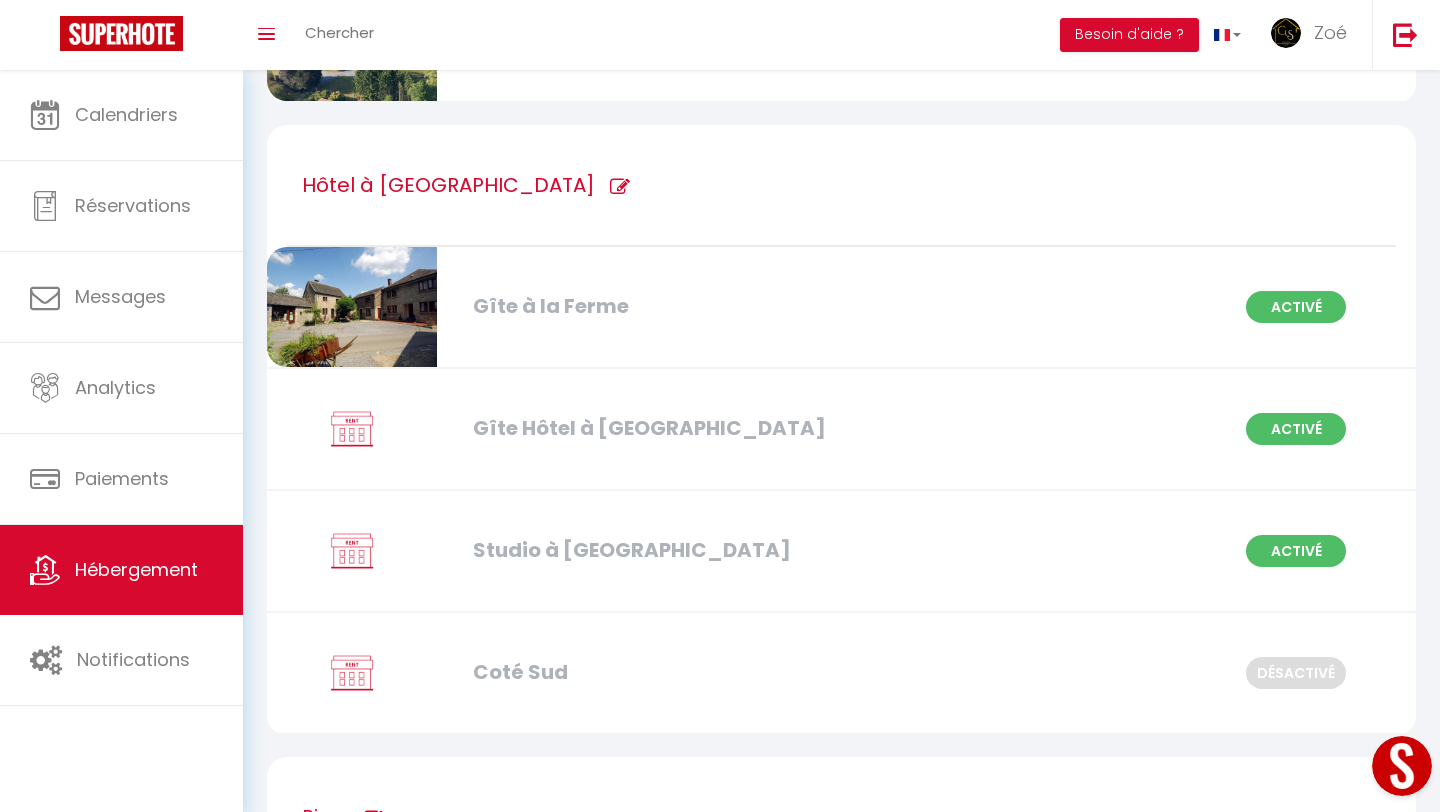 scroll, scrollTop: 515, scrollLeft: 0, axis: vertical 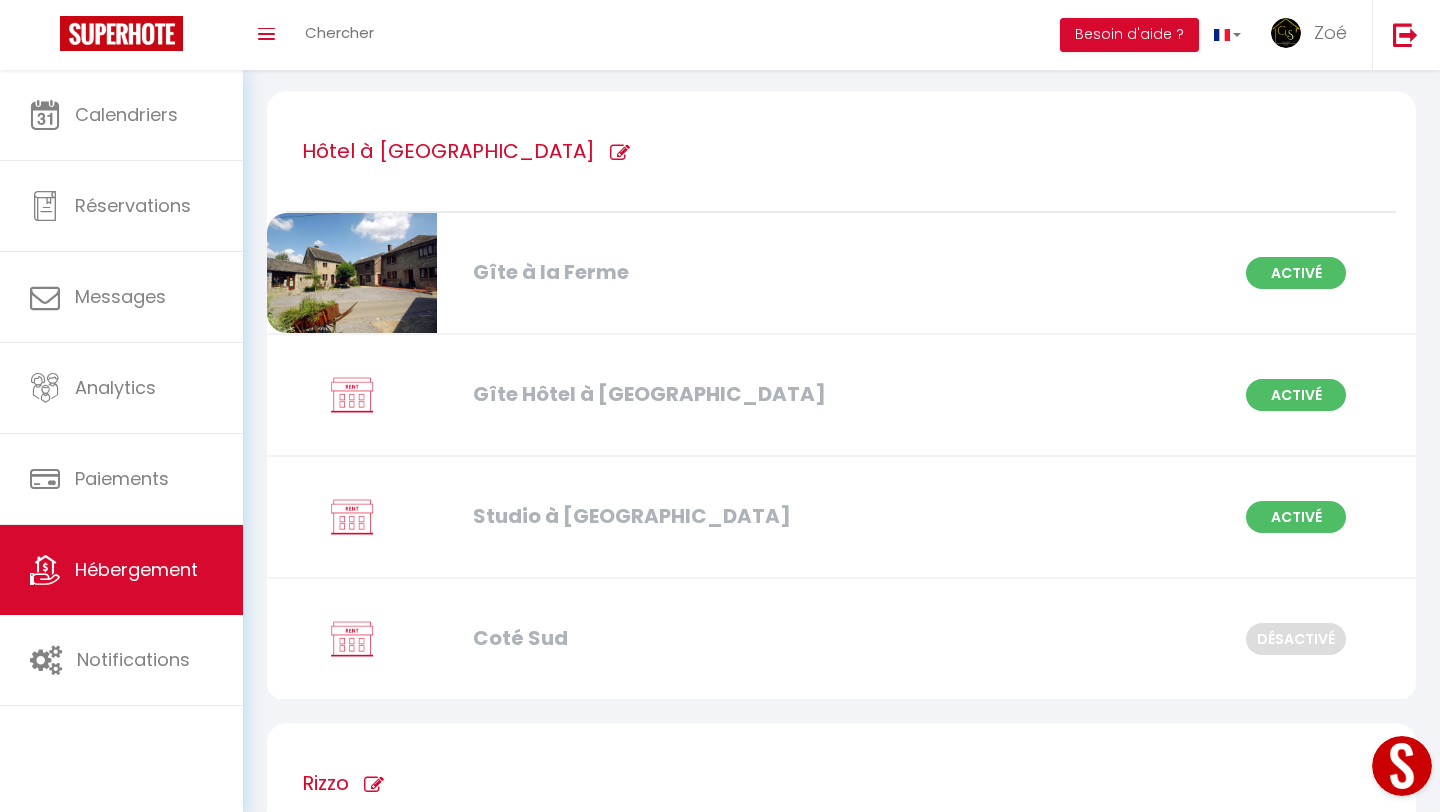 click on "Gîte Hôtel à [GEOGRAPHIC_DATA]" at bounding box center [646, 394] 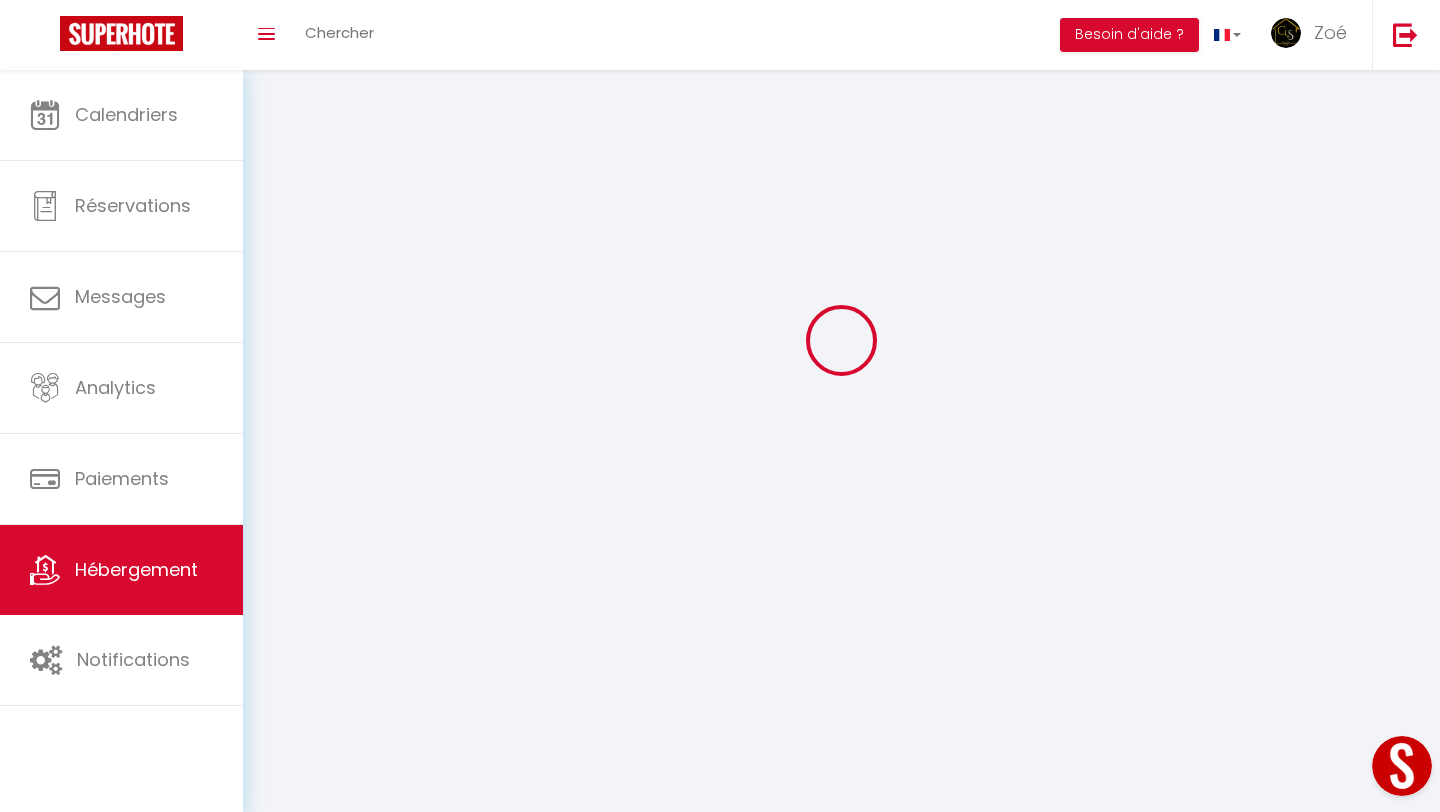 scroll, scrollTop: 0, scrollLeft: 0, axis: both 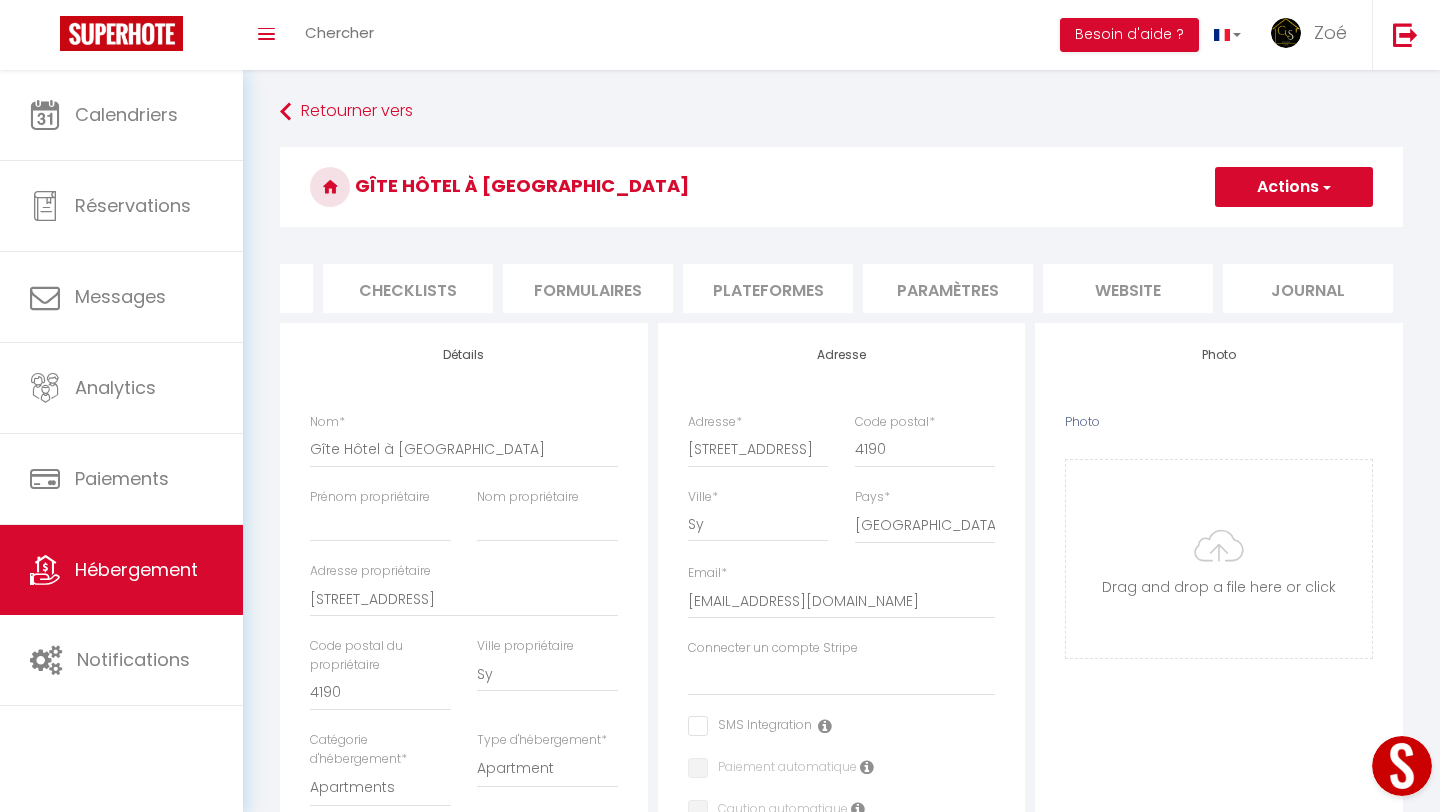 click on "website" at bounding box center (1128, 288) 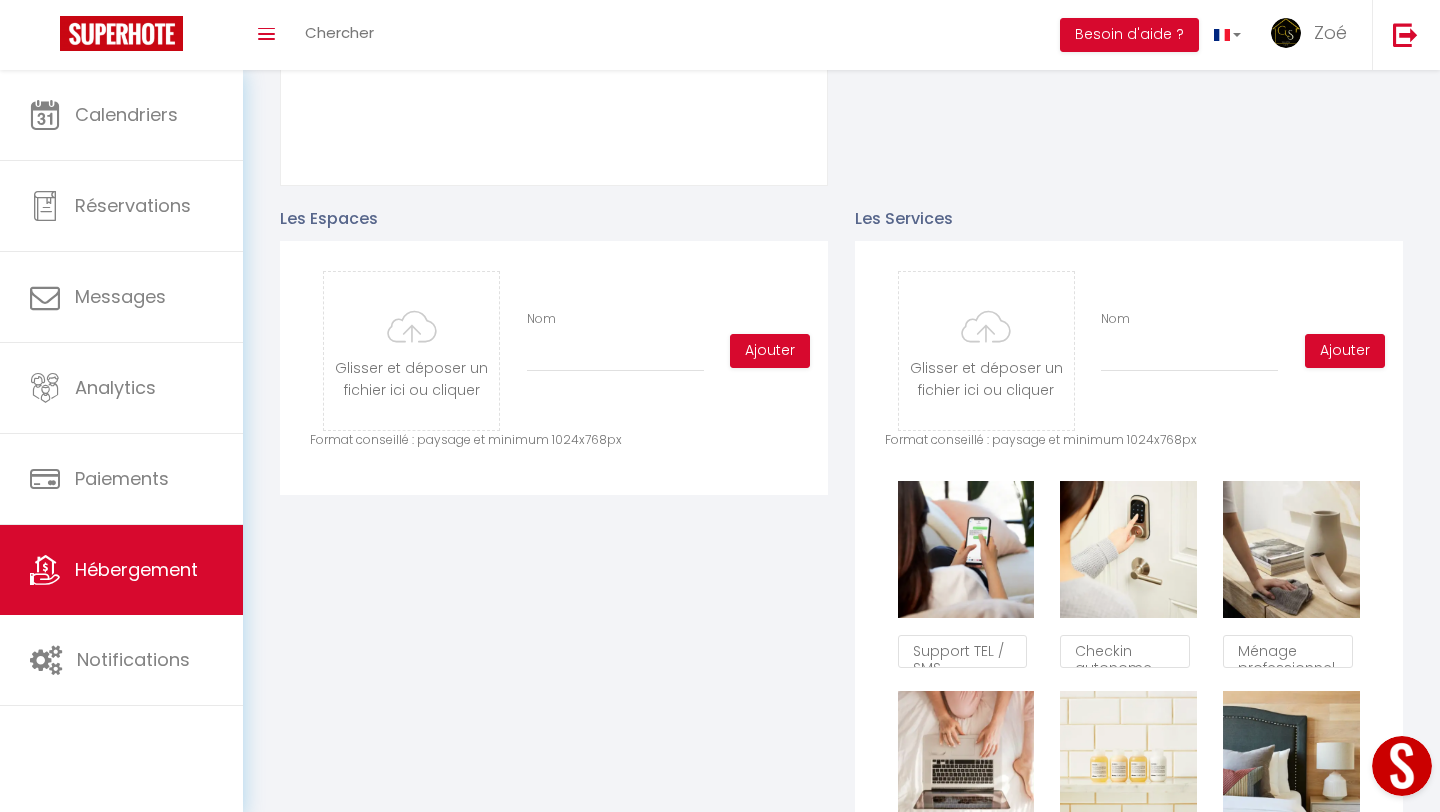 scroll, scrollTop: 810, scrollLeft: 0, axis: vertical 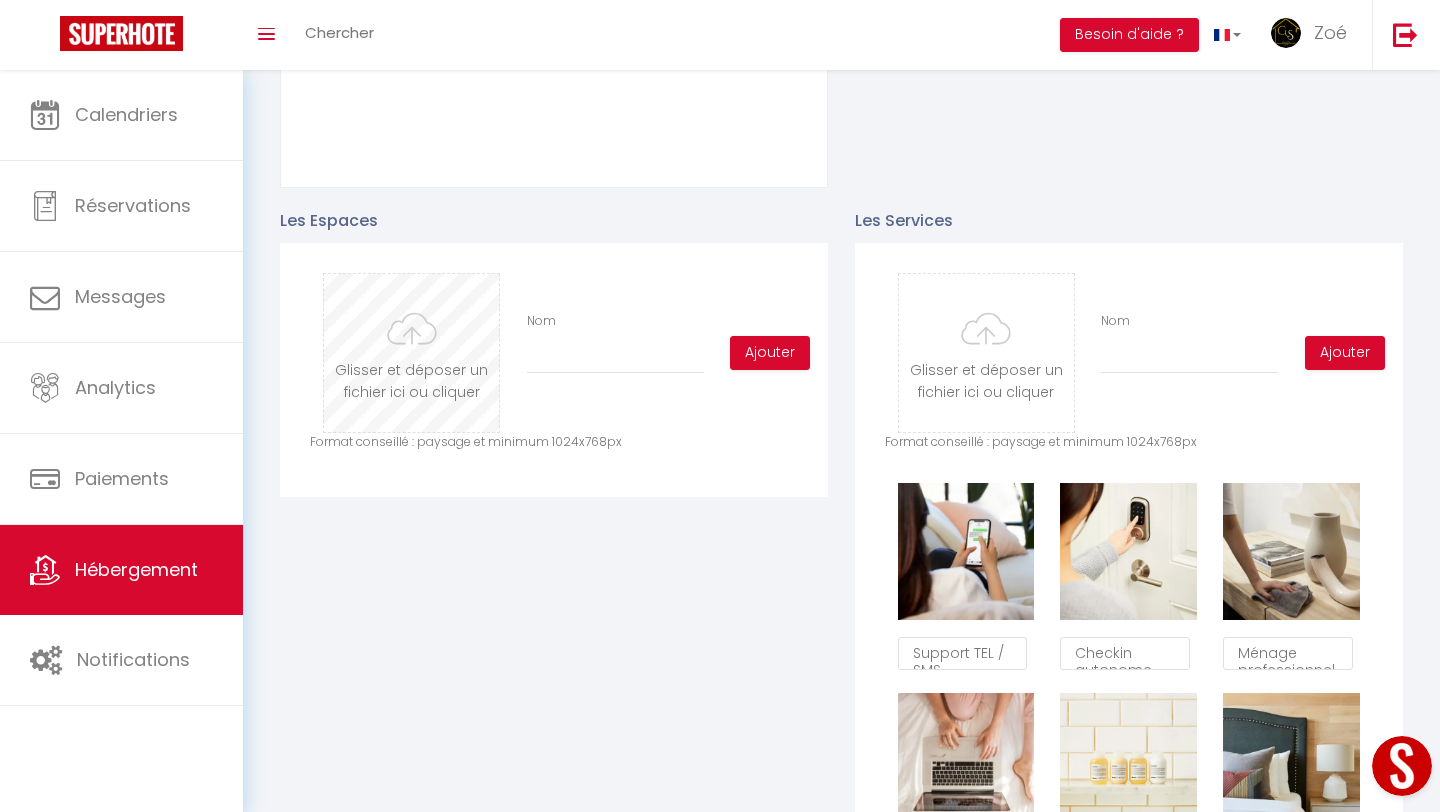 click at bounding box center [411, 353] 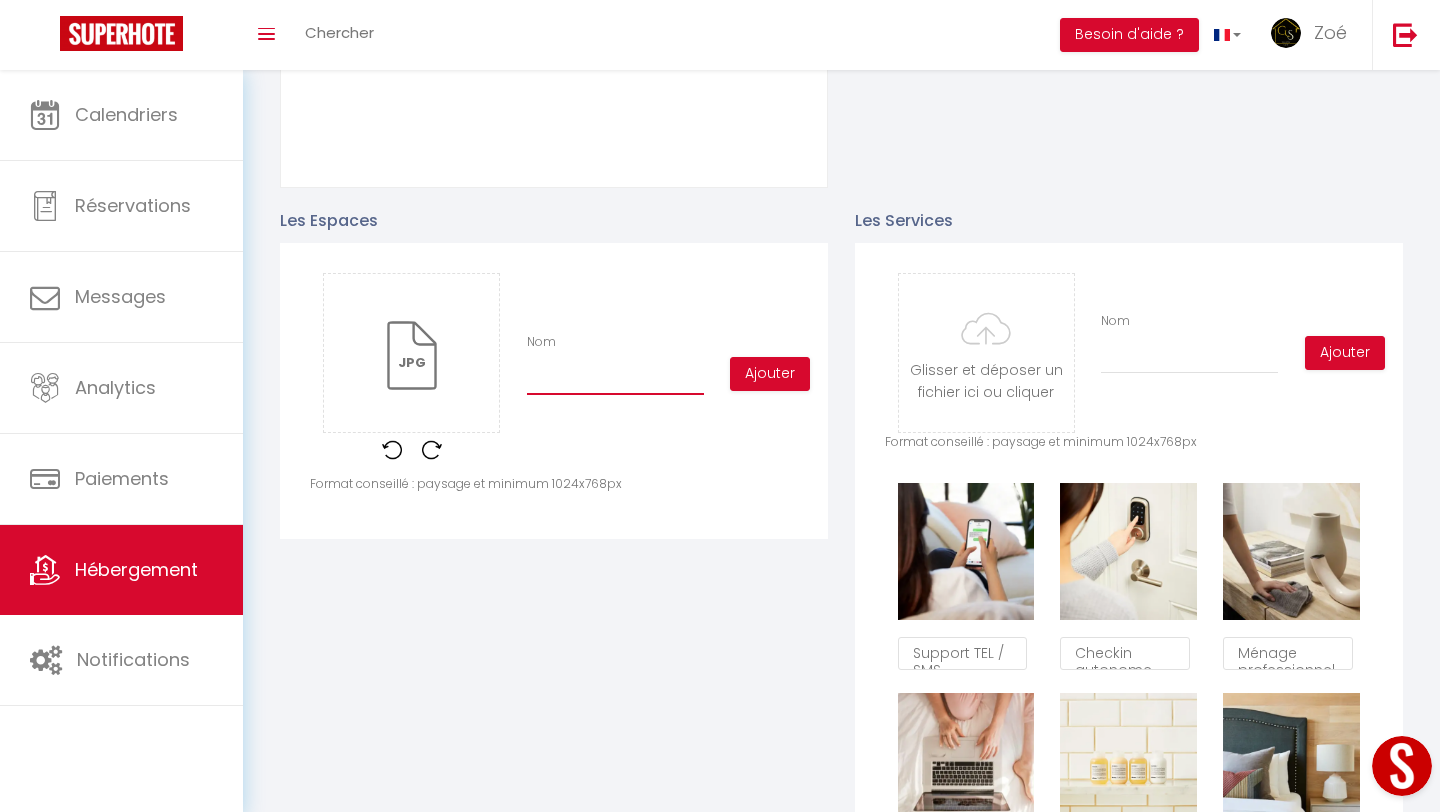 click on "Nom" at bounding box center (615, 377) 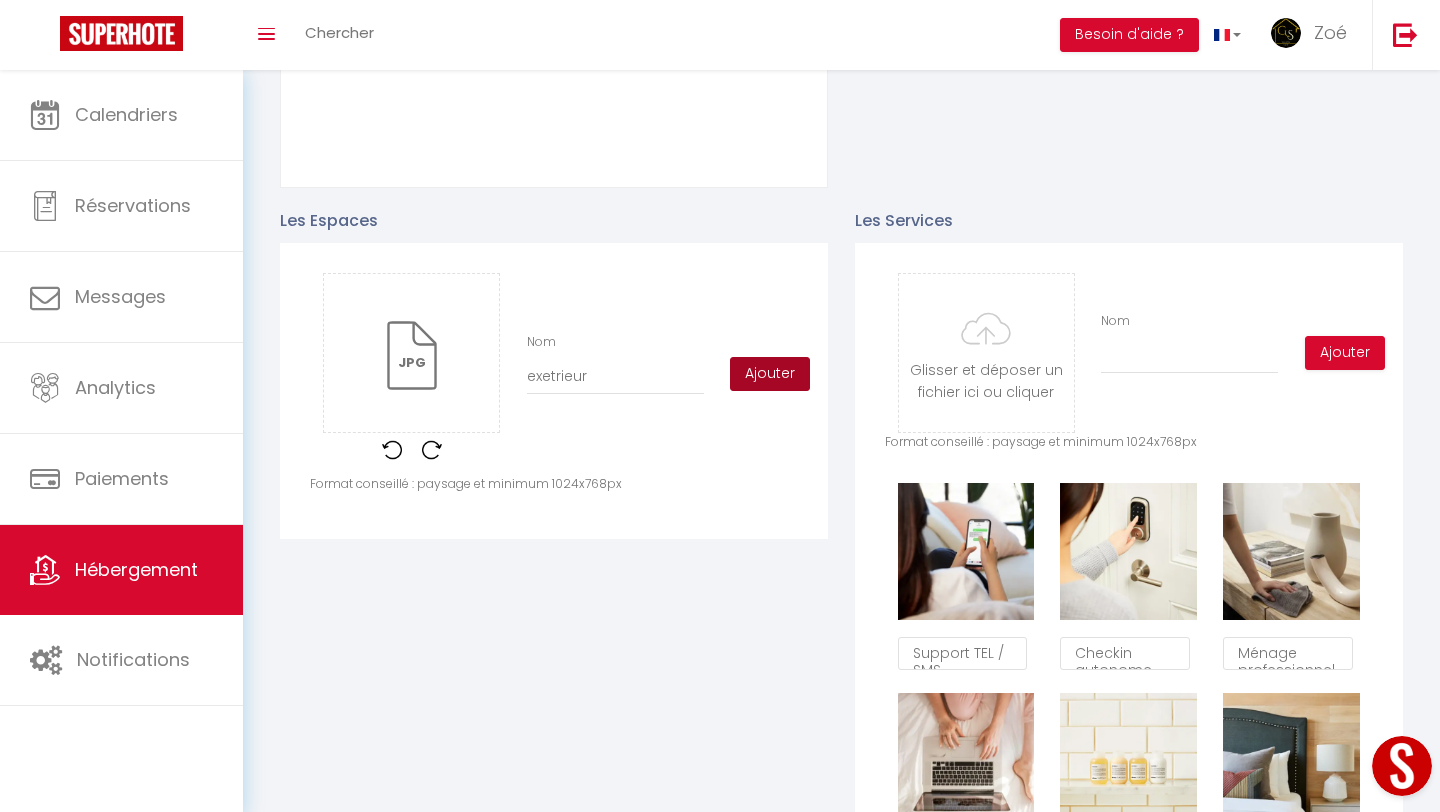 click on "Ajouter" at bounding box center (770, 374) 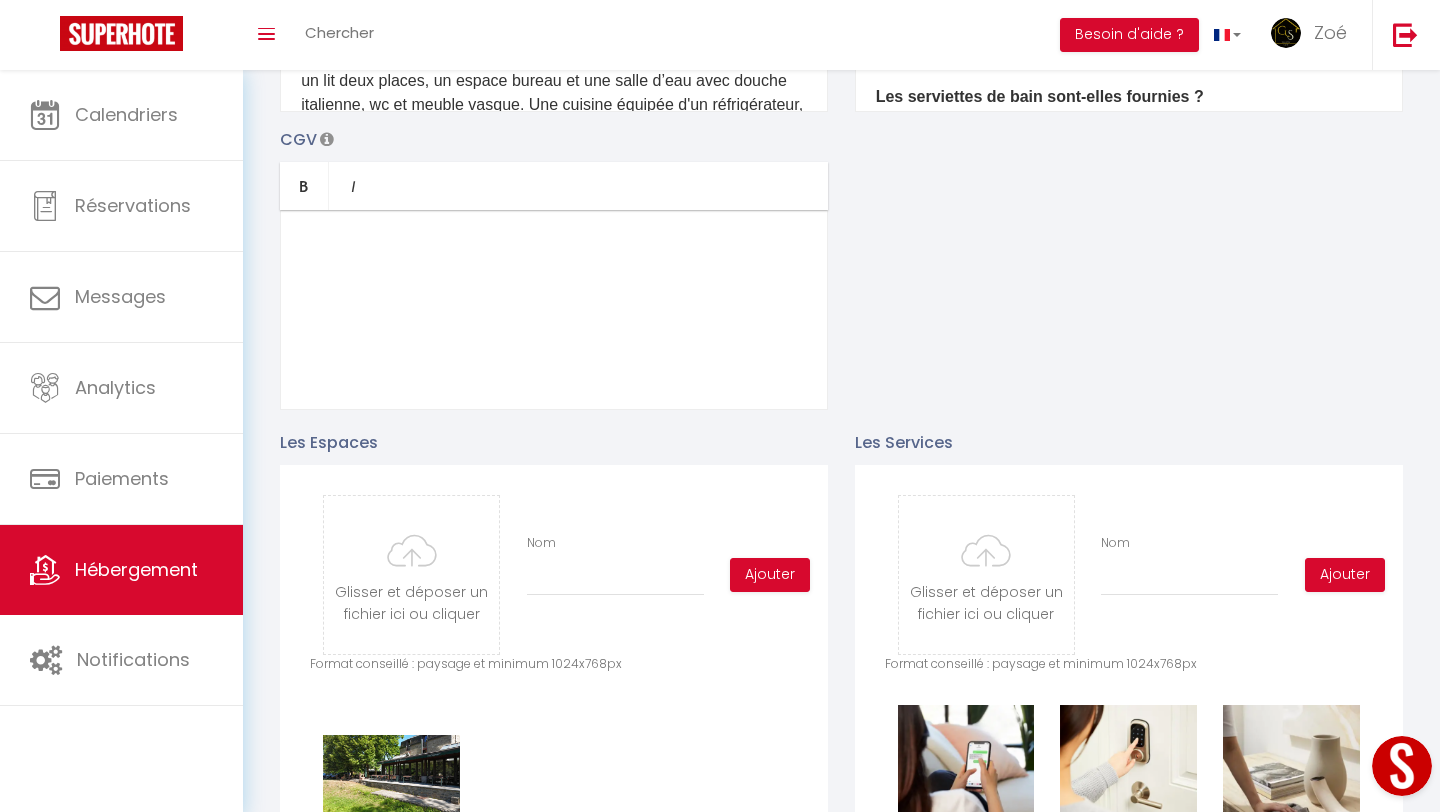 scroll, scrollTop: 0, scrollLeft: 0, axis: both 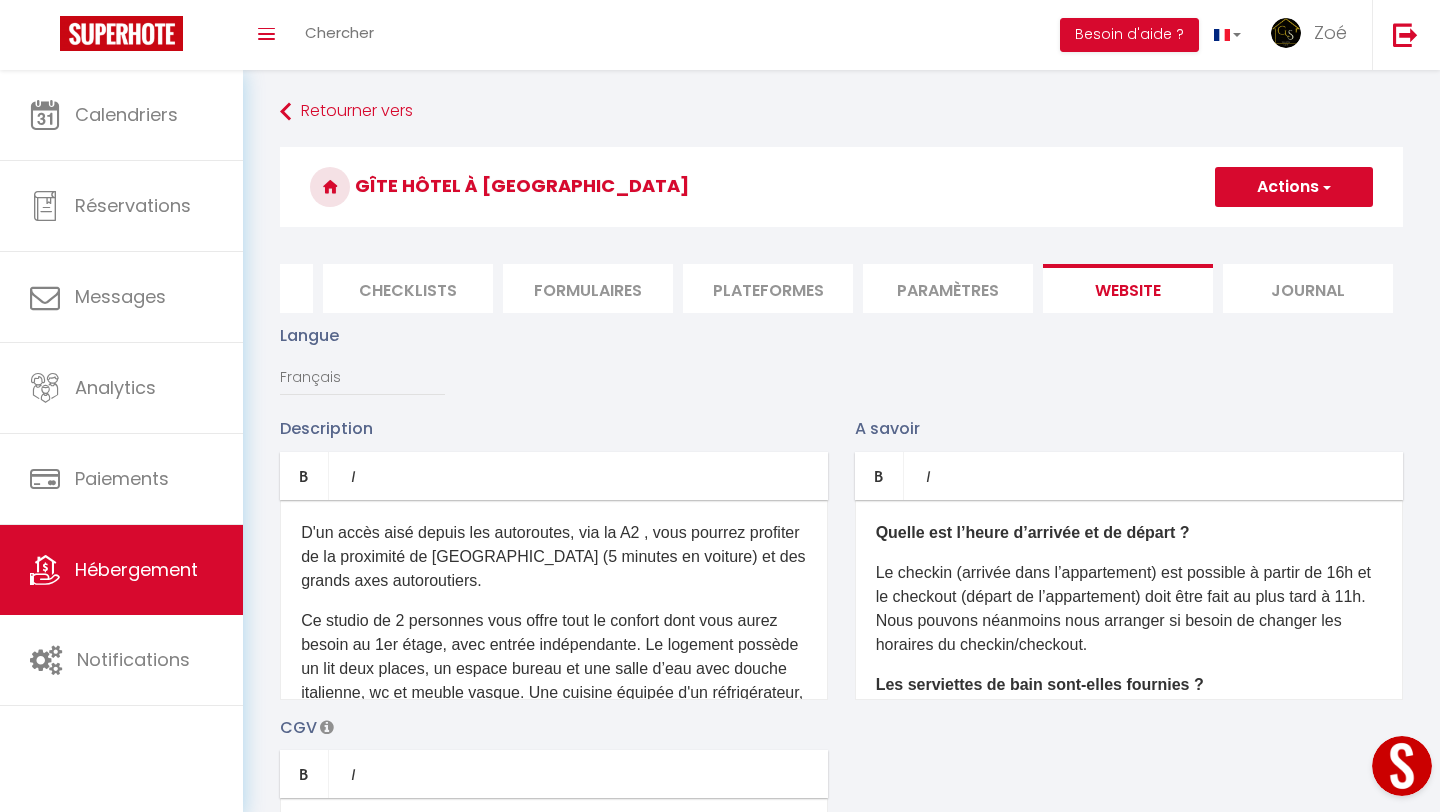 click on "Actions" at bounding box center [1294, 187] 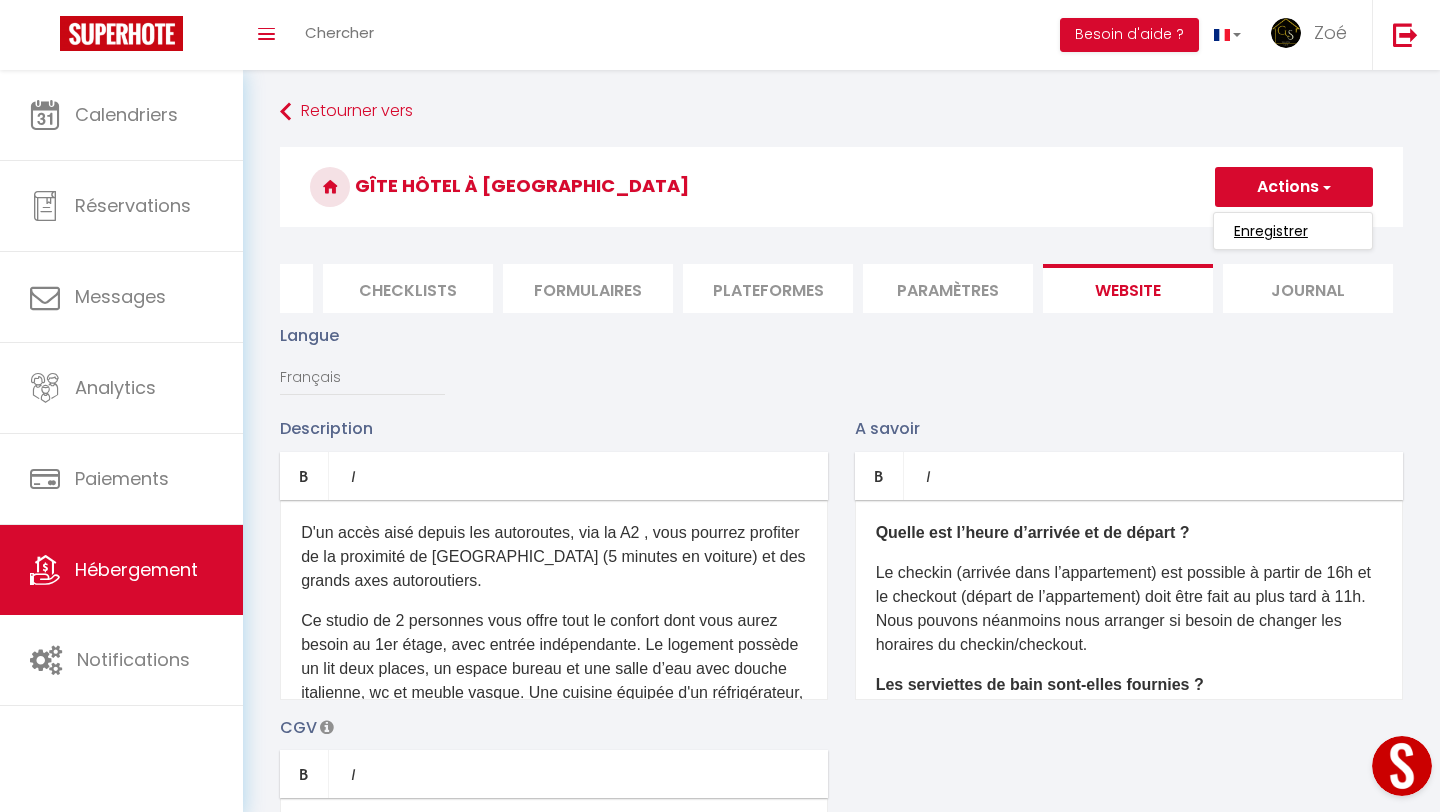 click on "Enregistrer" at bounding box center (1271, 231) 